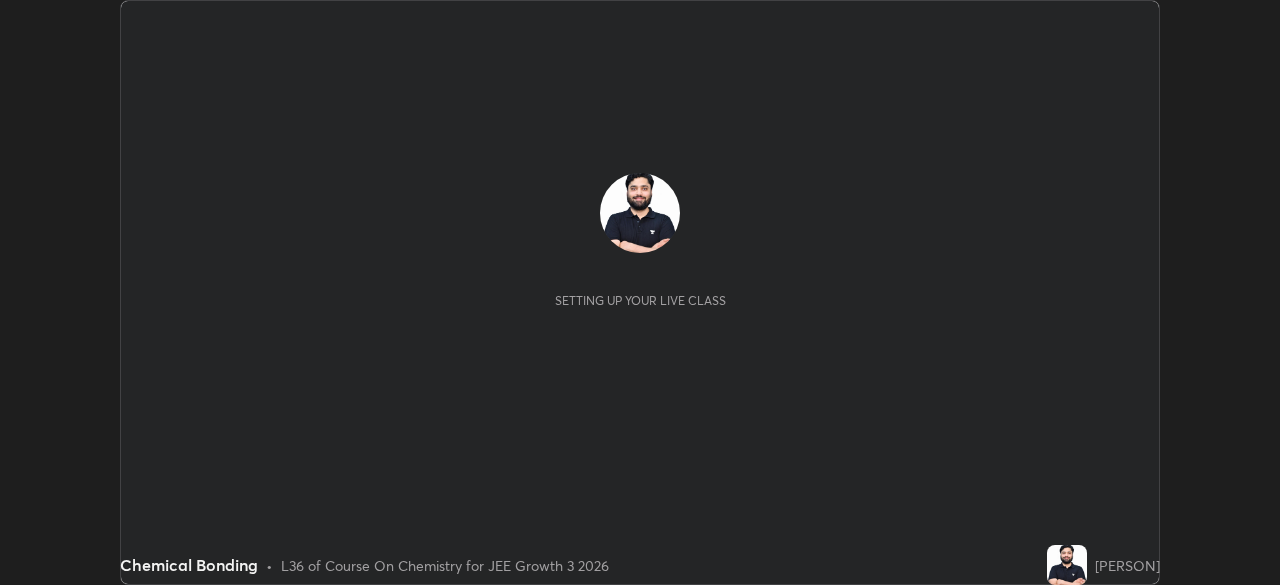 scroll, scrollTop: 0, scrollLeft: 0, axis: both 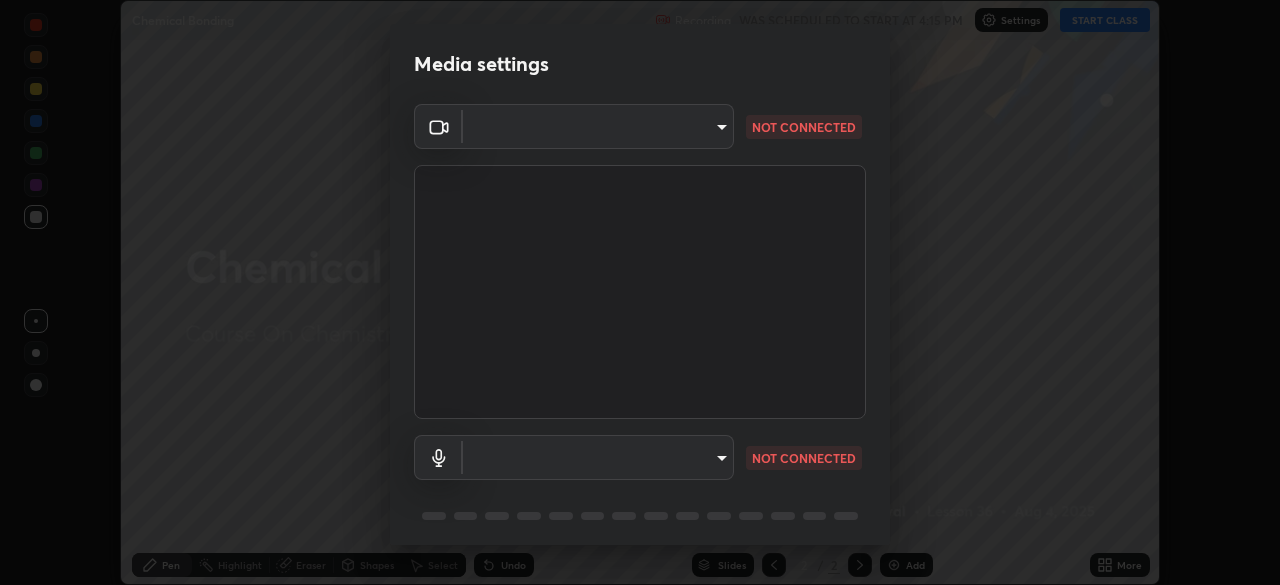 type on "d8da04792d8d419c00ebc7b8039bcda09c48d1cec471963f7d160d07b4585662" 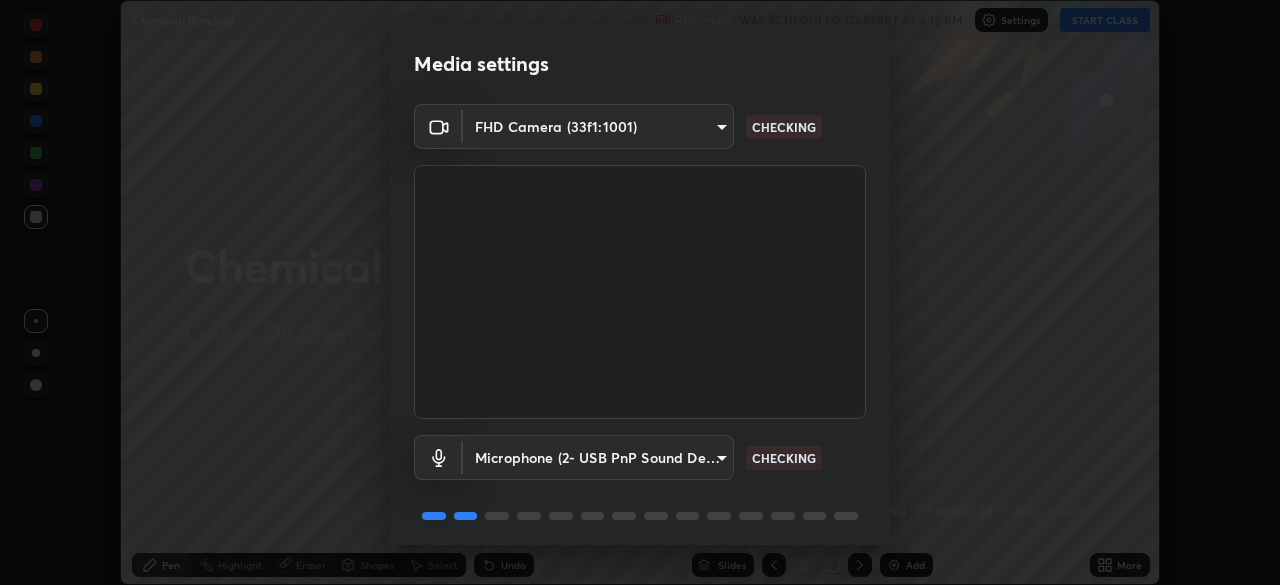 click on "Erase all Chemical Bonding Recording WAS SCHEDULED TO START AT  4:15 PM Settings START CLASS Setting up your live class Chemical Bonding • L36 of Course On Chemistry for JEE Growth 3 2026 [PERSON] Pen Highlight Eraser Shapes Select Undo Slides 2 / 2 Add More No doubts shared Encourage your learners to ask a doubt for better clarity Report an issue Reason for reporting Buffering Chat not working Audio - Video sync issue Educator video quality low ​ Attach an image Report Media settings FHD Camera ([DEVICE_ID]) d8da04792d8d419c00ebc7b8039bcda09c48d1cec471963f7d160d07b4585662 CHECKING Microphone ([DEVICE_ID]) f168ce26e9ef1ab25070722224349a4207dae23f7d0c19866ef31c421a5aa0b8 CHECKING 1 / 5 Next" at bounding box center [640, 292] 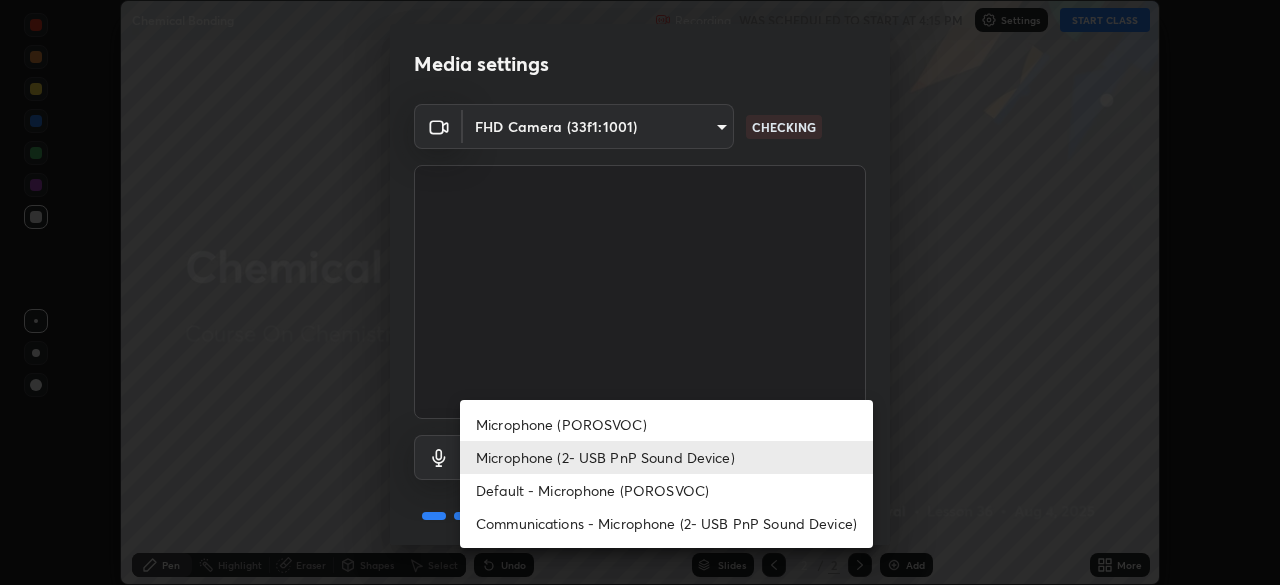 click on "Communications - Microphone (2- USB PnP Sound Device)" at bounding box center [666, 523] 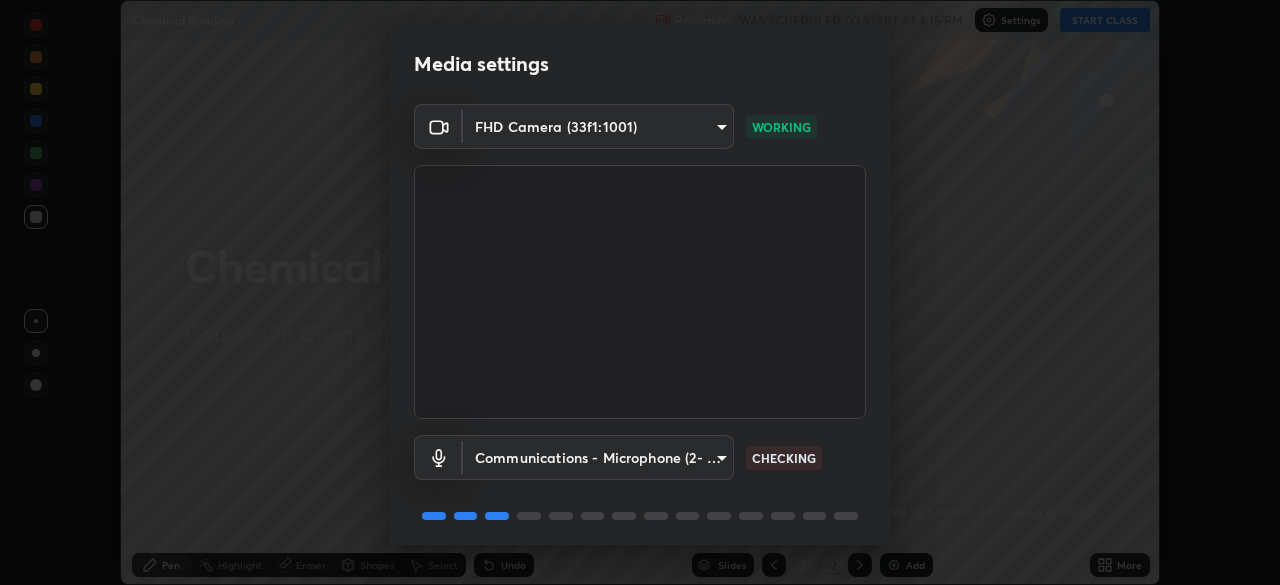 scroll, scrollTop: 71, scrollLeft: 0, axis: vertical 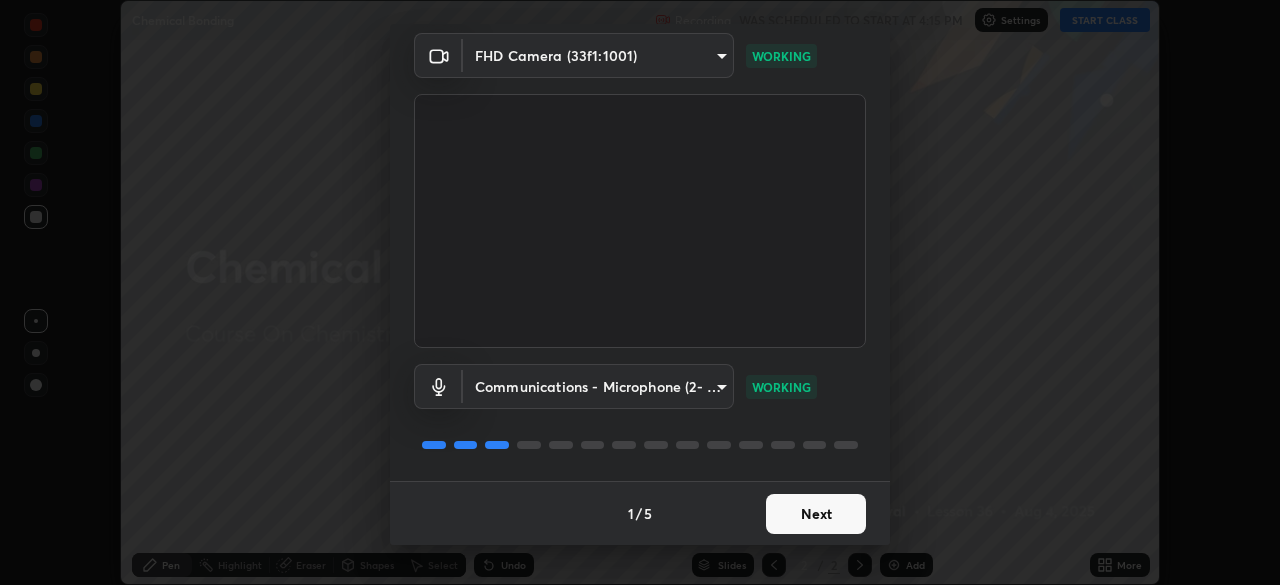 click on "Next" at bounding box center [816, 514] 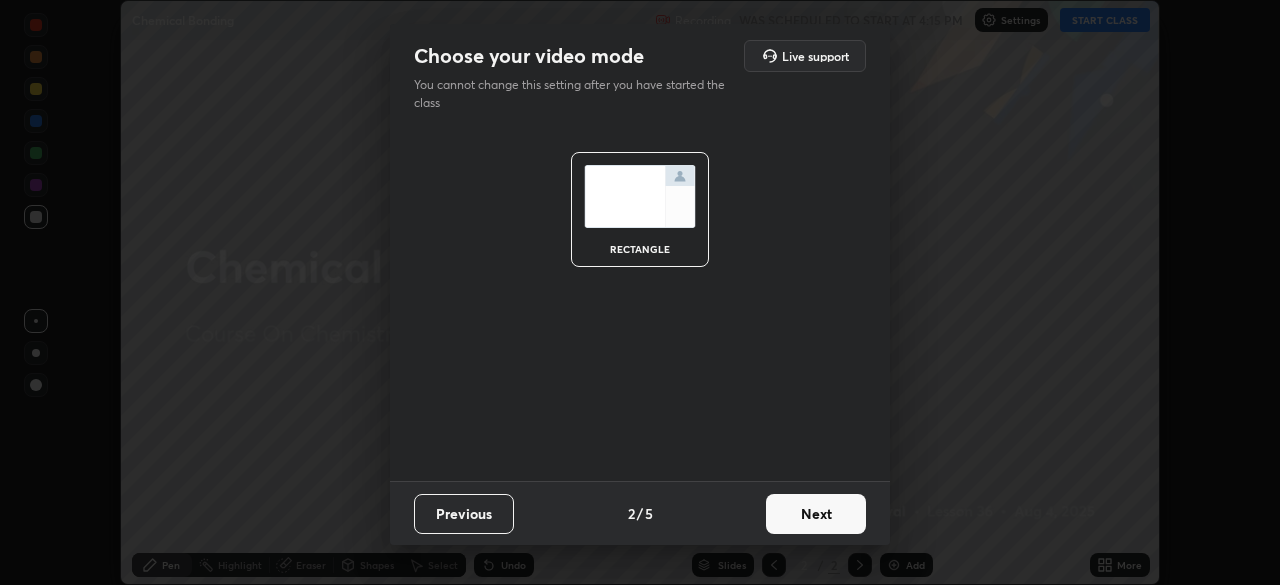 scroll, scrollTop: 0, scrollLeft: 0, axis: both 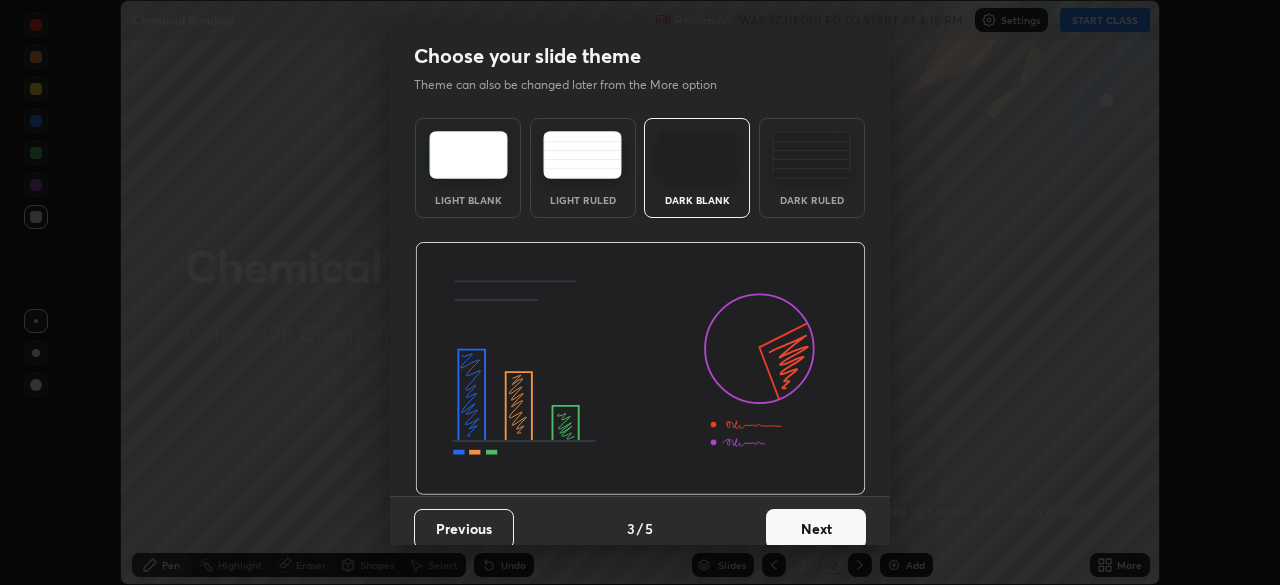 click on "Next" at bounding box center (816, 529) 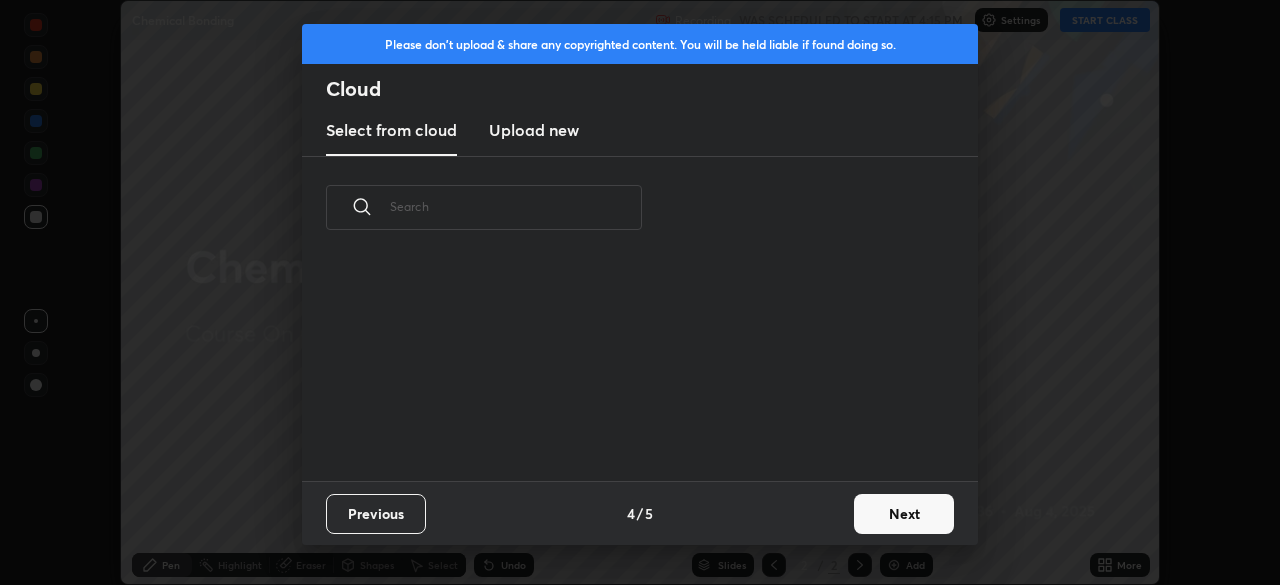 scroll, scrollTop: 7, scrollLeft: 11, axis: both 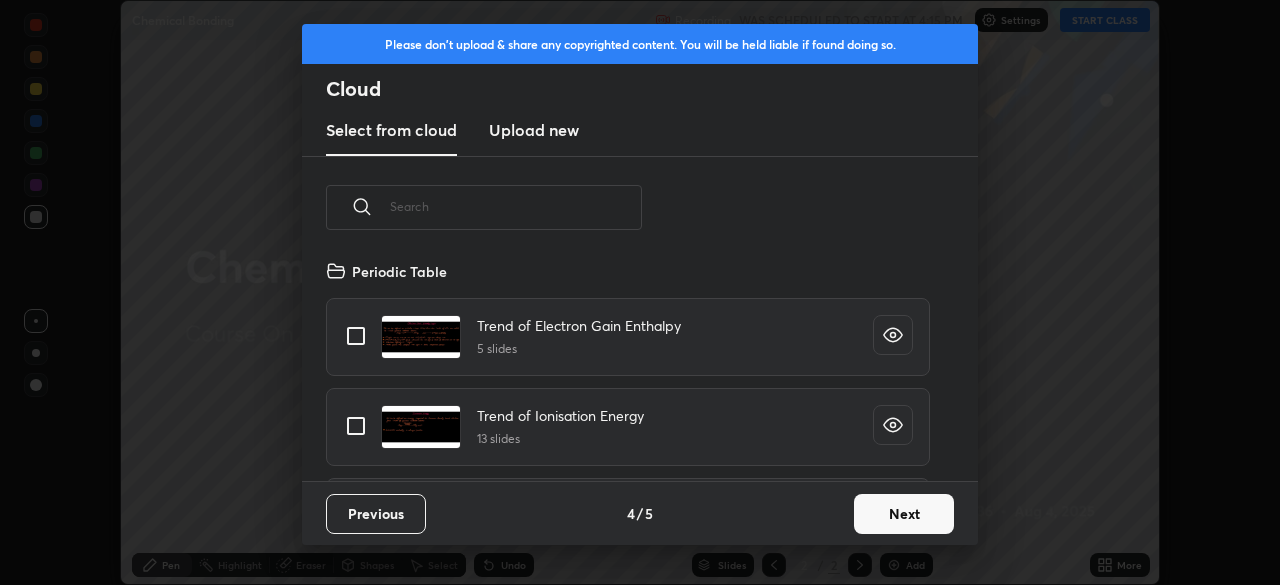 click on "Next" at bounding box center (904, 514) 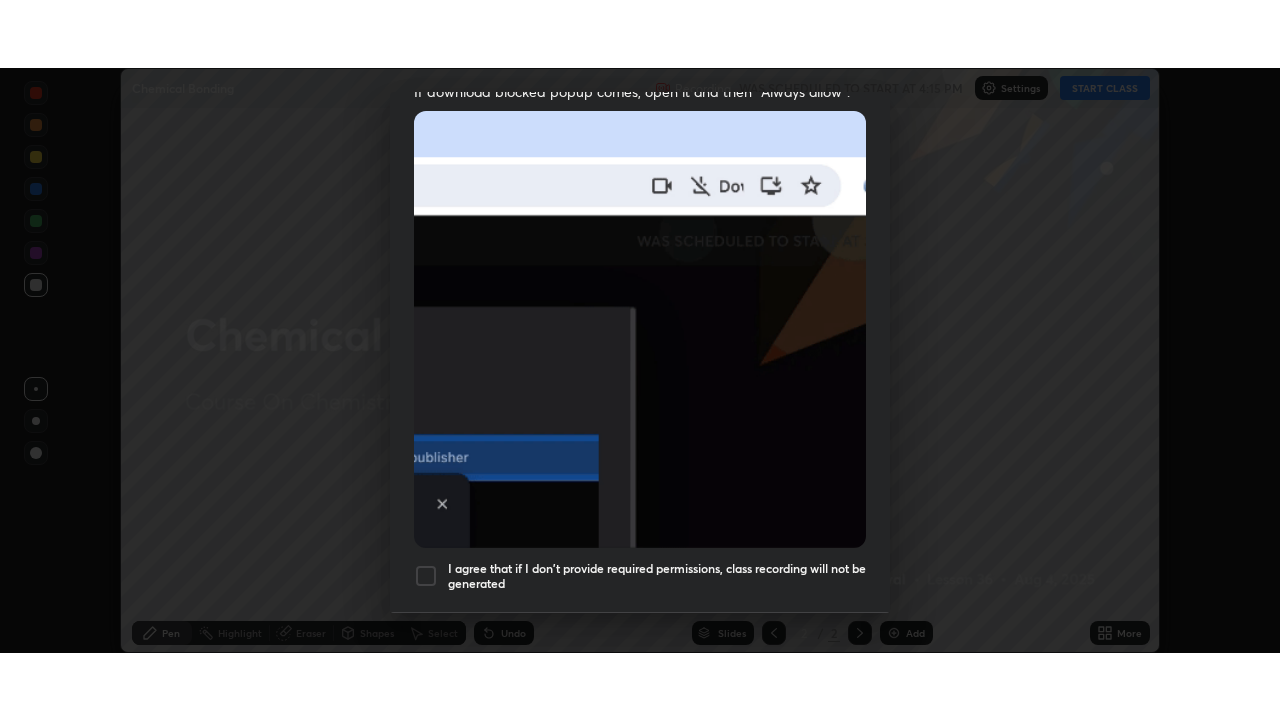 scroll, scrollTop: 479, scrollLeft: 0, axis: vertical 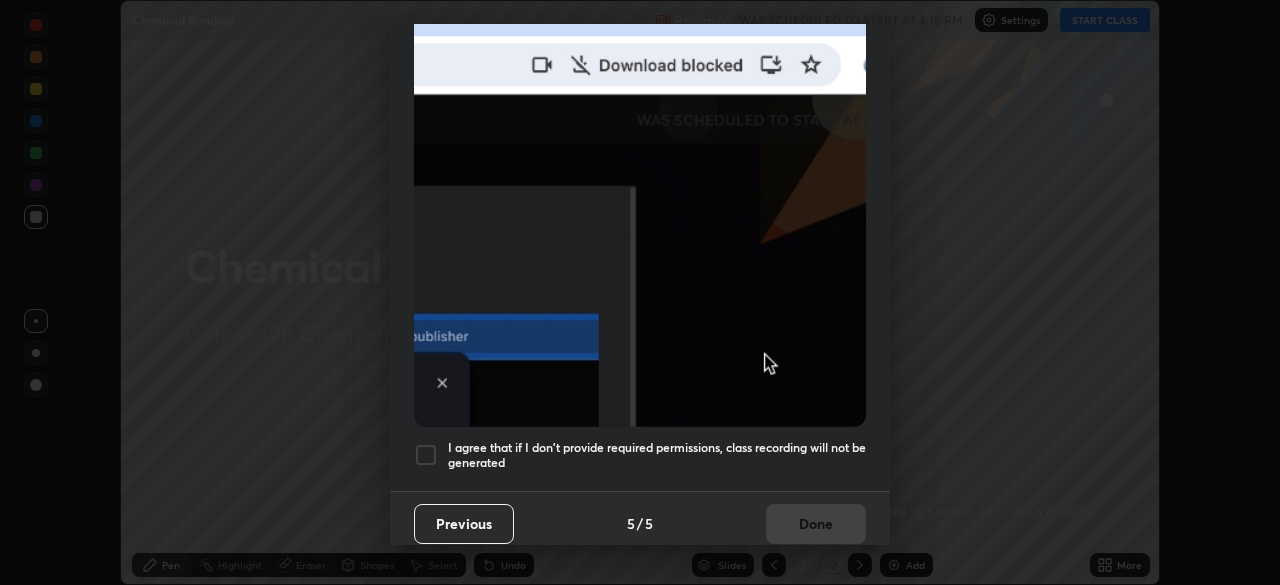 click on "I agree that if I don't provide required permissions, class recording will not be generated" at bounding box center [657, 455] 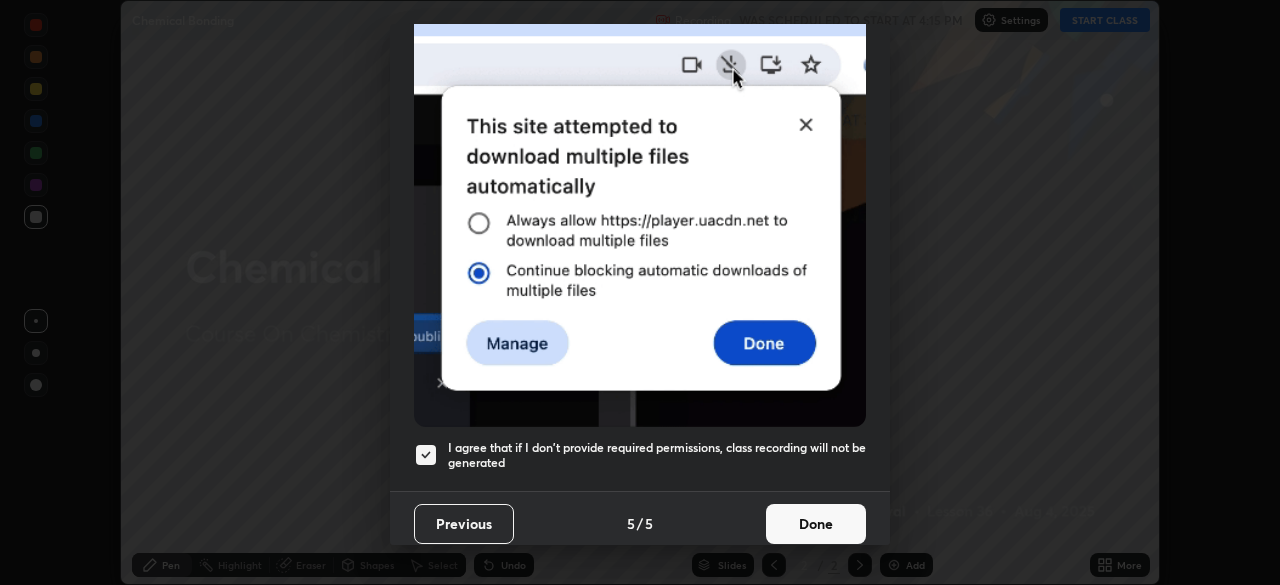 click on "Done" at bounding box center (816, 524) 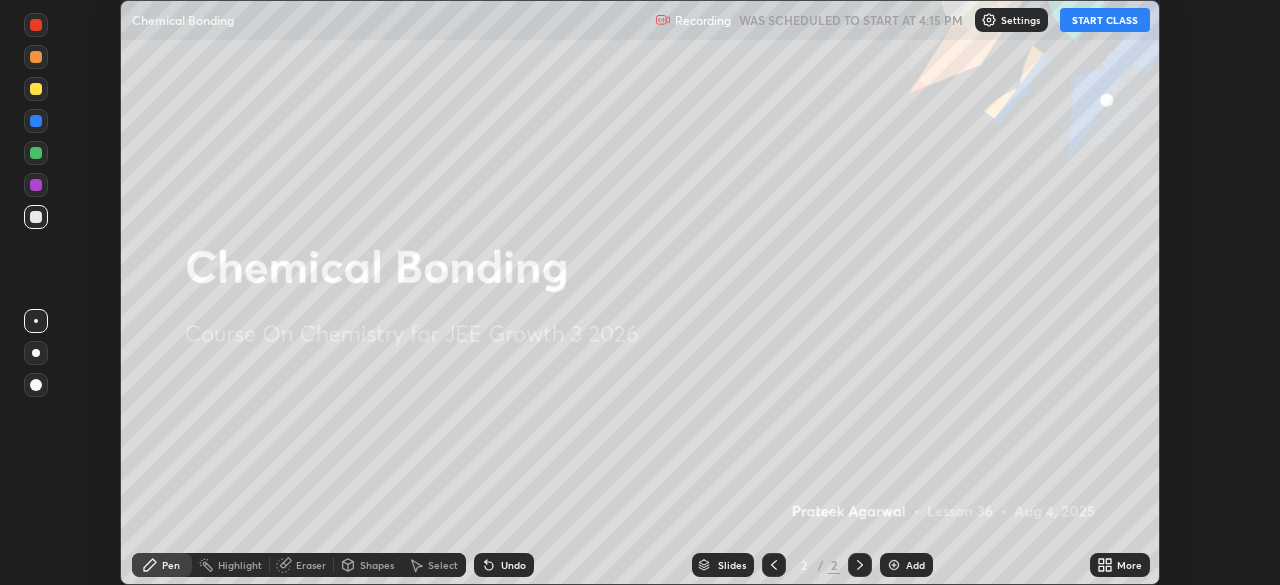 click on "START CLASS" at bounding box center [1105, 20] 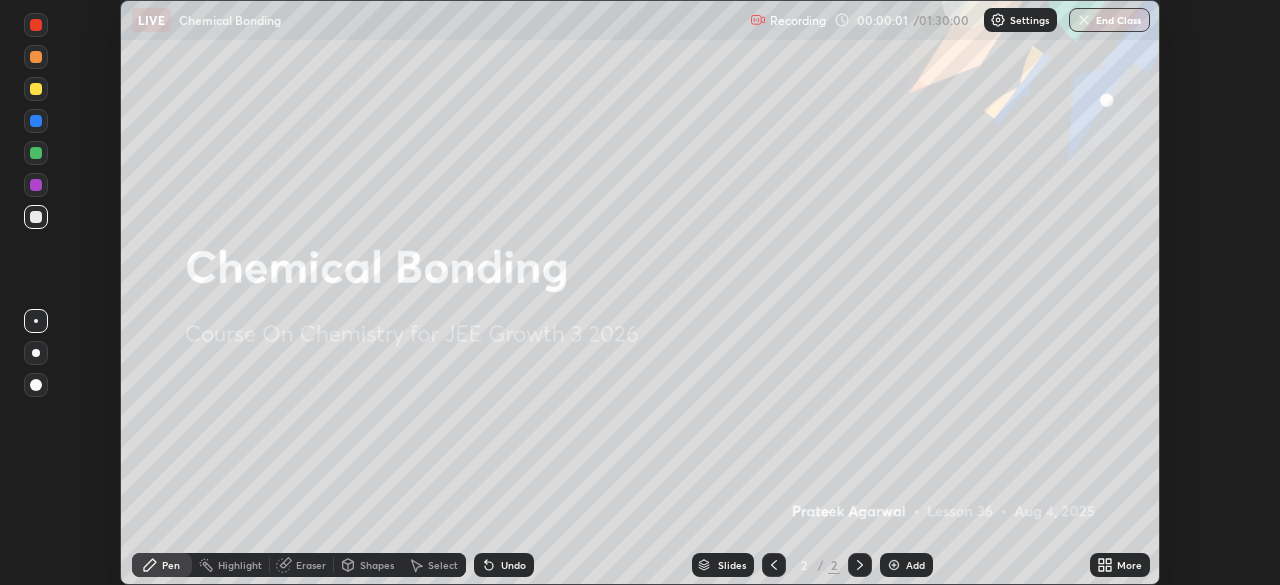click on "More" at bounding box center (1129, 565) 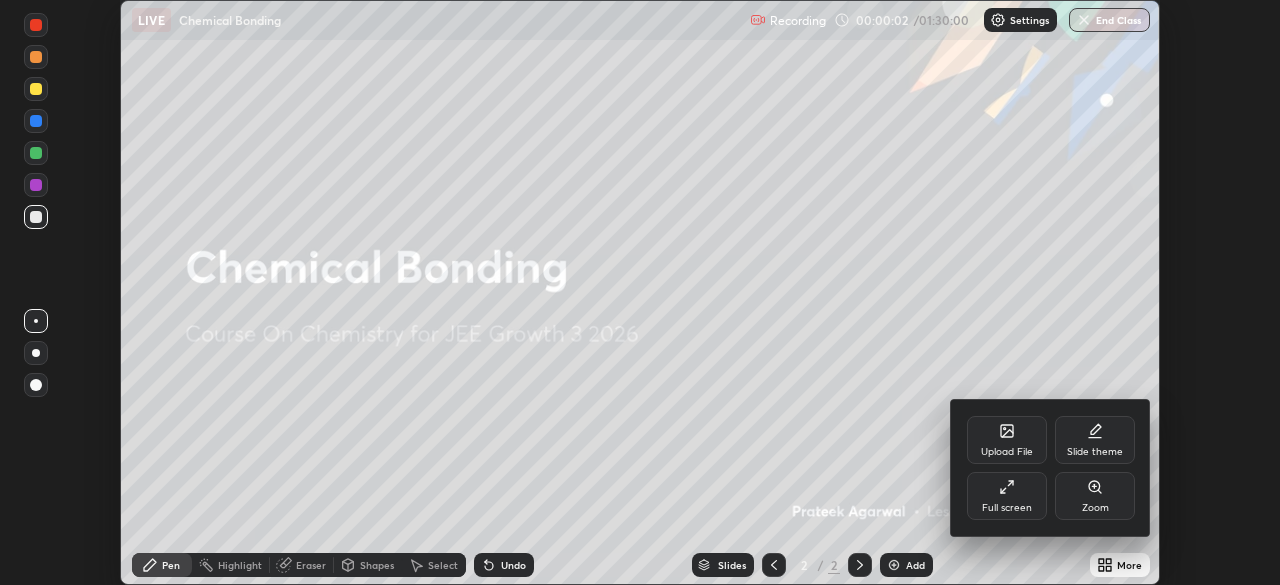 click 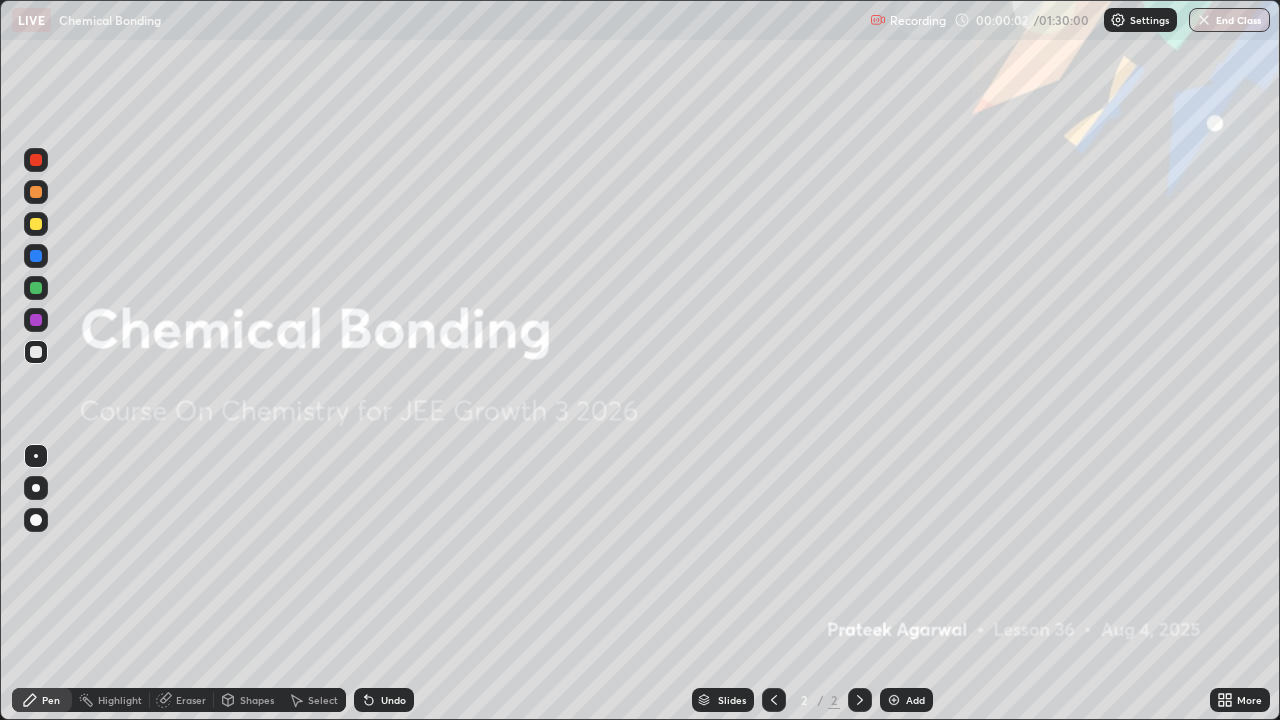 scroll, scrollTop: 99280, scrollLeft: 98720, axis: both 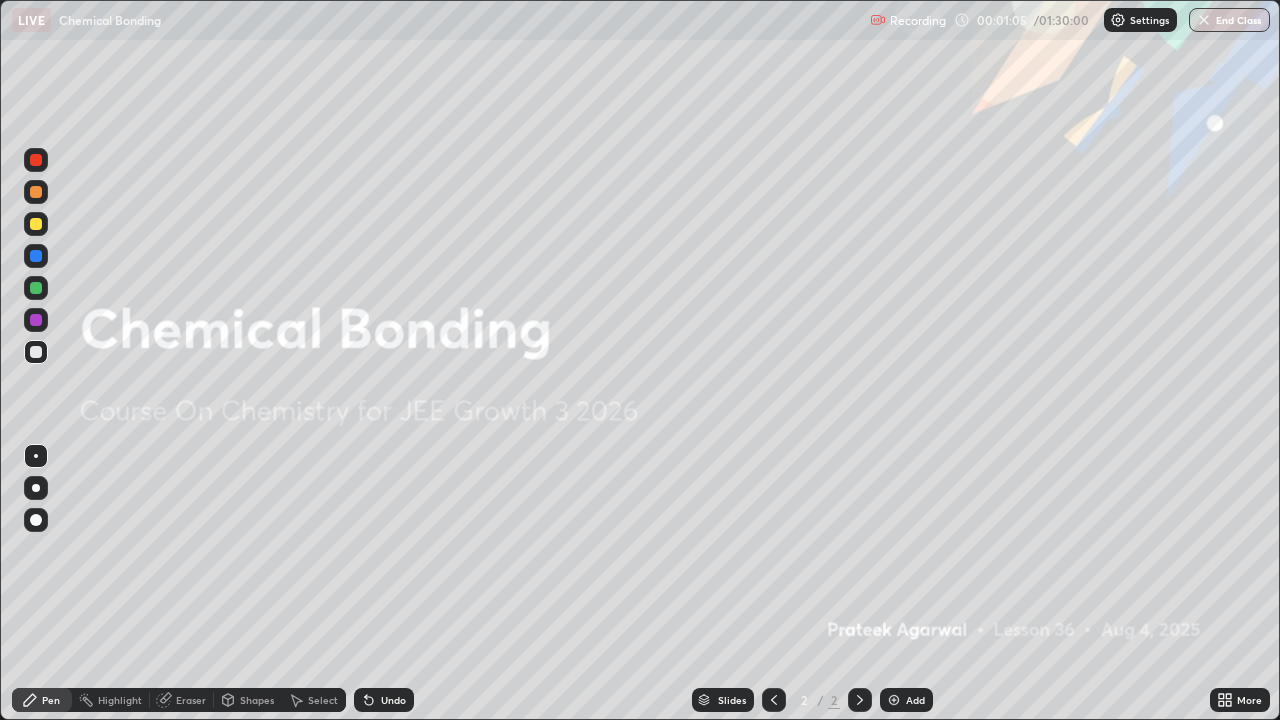 click at bounding box center [894, 700] 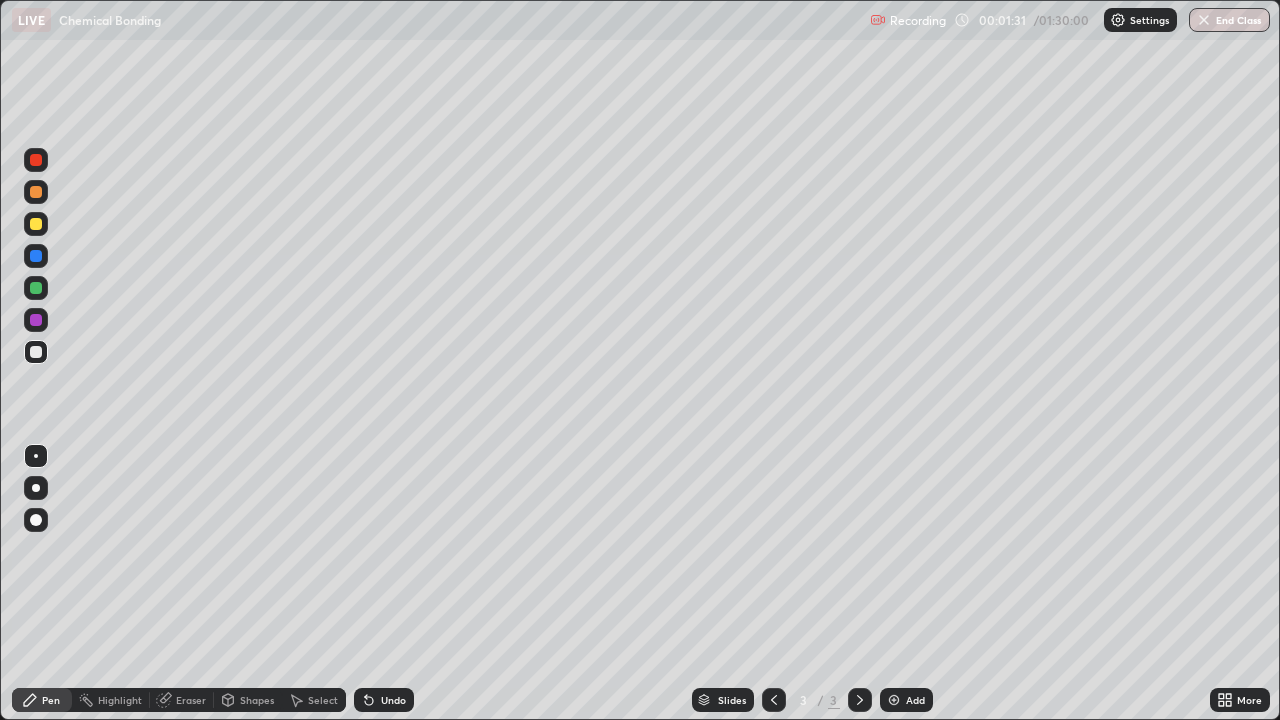 click on "Undo" at bounding box center (393, 700) 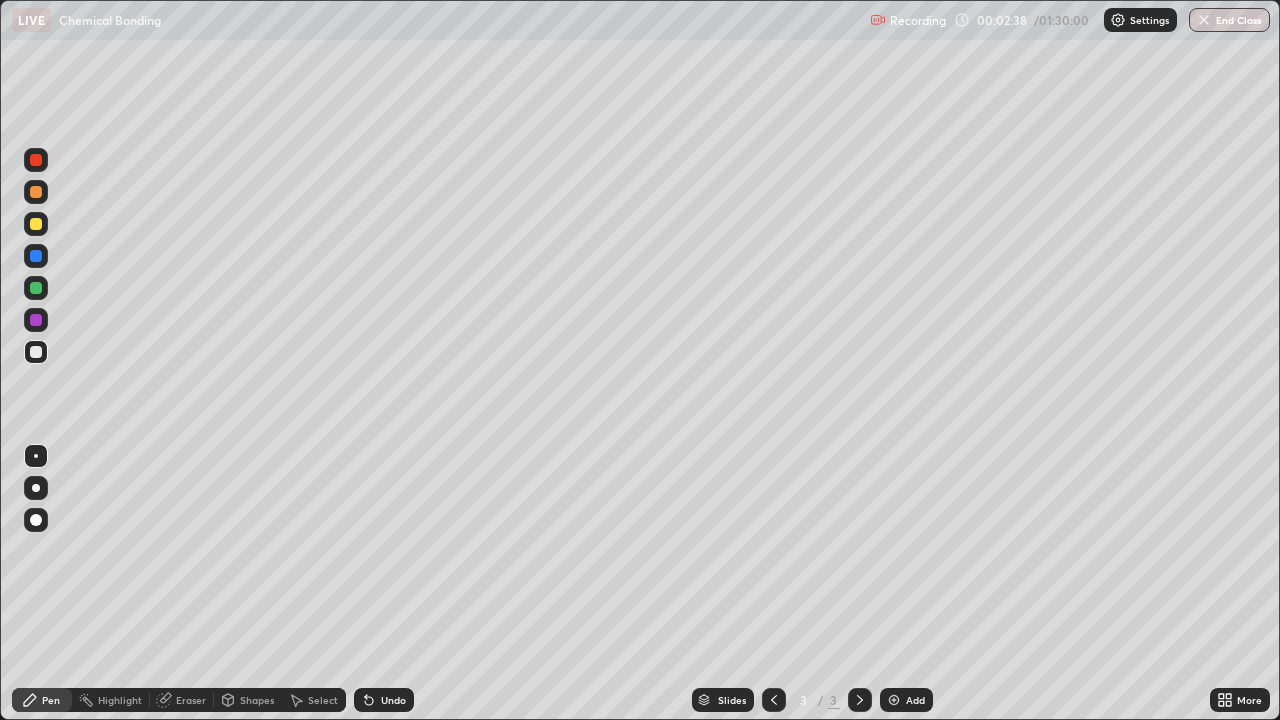 click at bounding box center (36, 160) 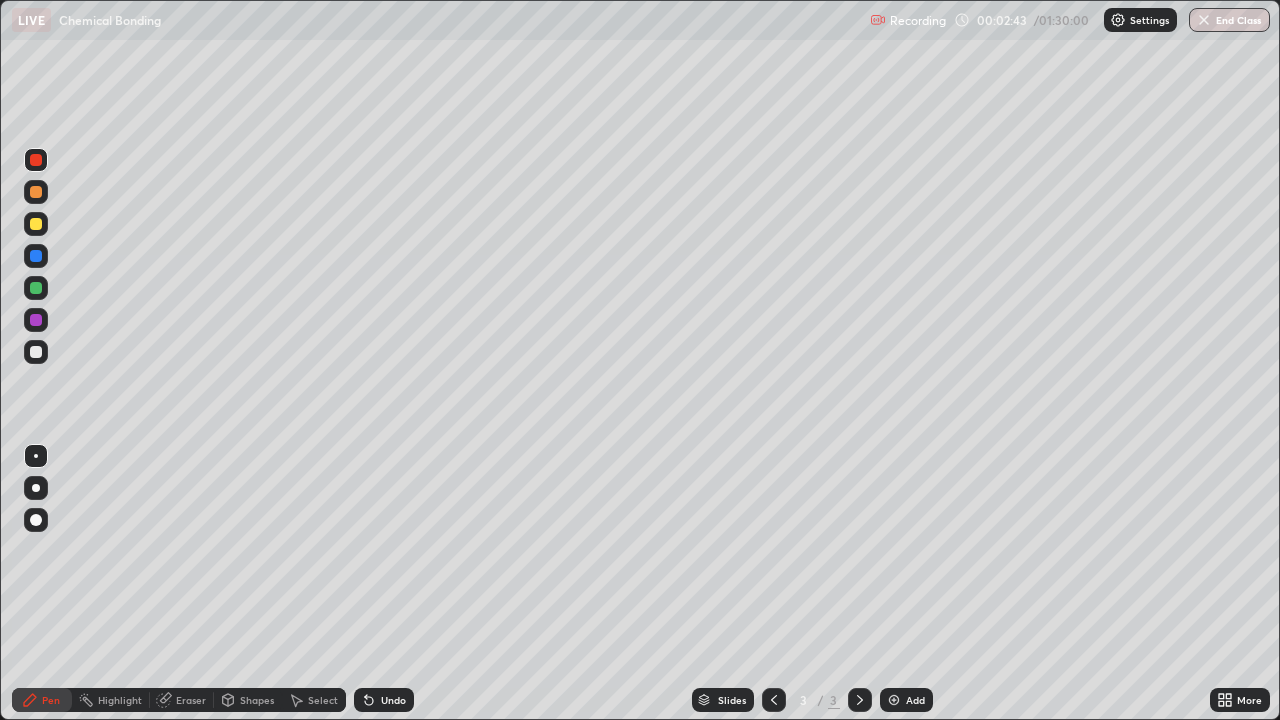 click on "Undo" at bounding box center [393, 700] 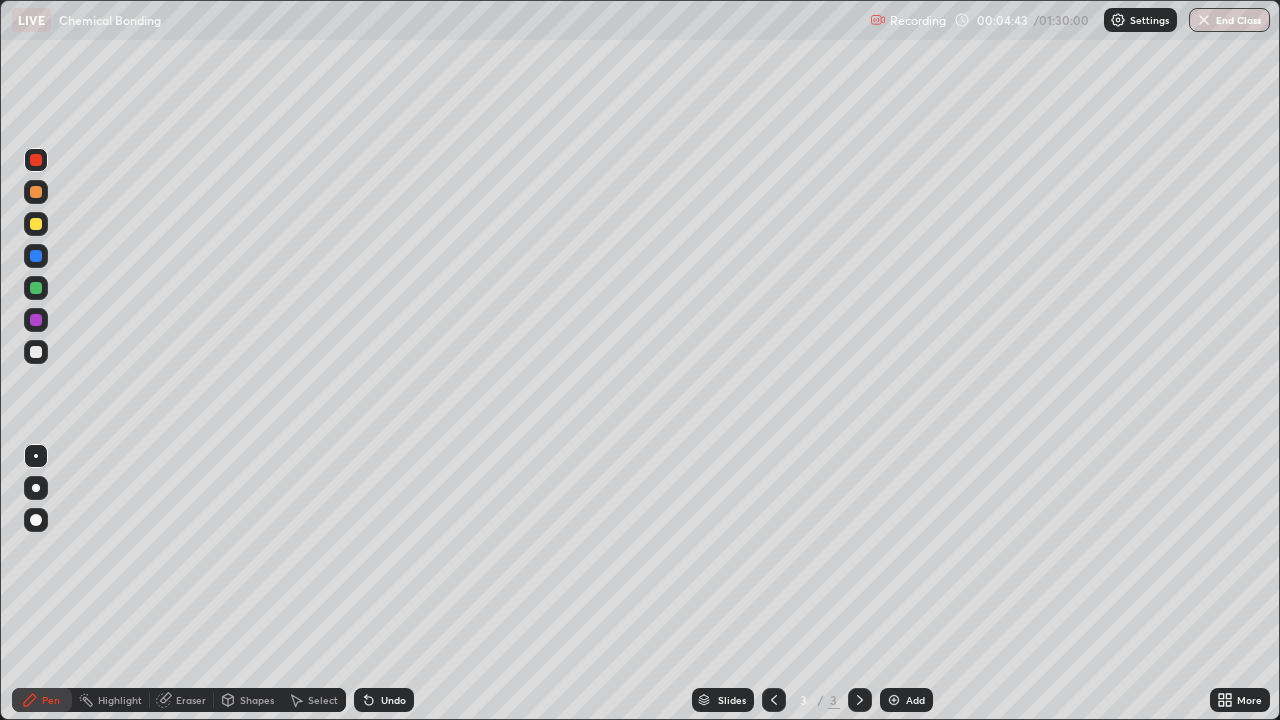 click on "Highlight" at bounding box center [120, 700] 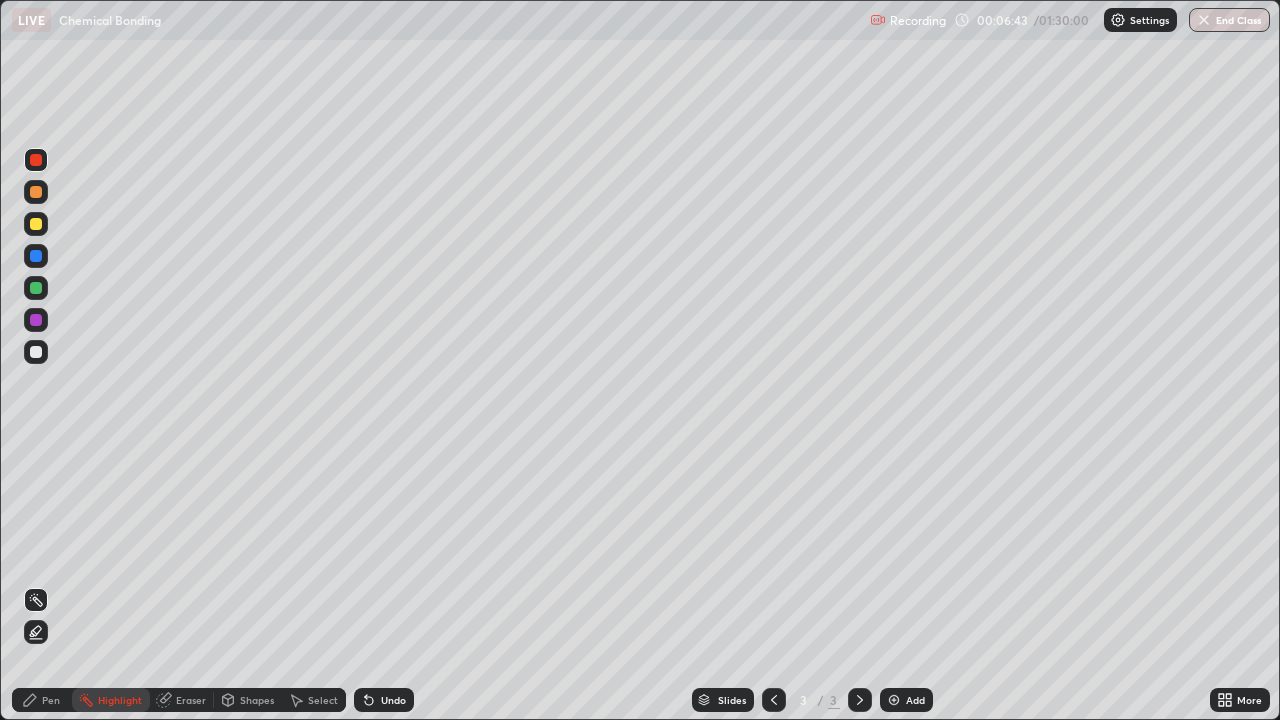 click on "Add" at bounding box center (915, 700) 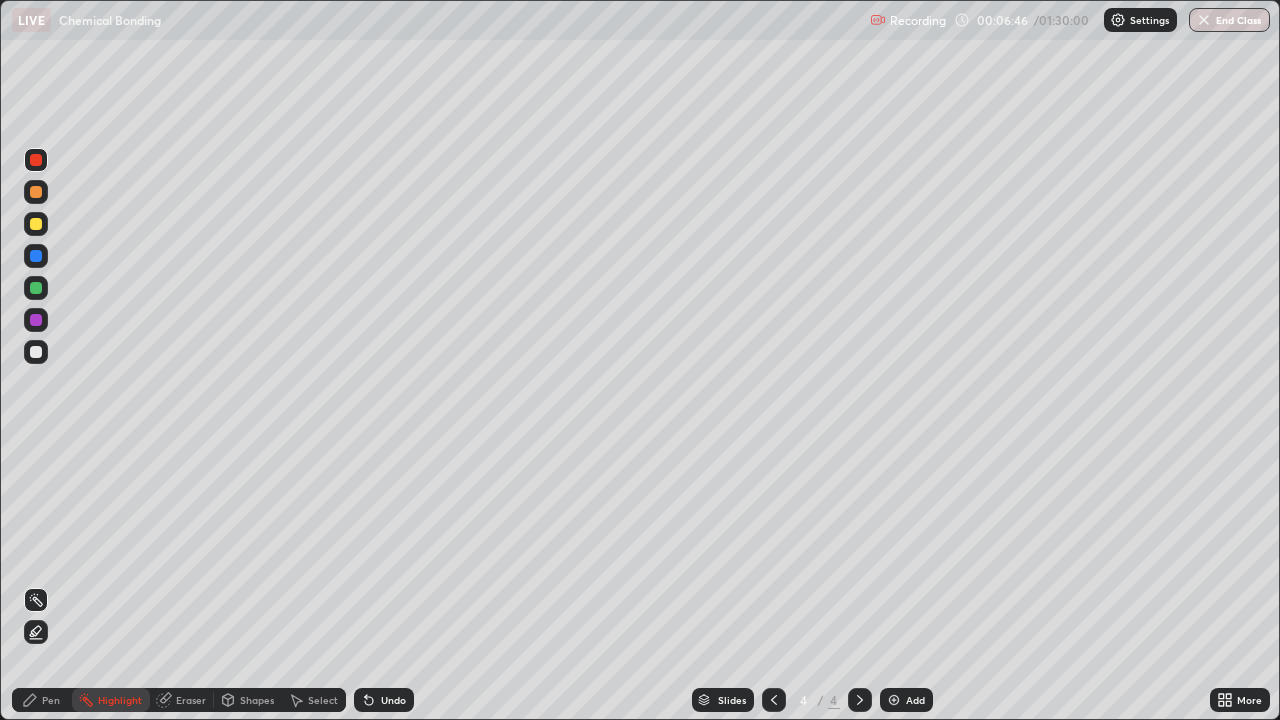 click at bounding box center (36, 352) 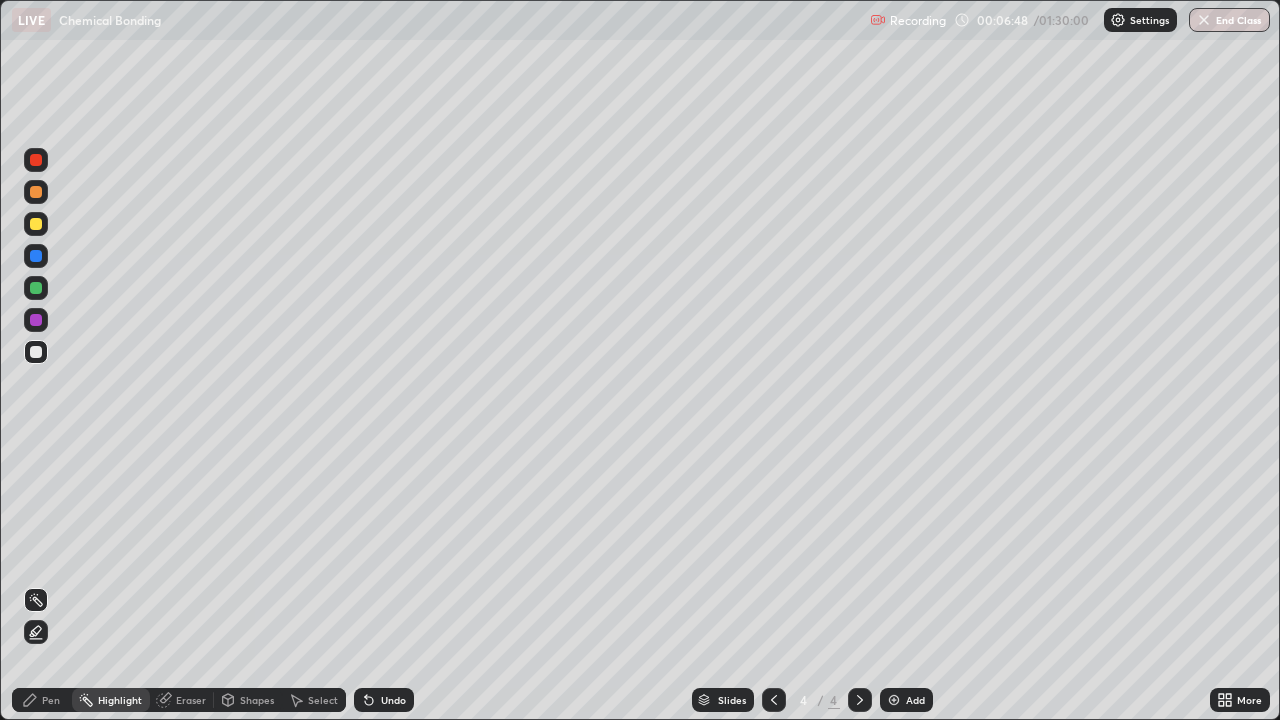 click on "Pen" at bounding box center (51, 700) 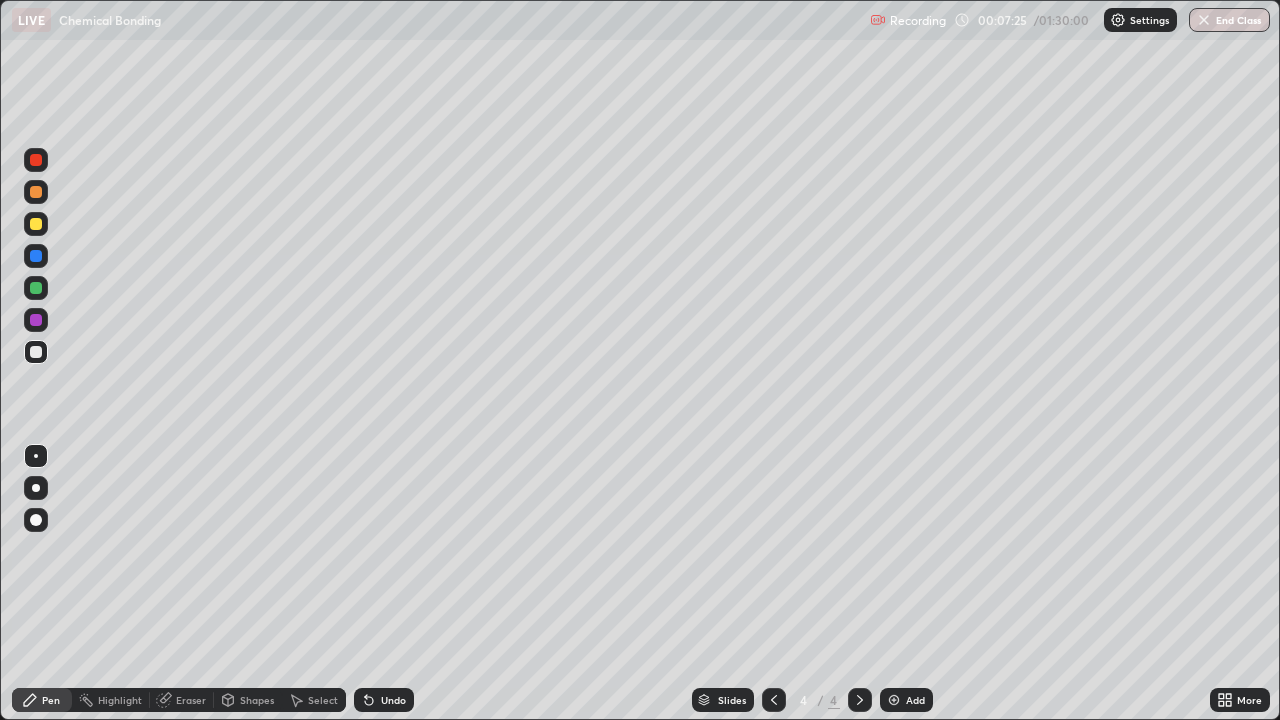 click on "Highlight" at bounding box center [120, 700] 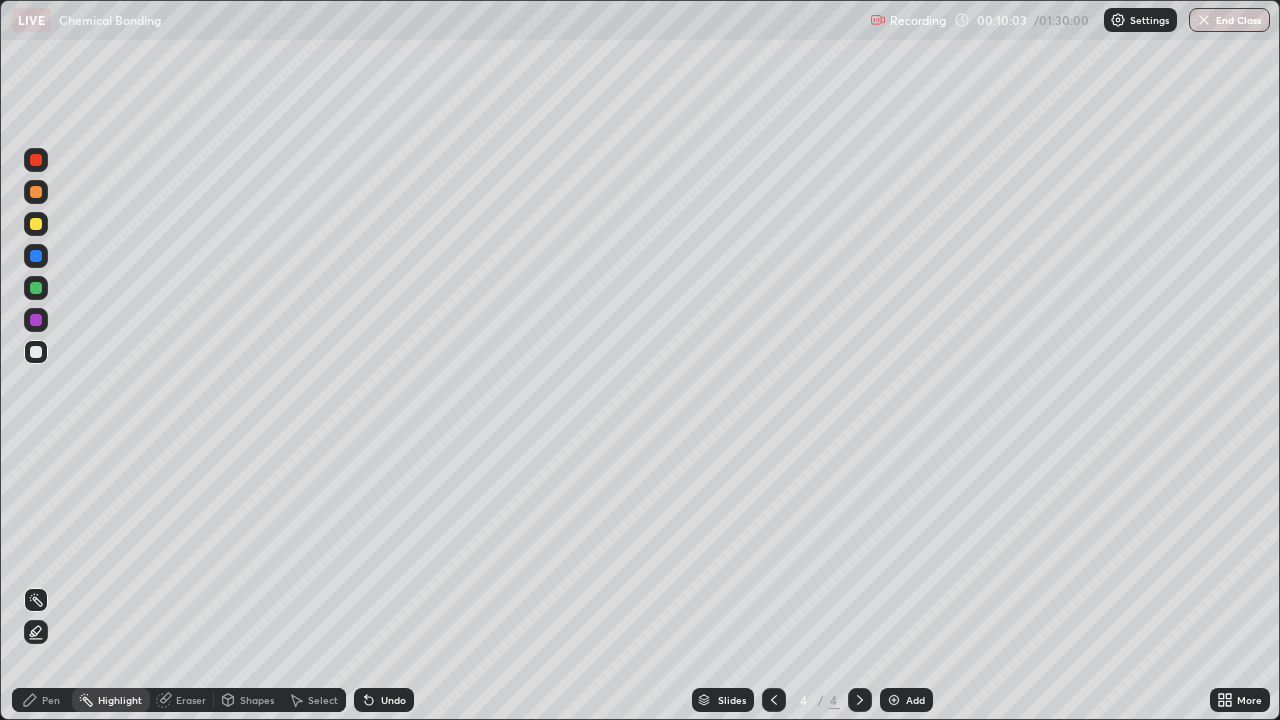 click on "Pen" at bounding box center [42, 700] 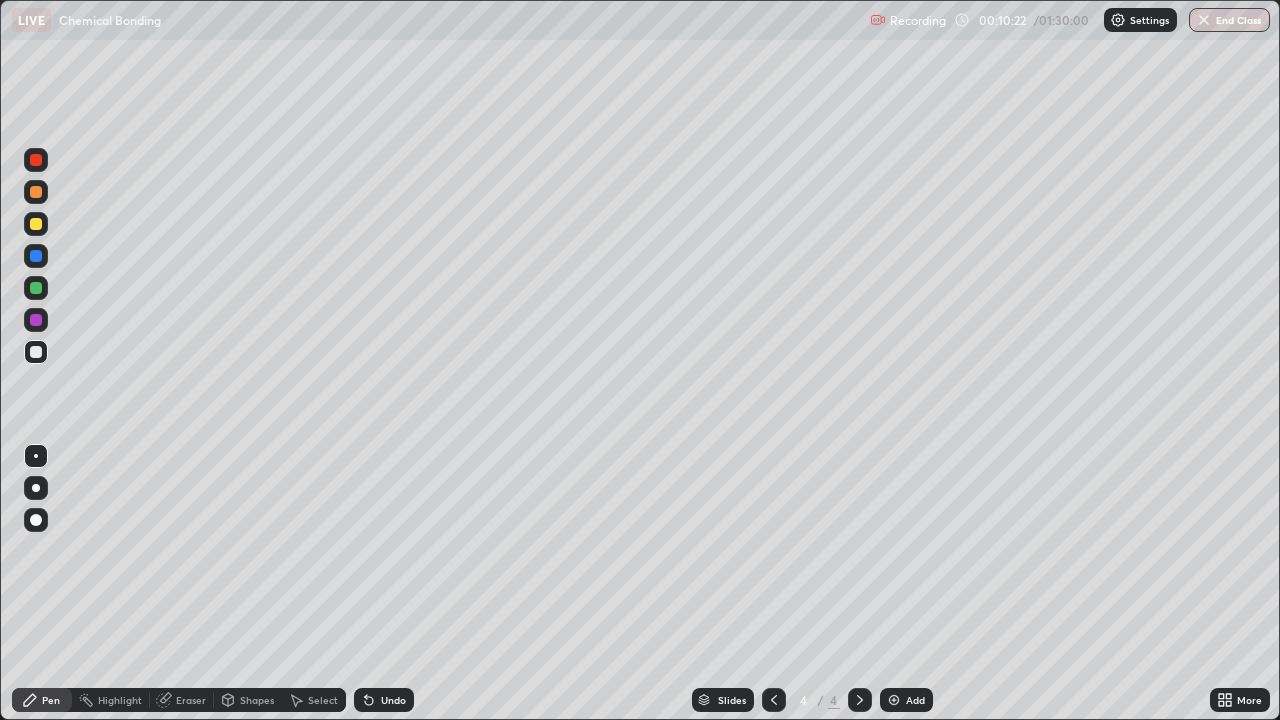 click on "Shapes" at bounding box center [257, 700] 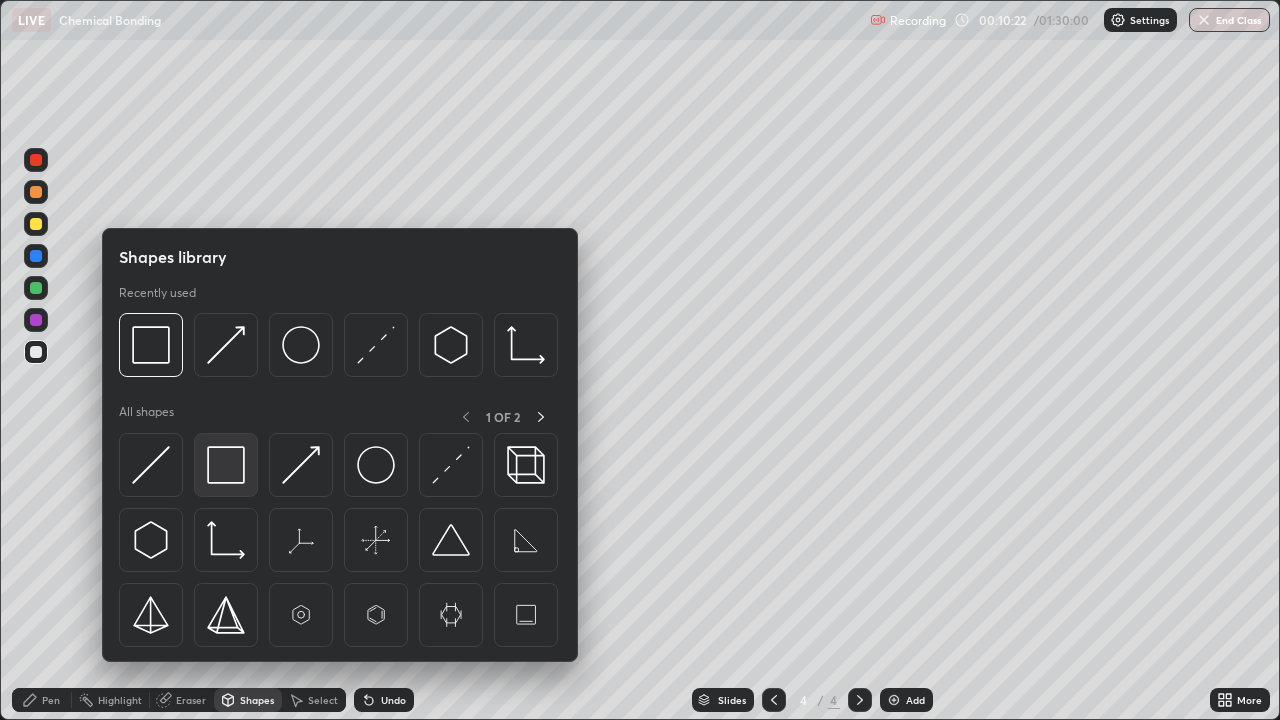 click at bounding box center [226, 465] 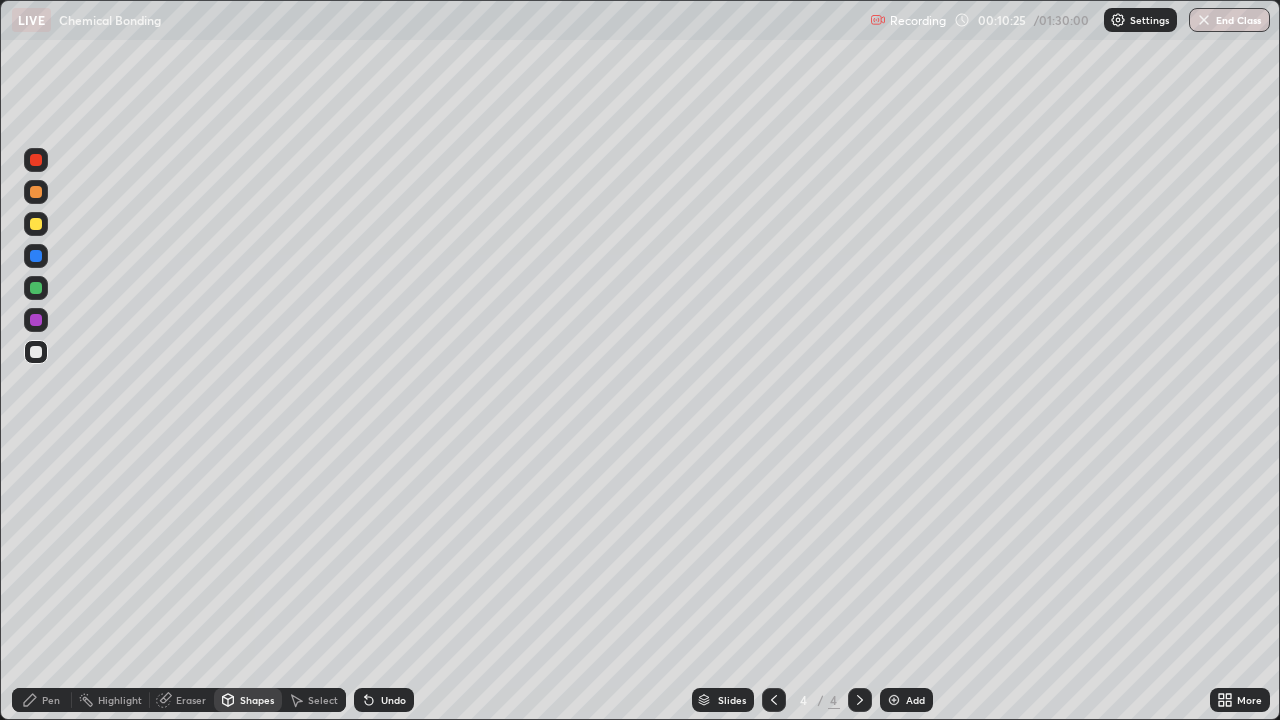 click on "Pen" at bounding box center (42, 700) 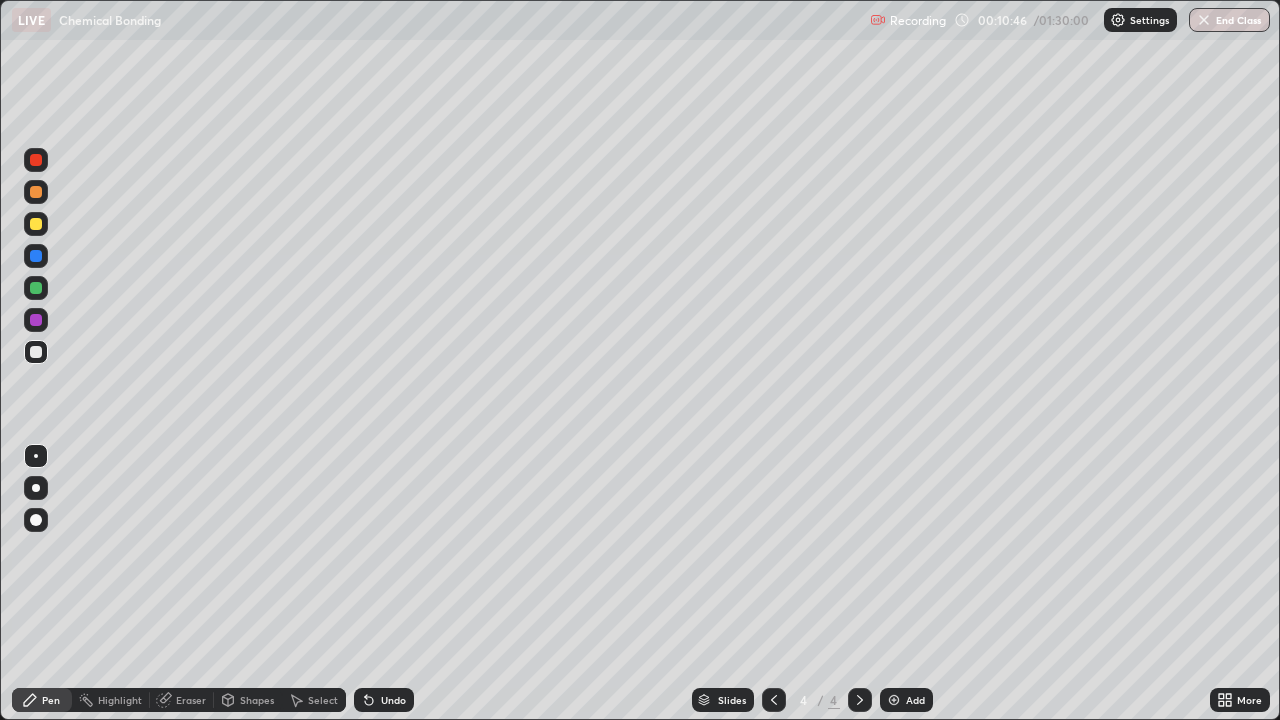 click on "Undo" at bounding box center [393, 700] 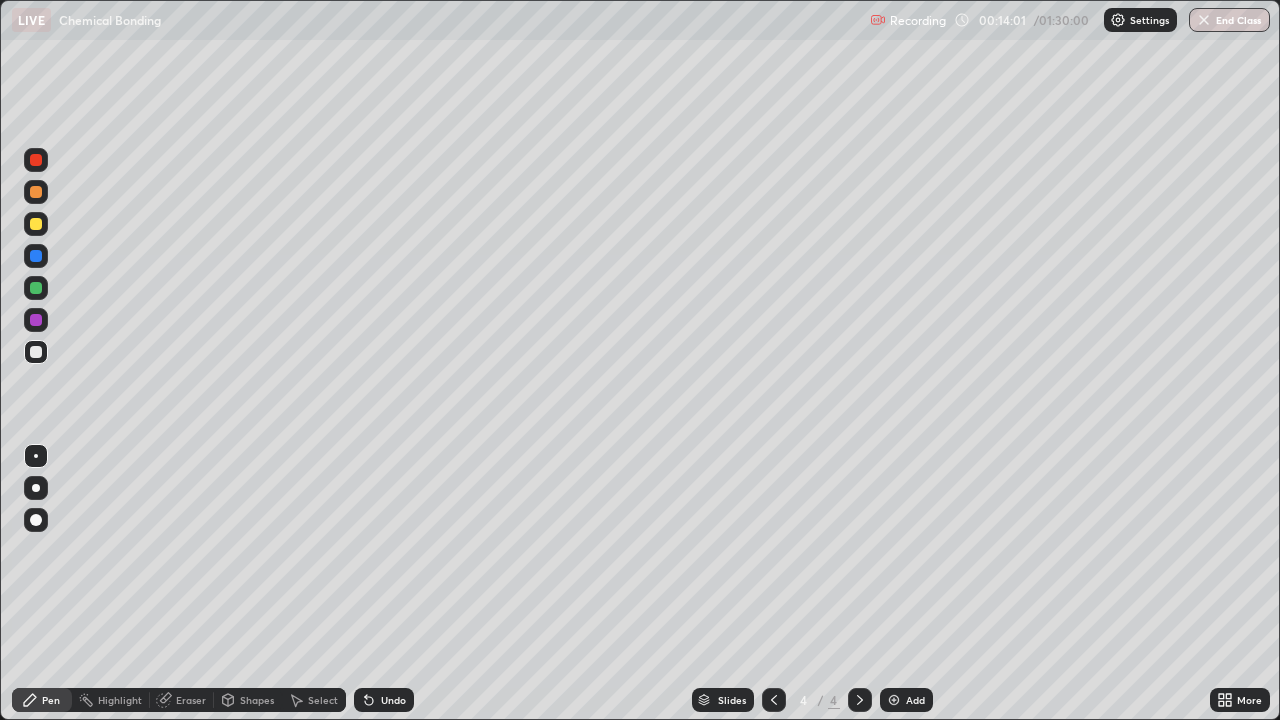 click at bounding box center [894, 700] 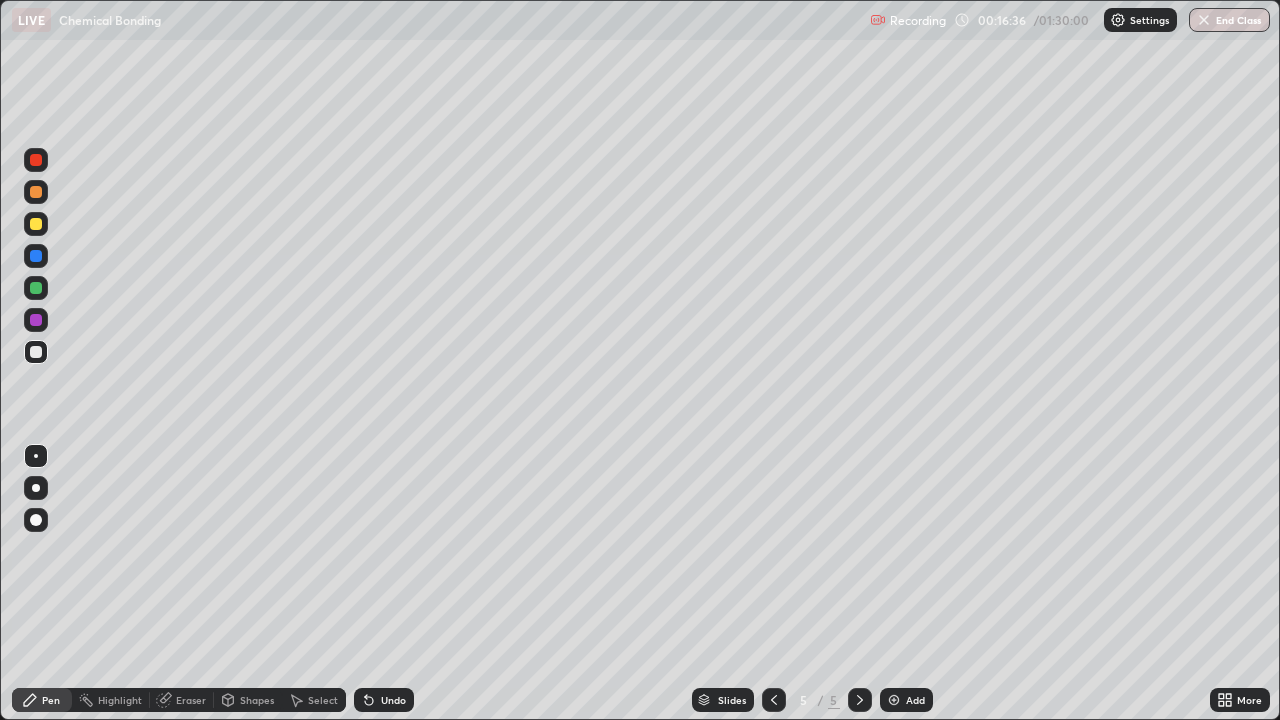 click at bounding box center [894, 700] 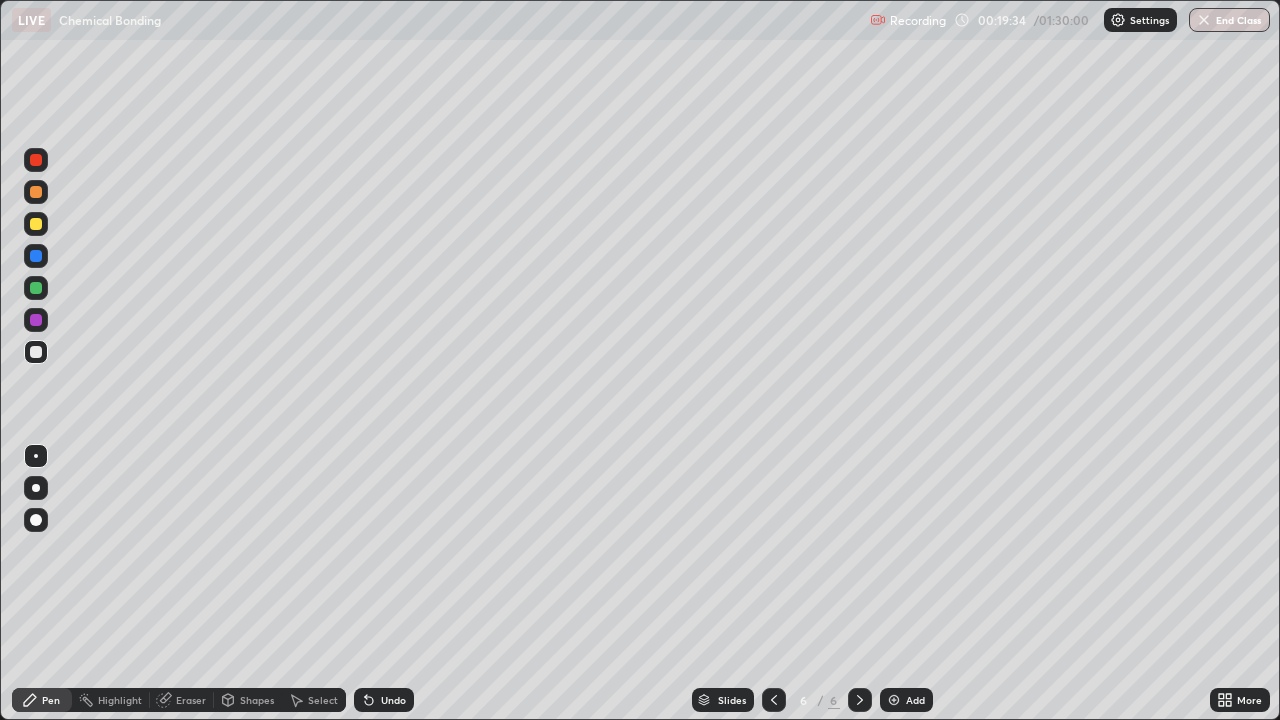 click on "Add" at bounding box center [915, 700] 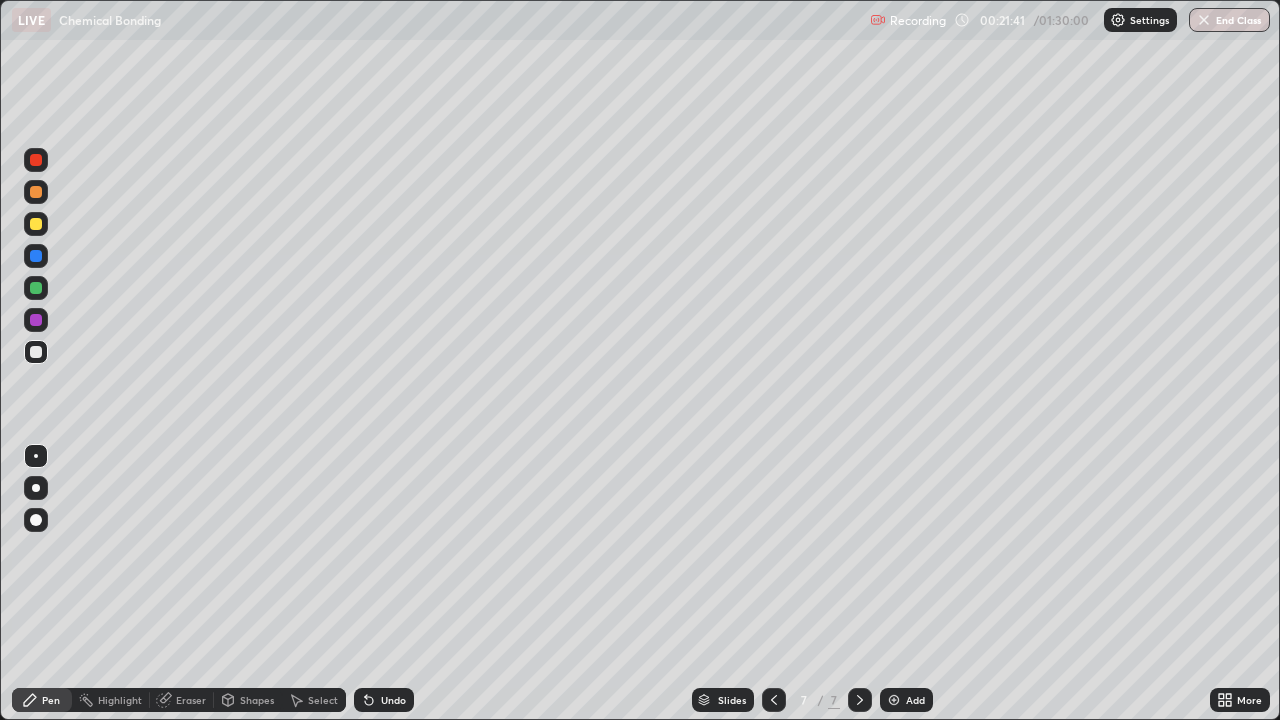 click on "Add" at bounding box center (915, 700) 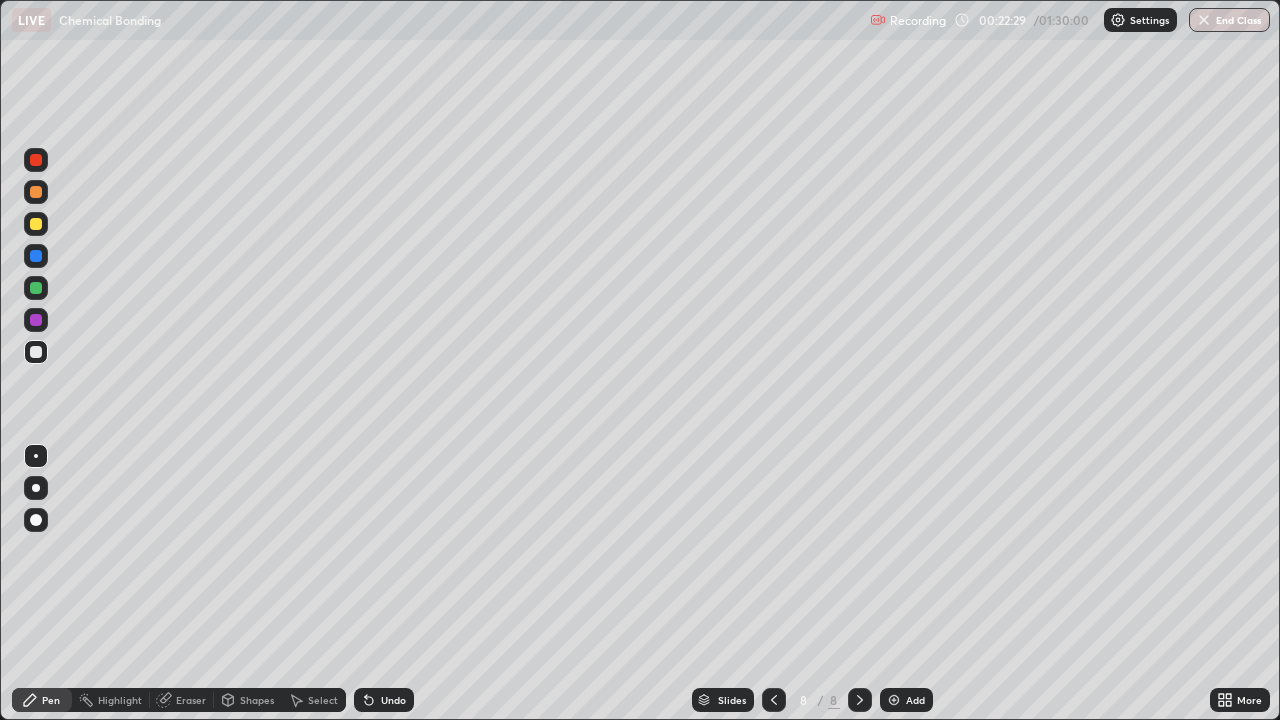 click at bounding box center [36, 520] 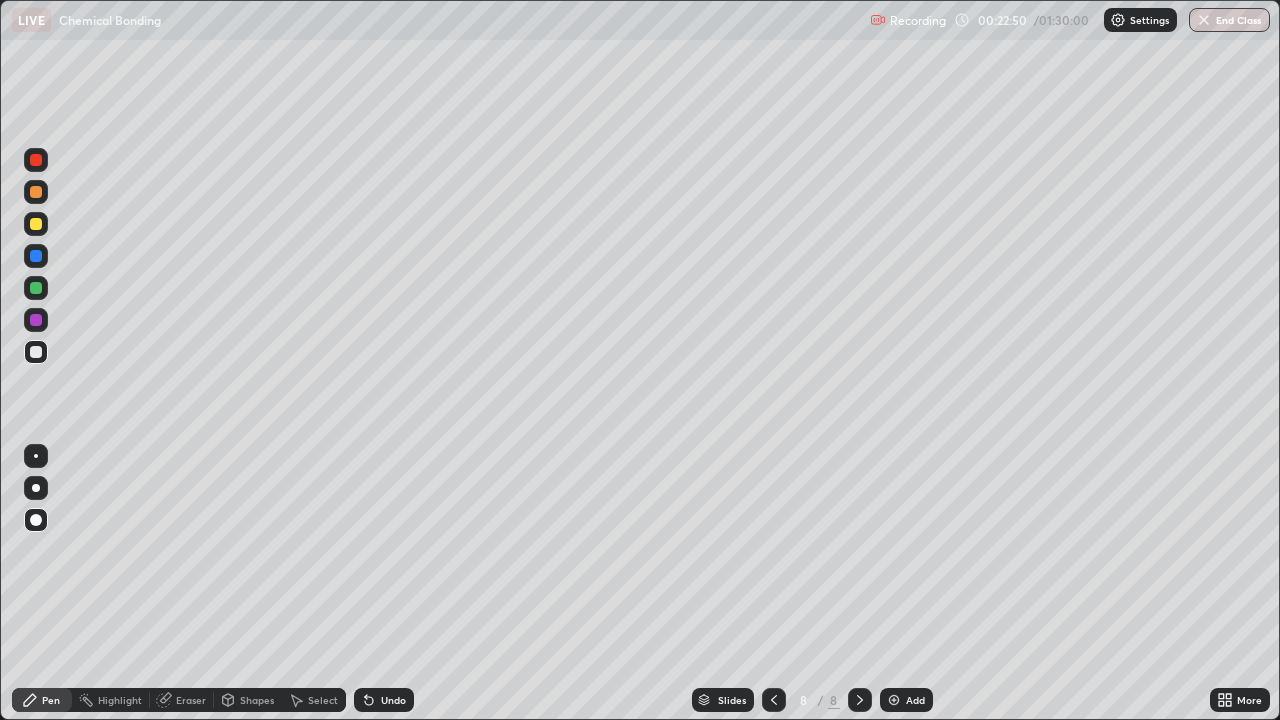 click at bounding box center [36, 288] 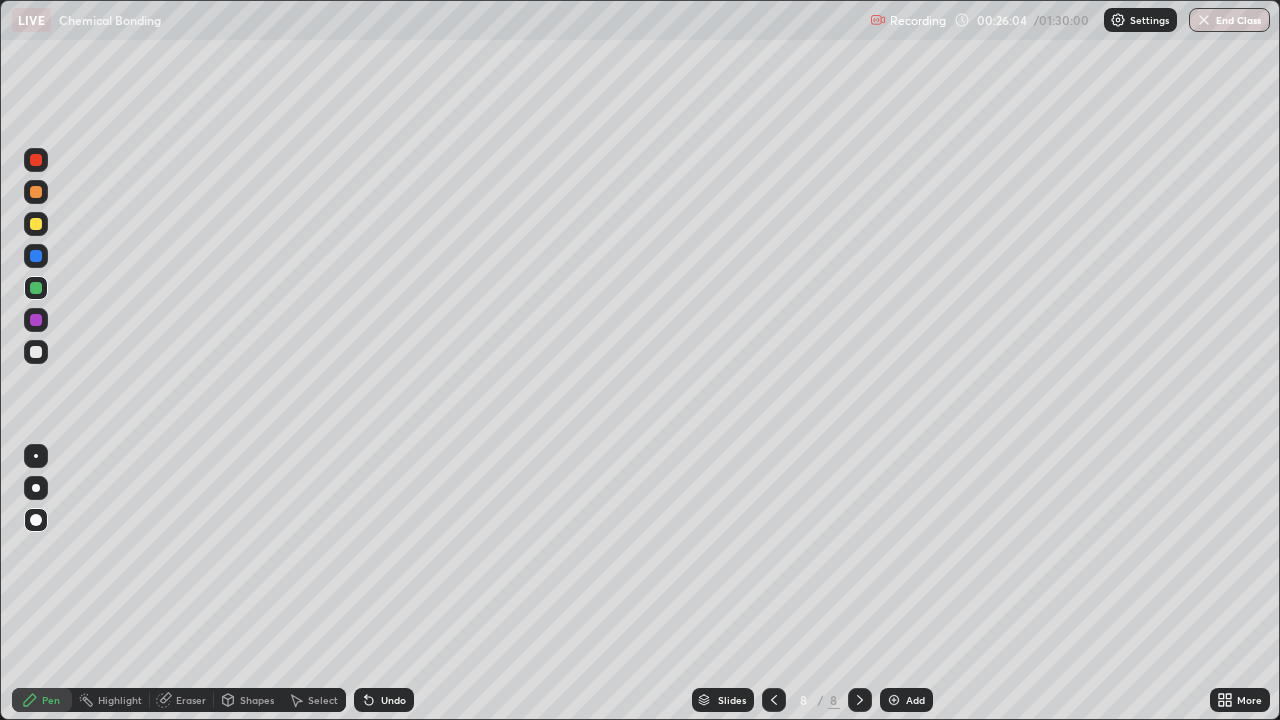 click at bounding box center (36, 352) 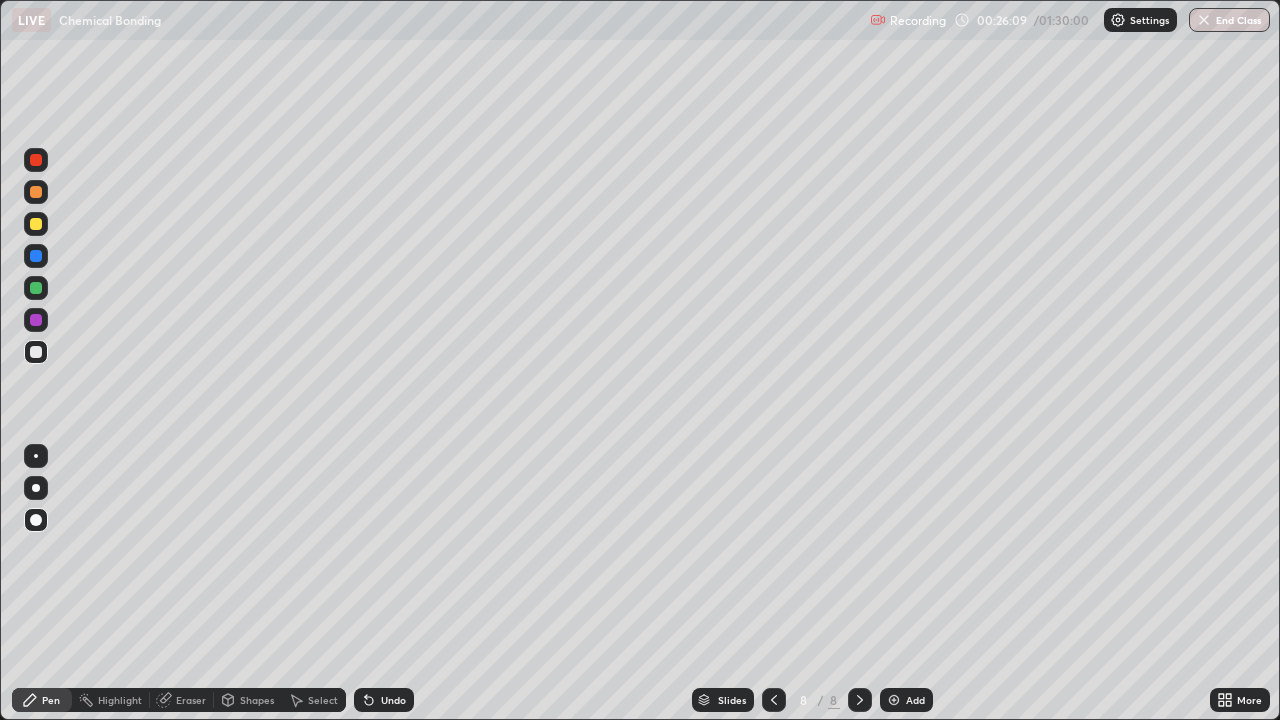click on "Undo" at bounding box center [393, 700] 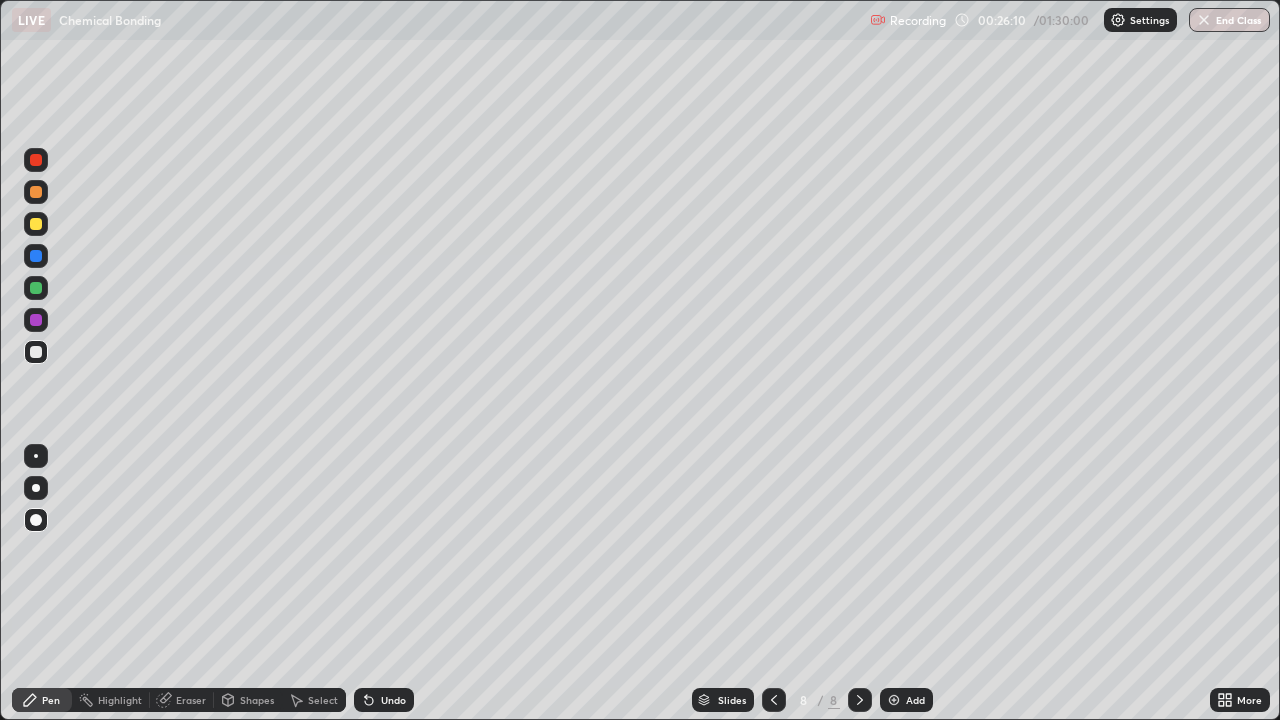 click at bounding box center (36, 456) 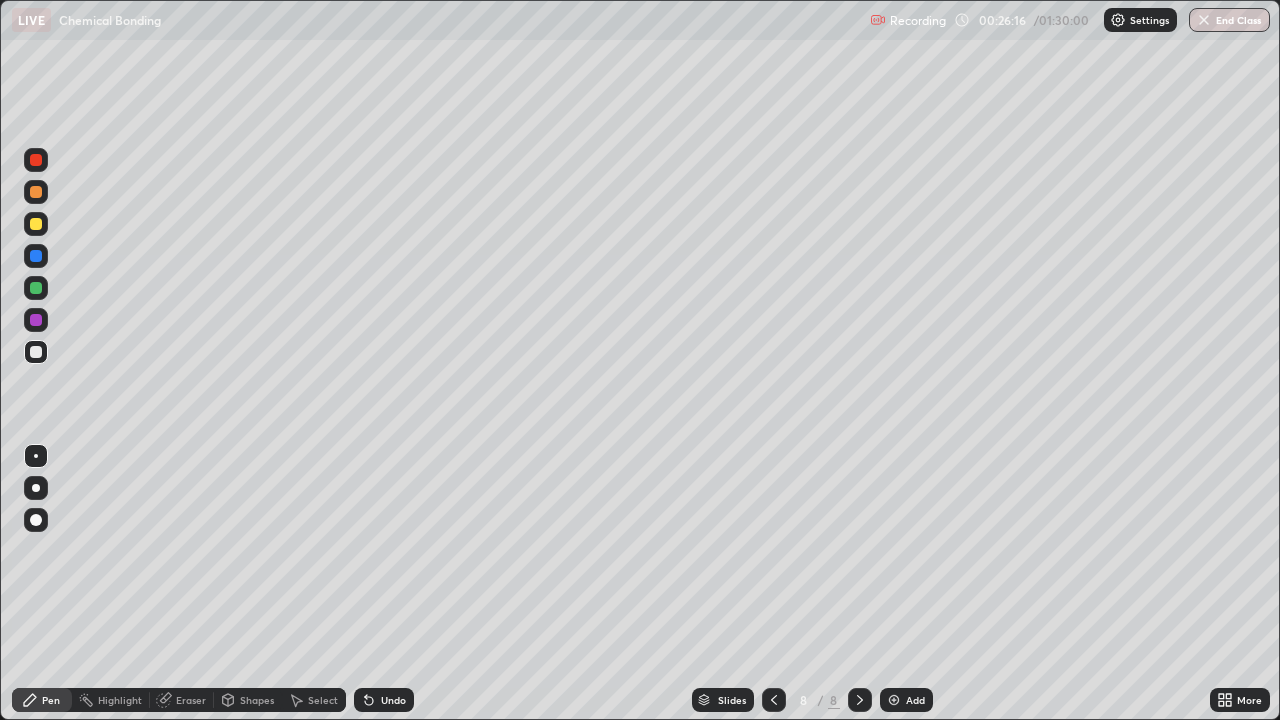 click on "Undo" at bounding box center [393, 700] 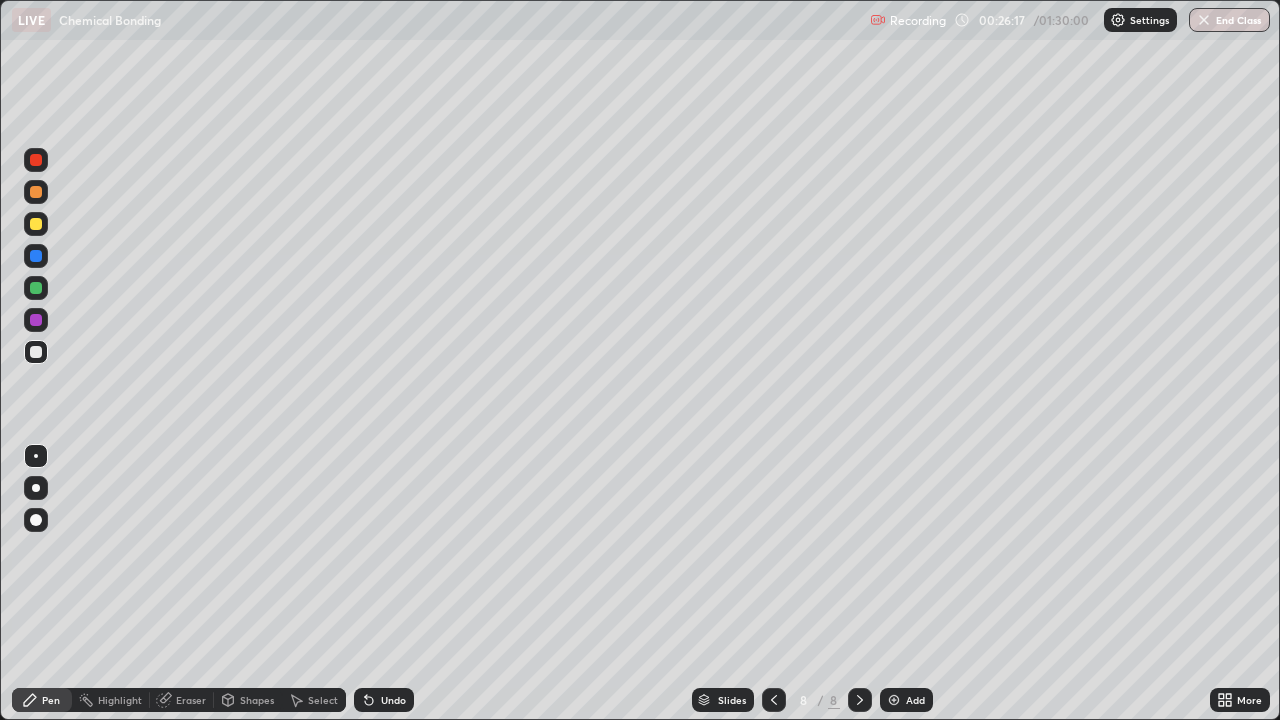 click on "Undo" at bounding box center (393, 700) 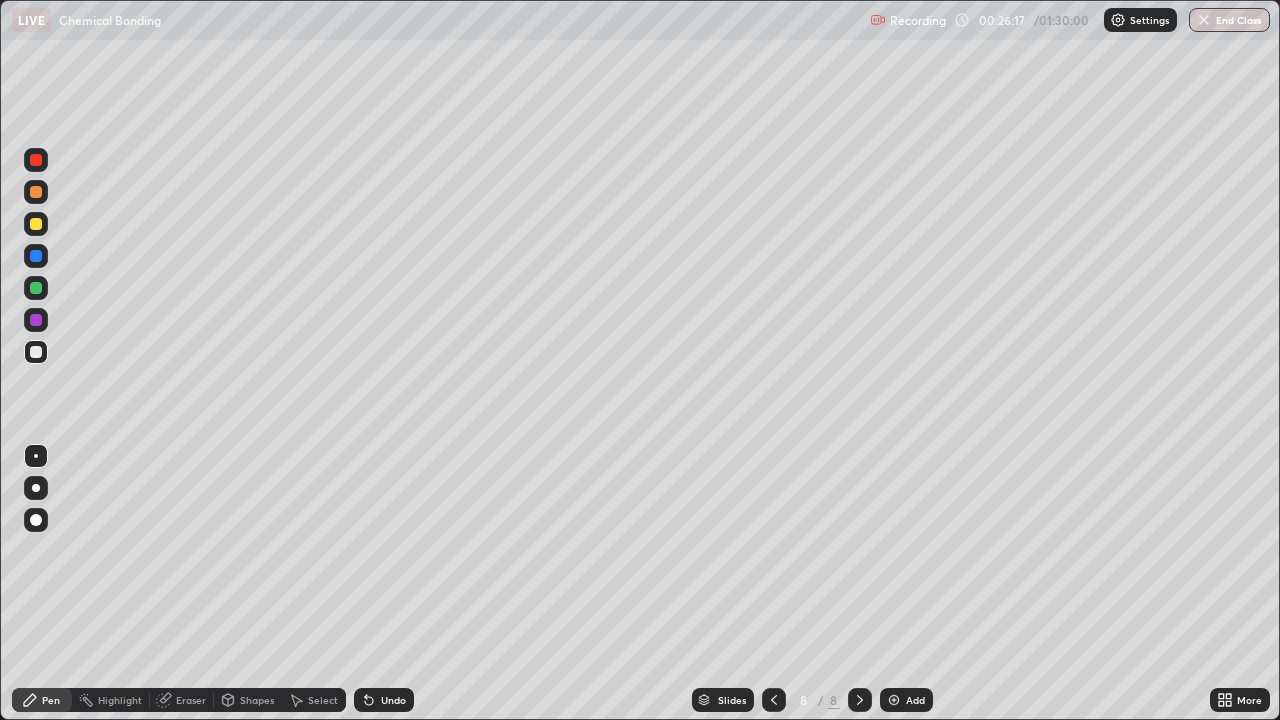 click on "Undo" at bounding box center [384, 700] 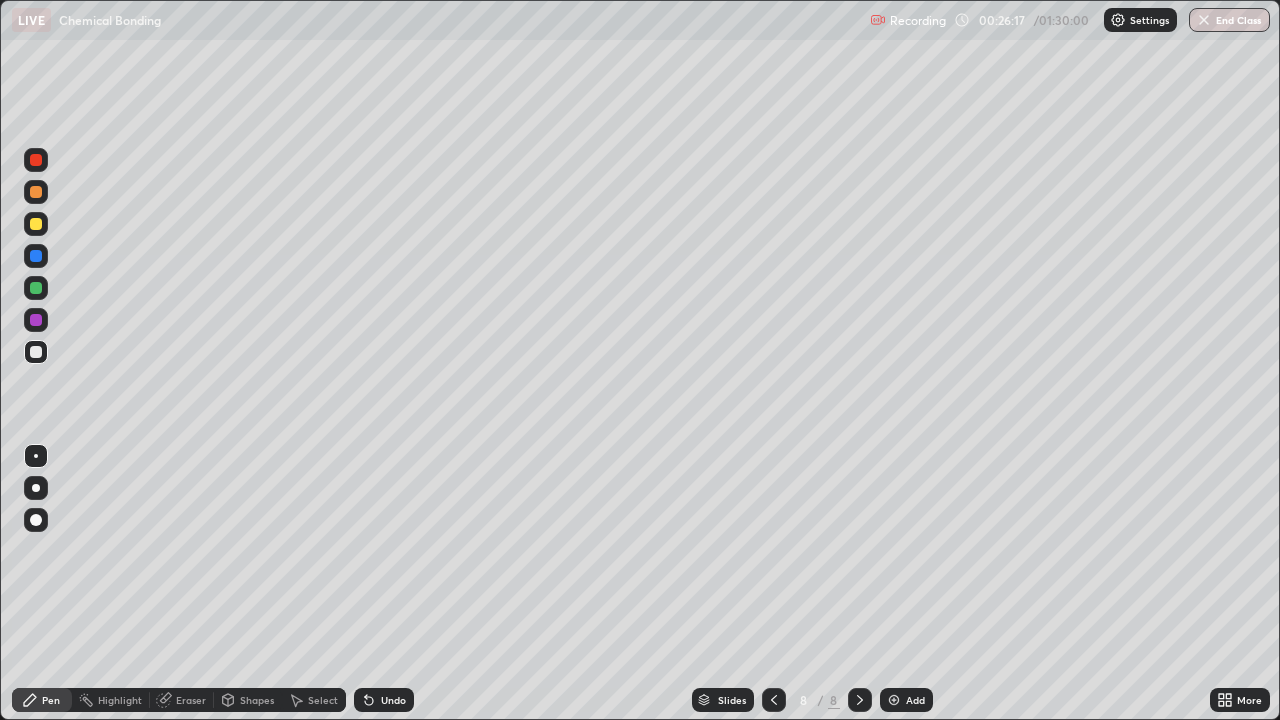 click on "Undo" at bounding box center (384, 700) 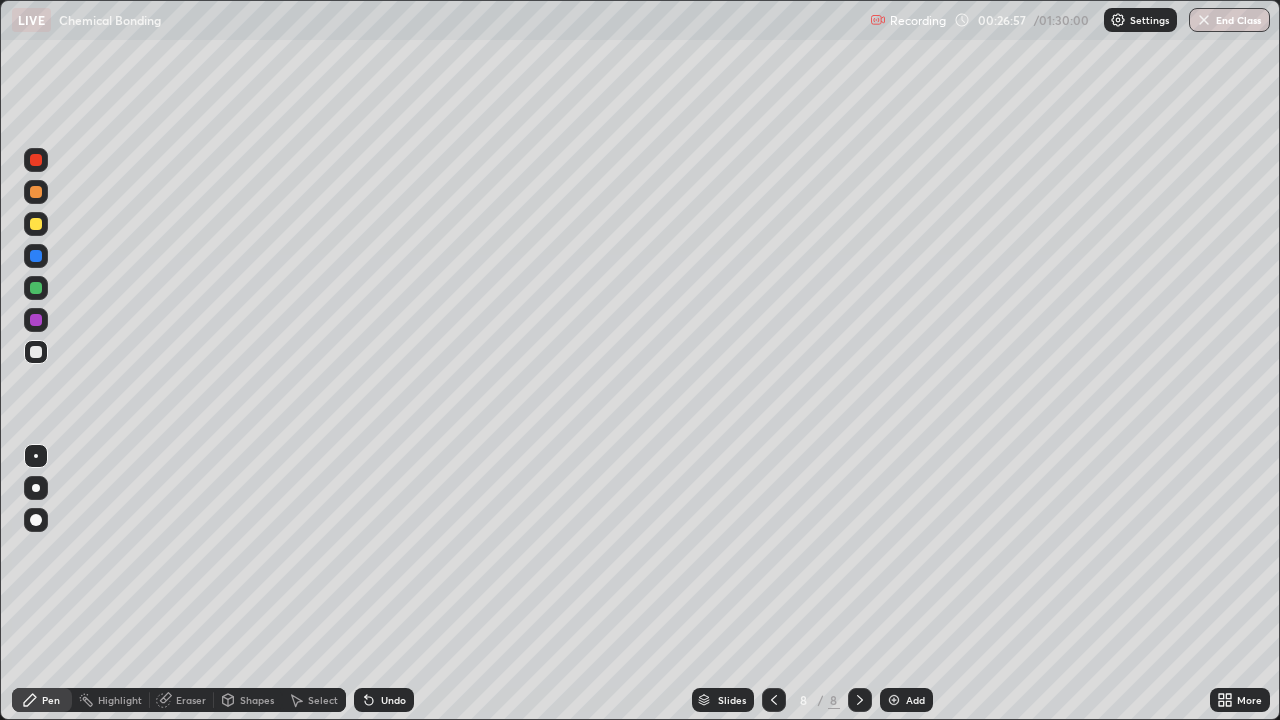 click at bounding box center [36, 288] 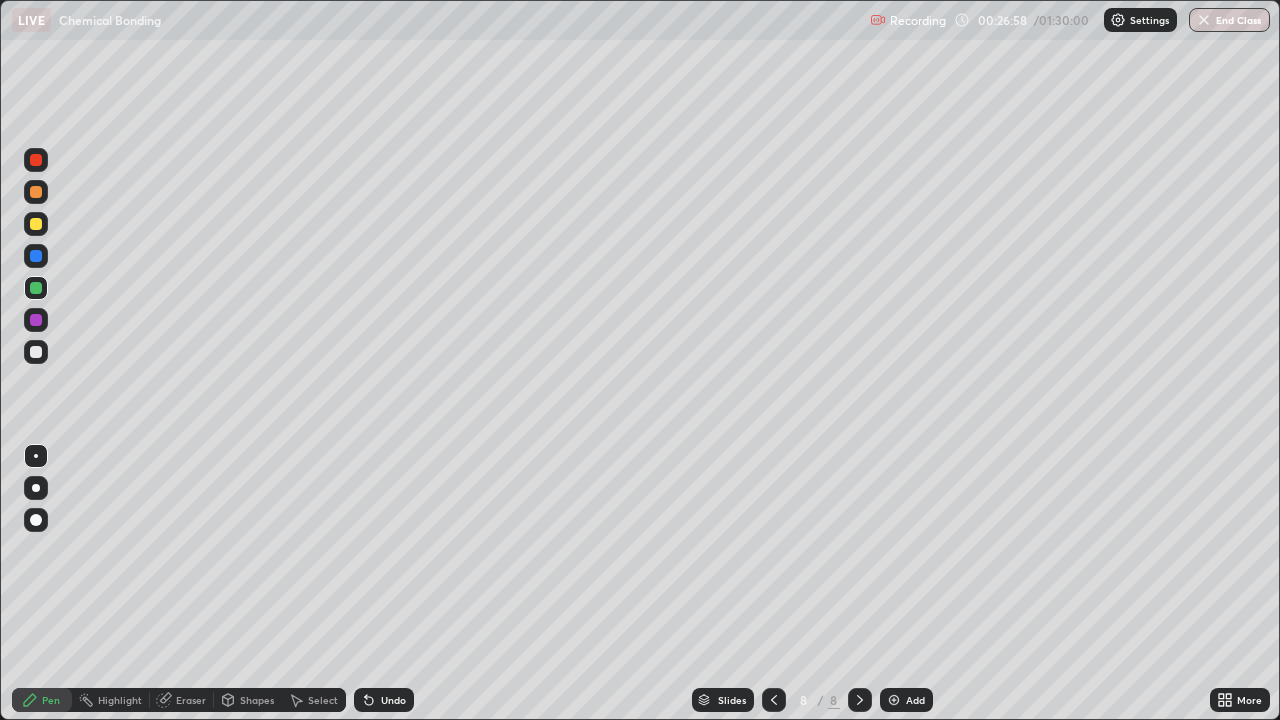 click on "Highlight" at bounding box center (120, 700) 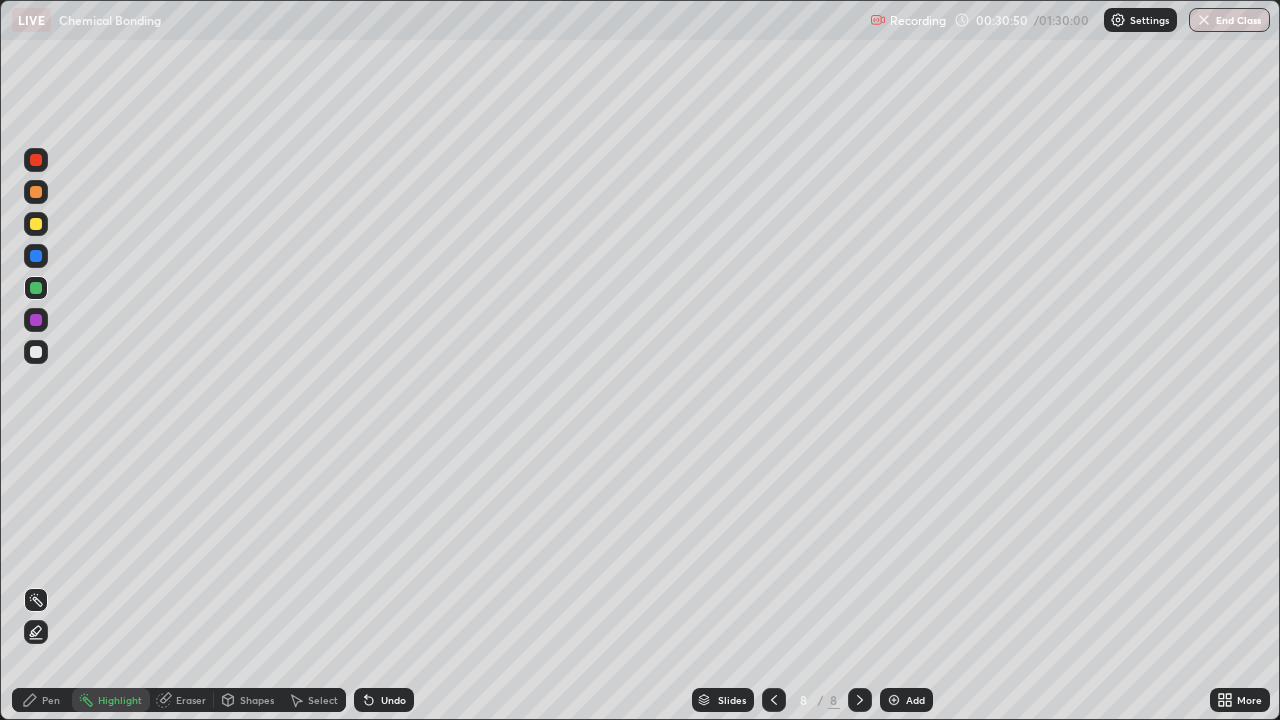 click on "Add" at bounding box center (906, 700) 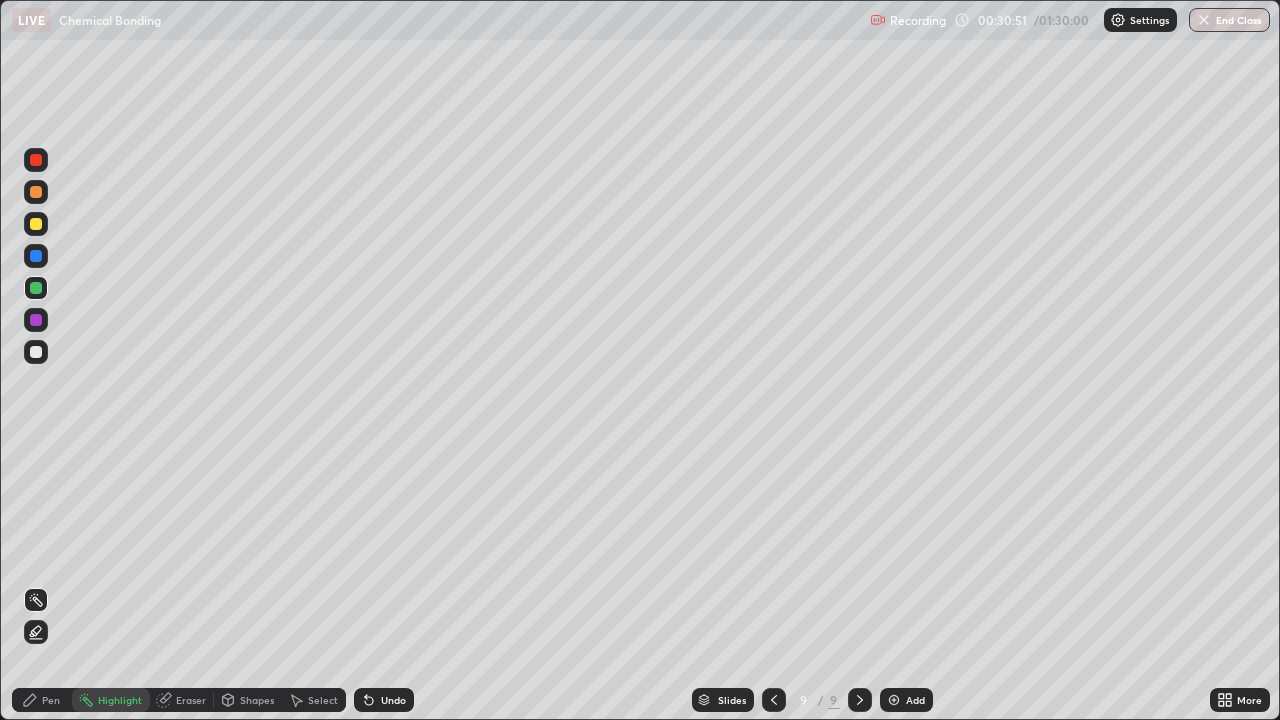 click on "Pen" at bounding box center (42, 700) 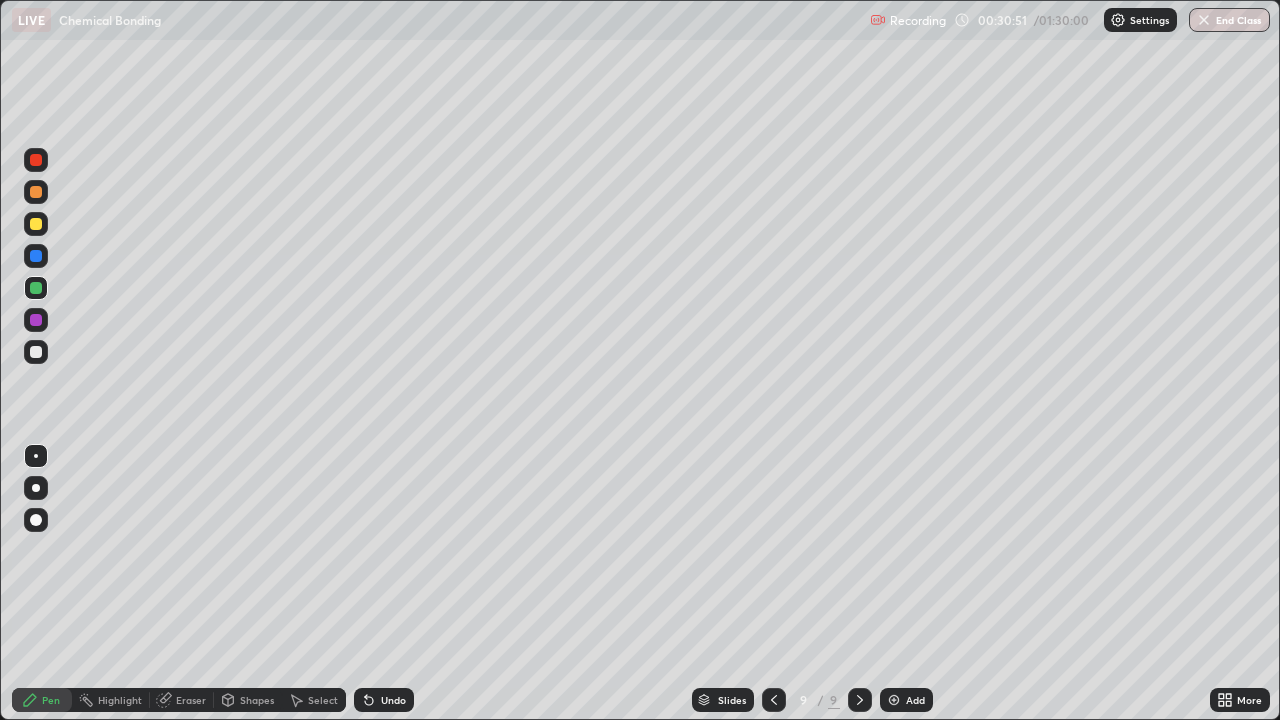 click at bounding box center (36, 352) 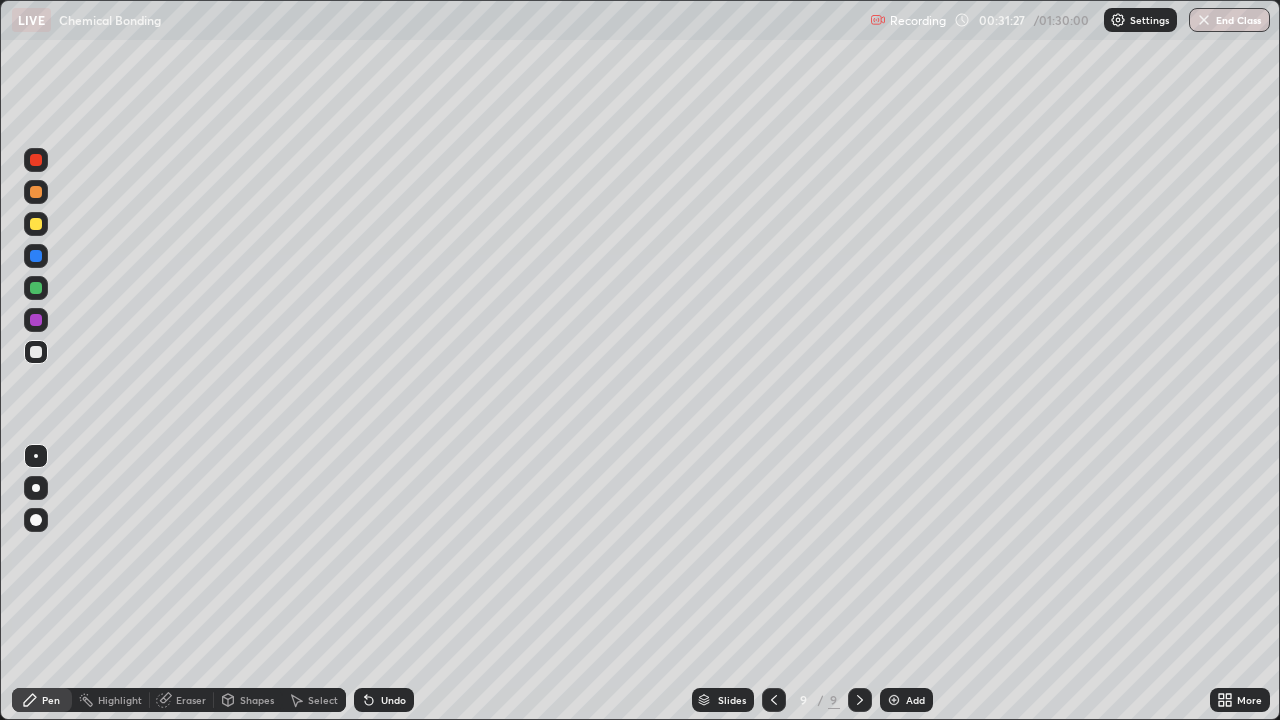click 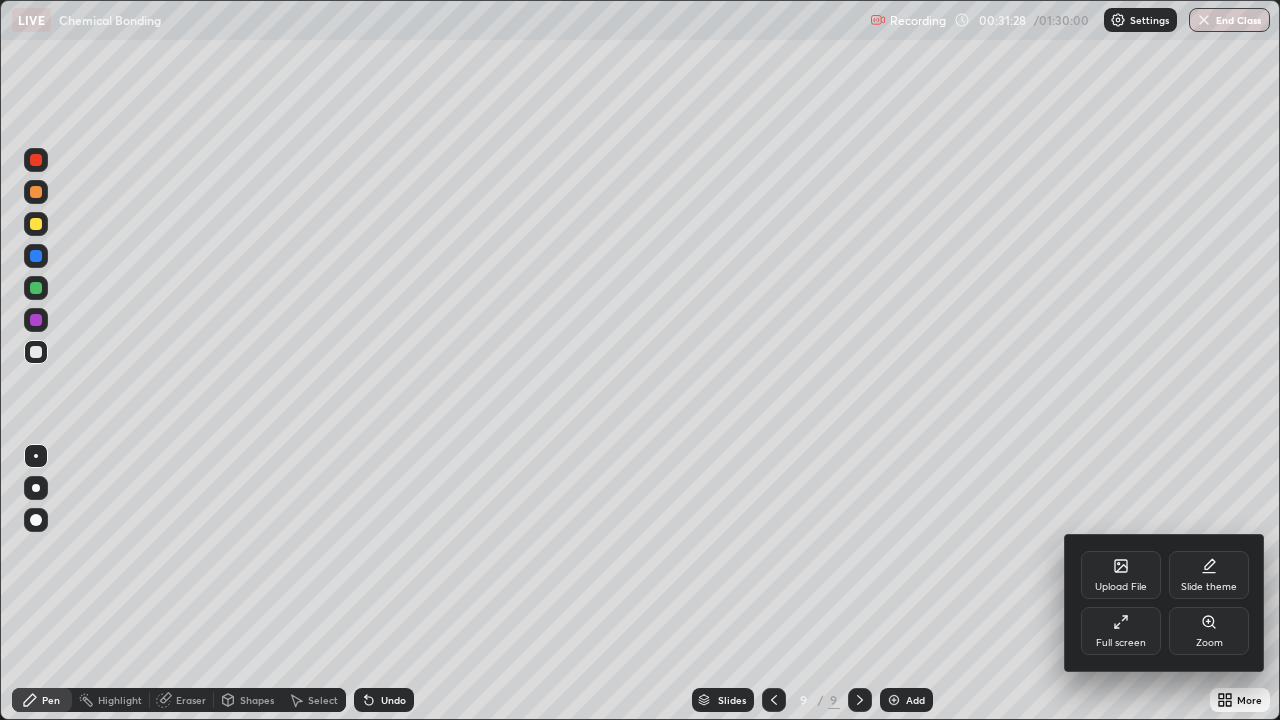 click 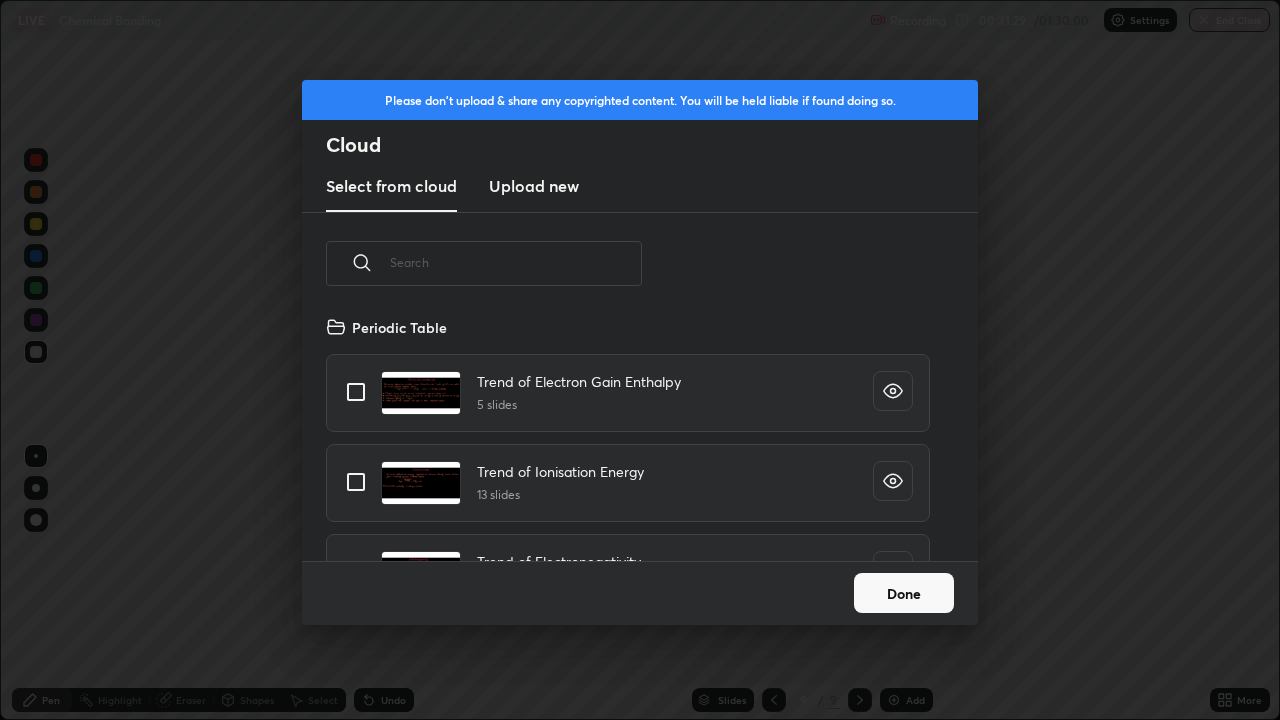 scroll, scrollTop: 7, scrollLeft: 11, axis: both 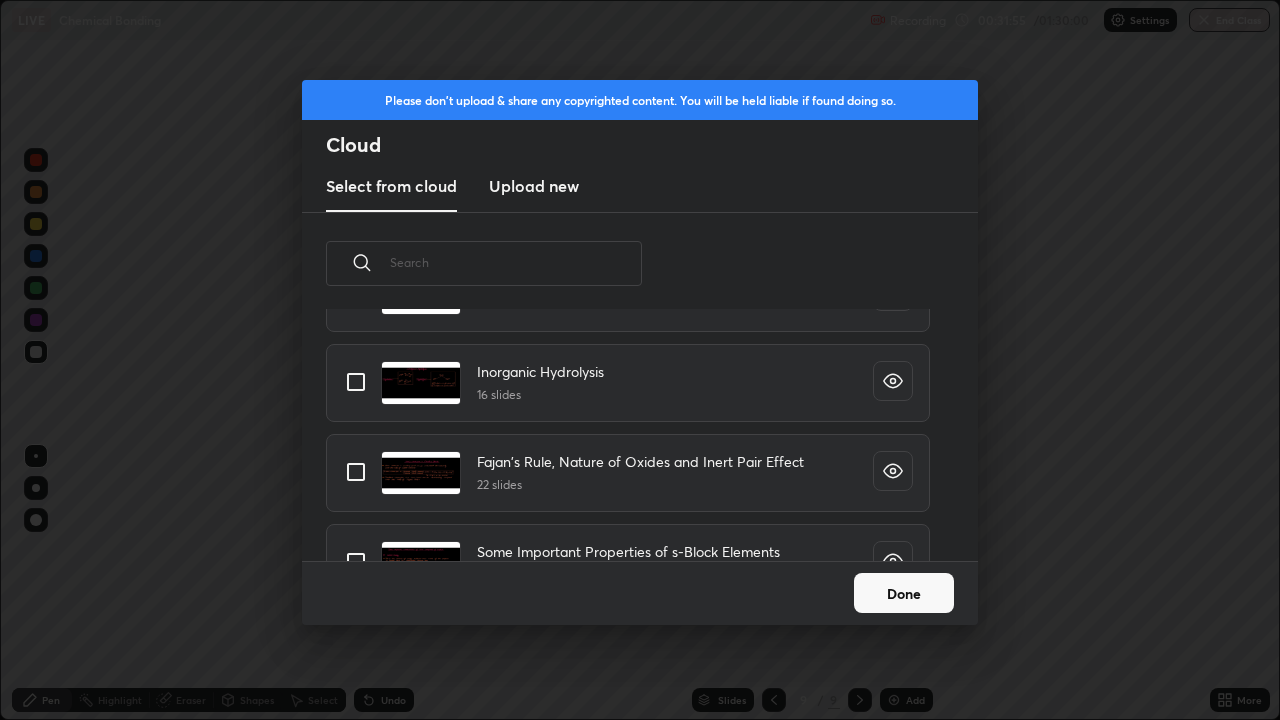 click at bounding box center [356, 472] 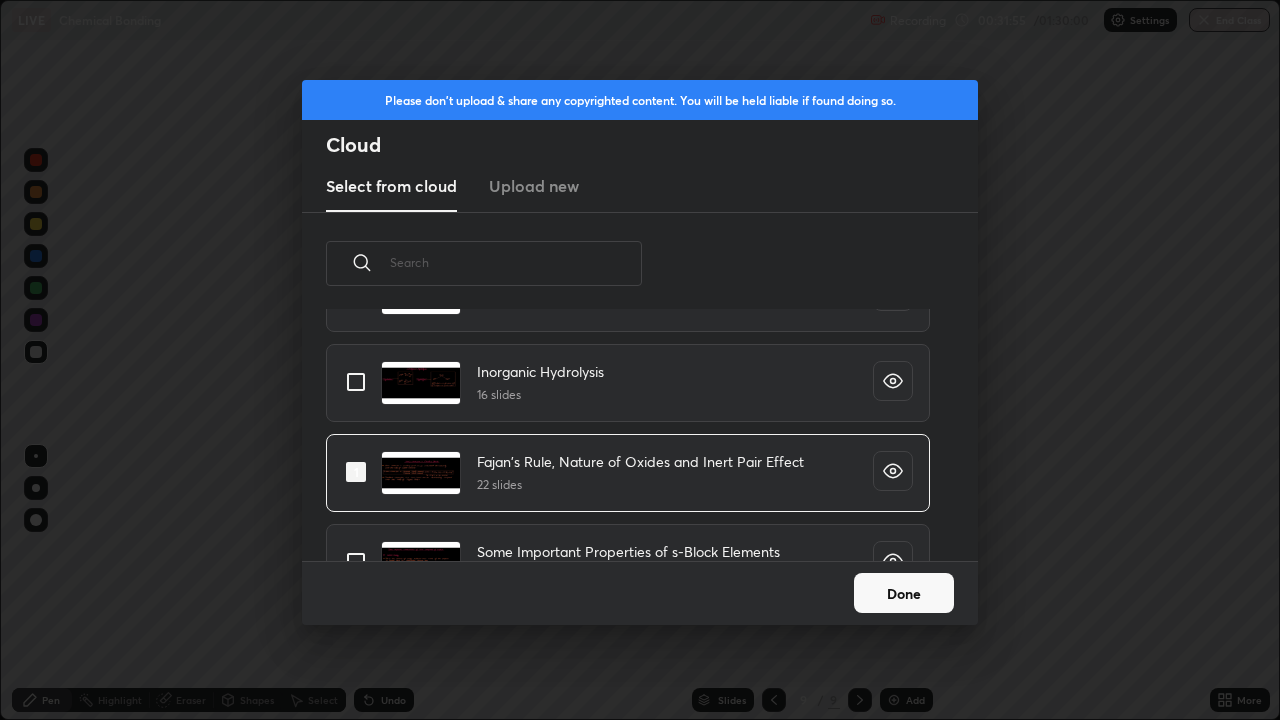 click on "Done" at bounding box center (904, 593) 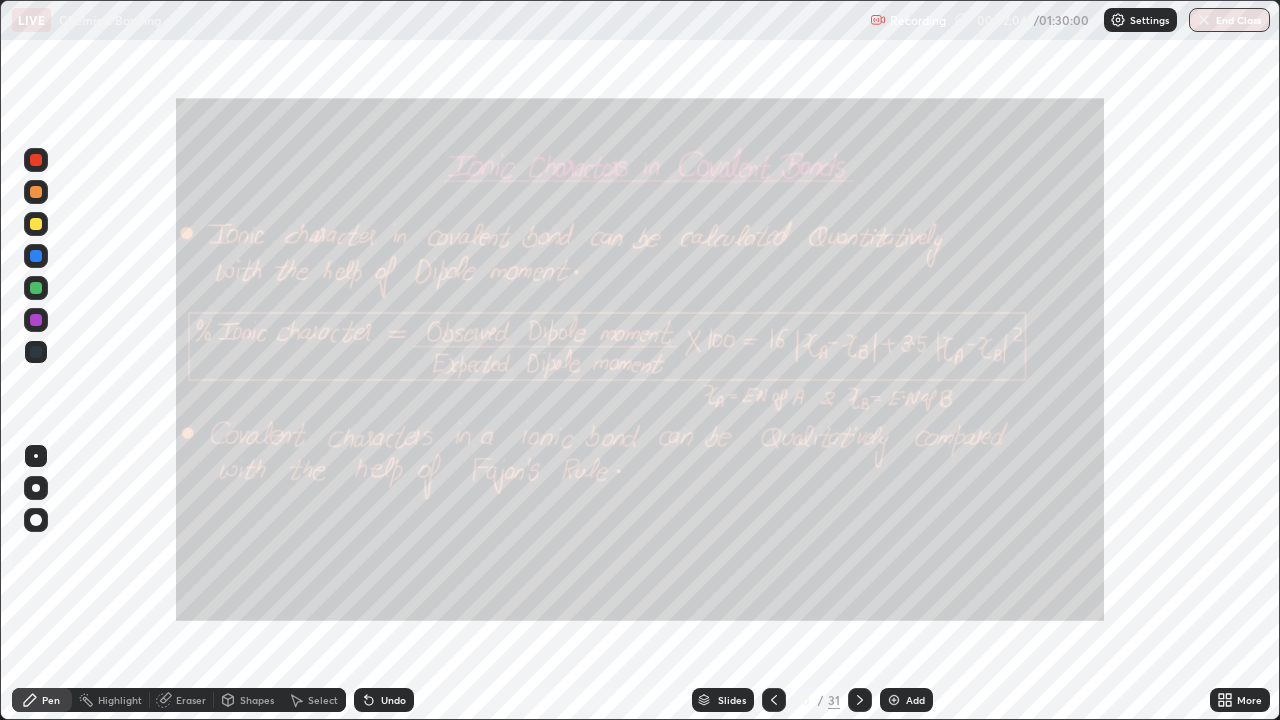 click on "Highlight" at bounding box center [120, 700] 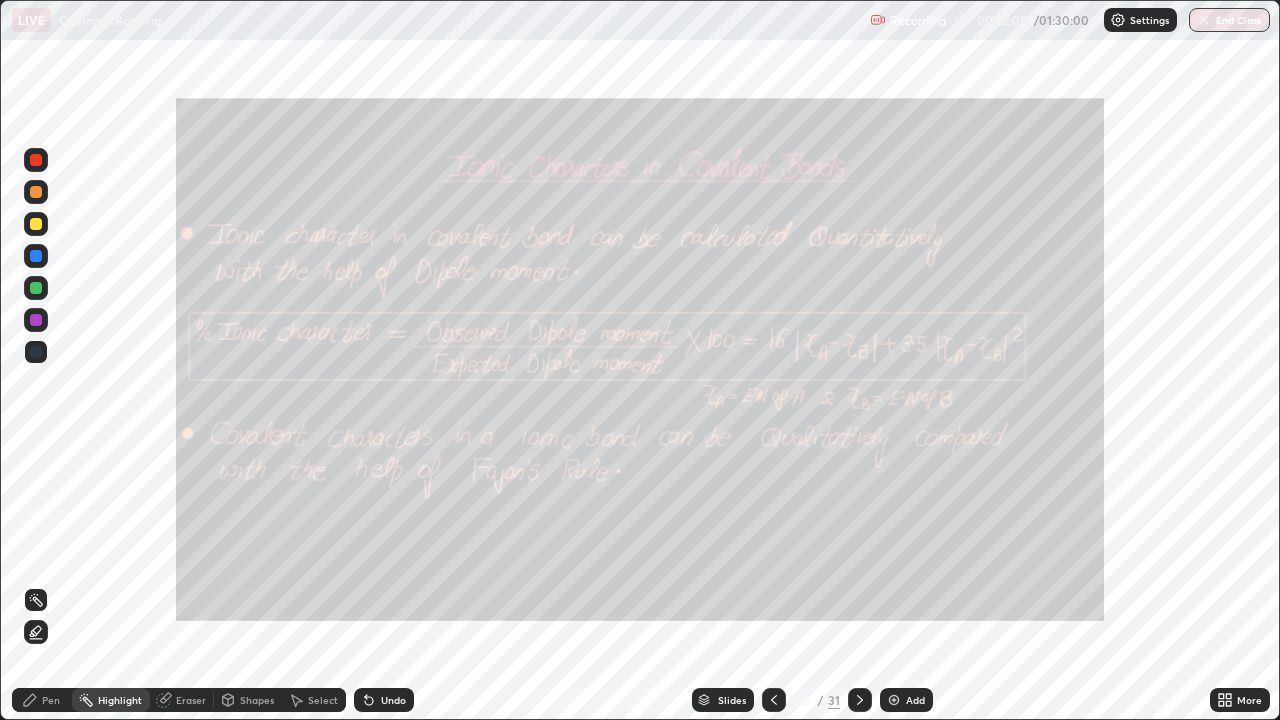 click at bounding box center (36, 160) 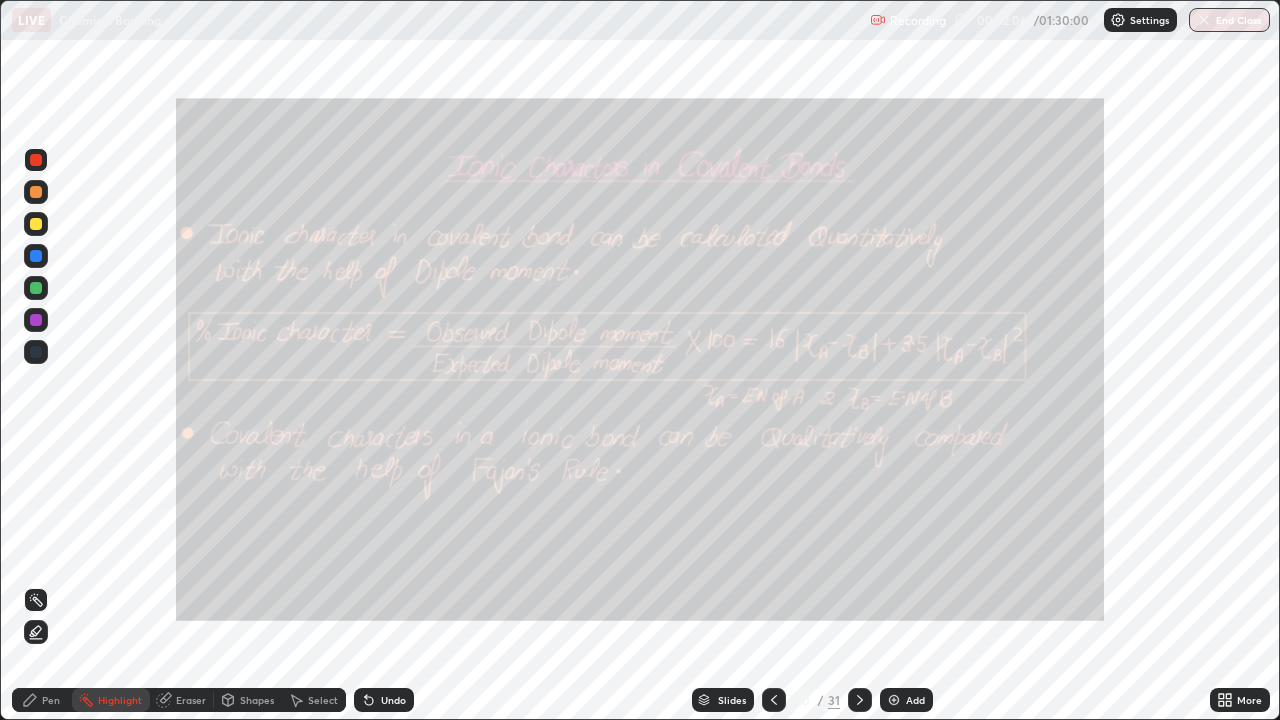 click on "Pen" at bounding box center [51, 700] 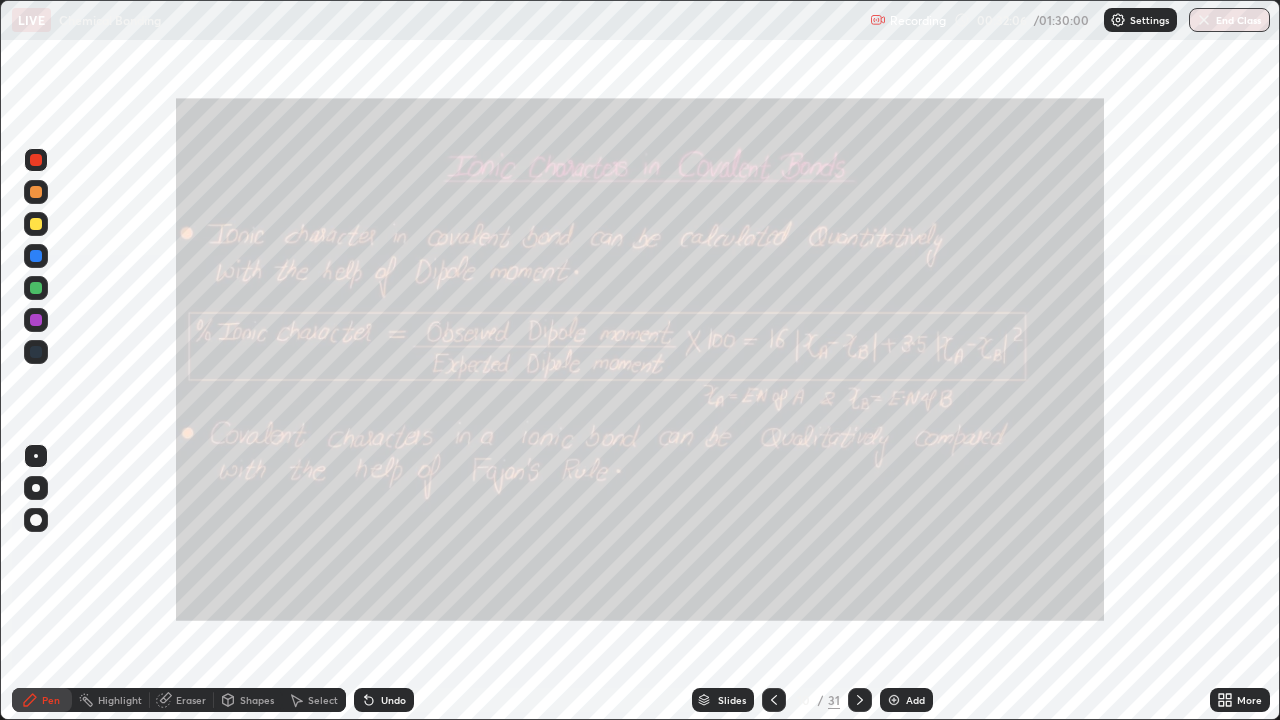 click at bounding box center [36, 520] 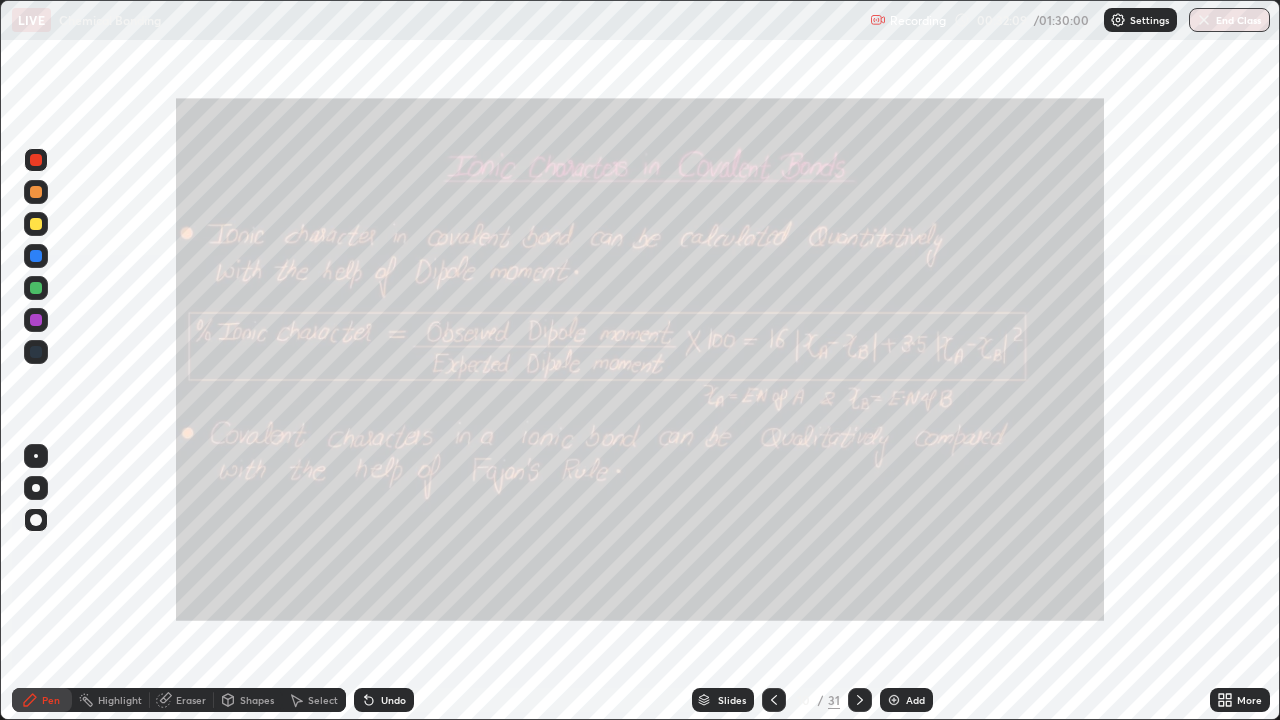 click at bounding box center [36, 192] 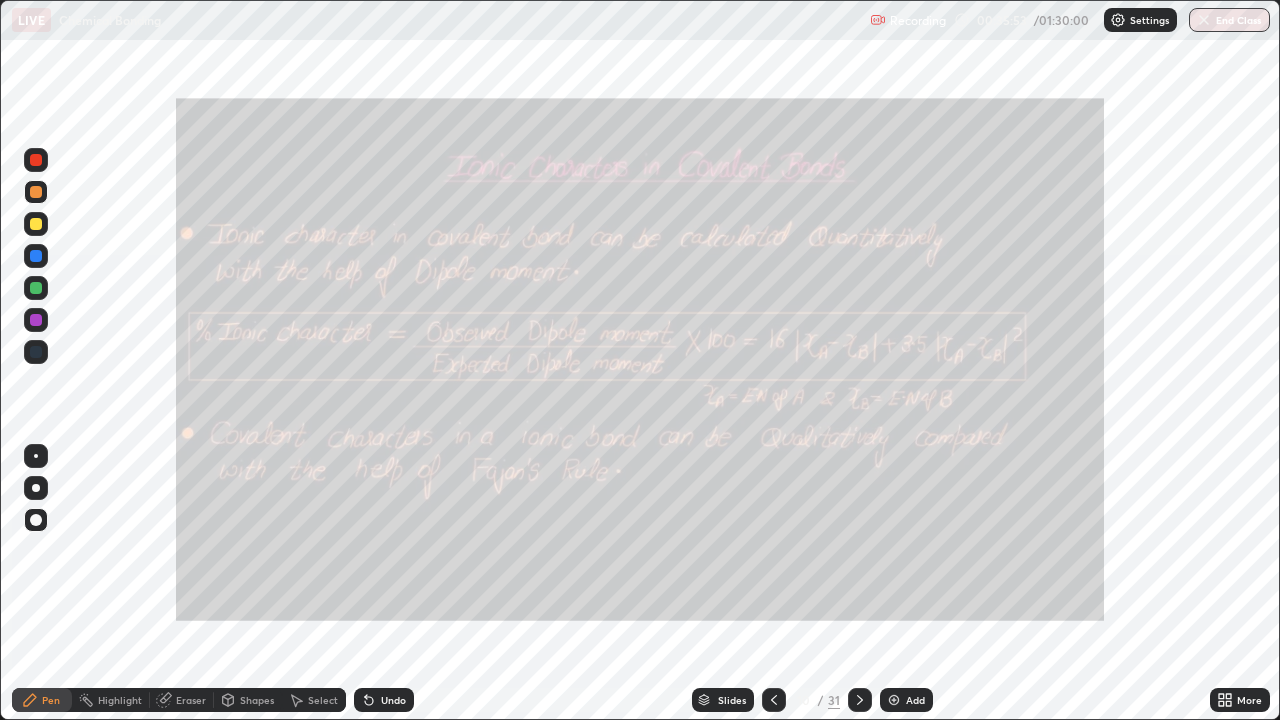 click at bounding box center (36, 456) 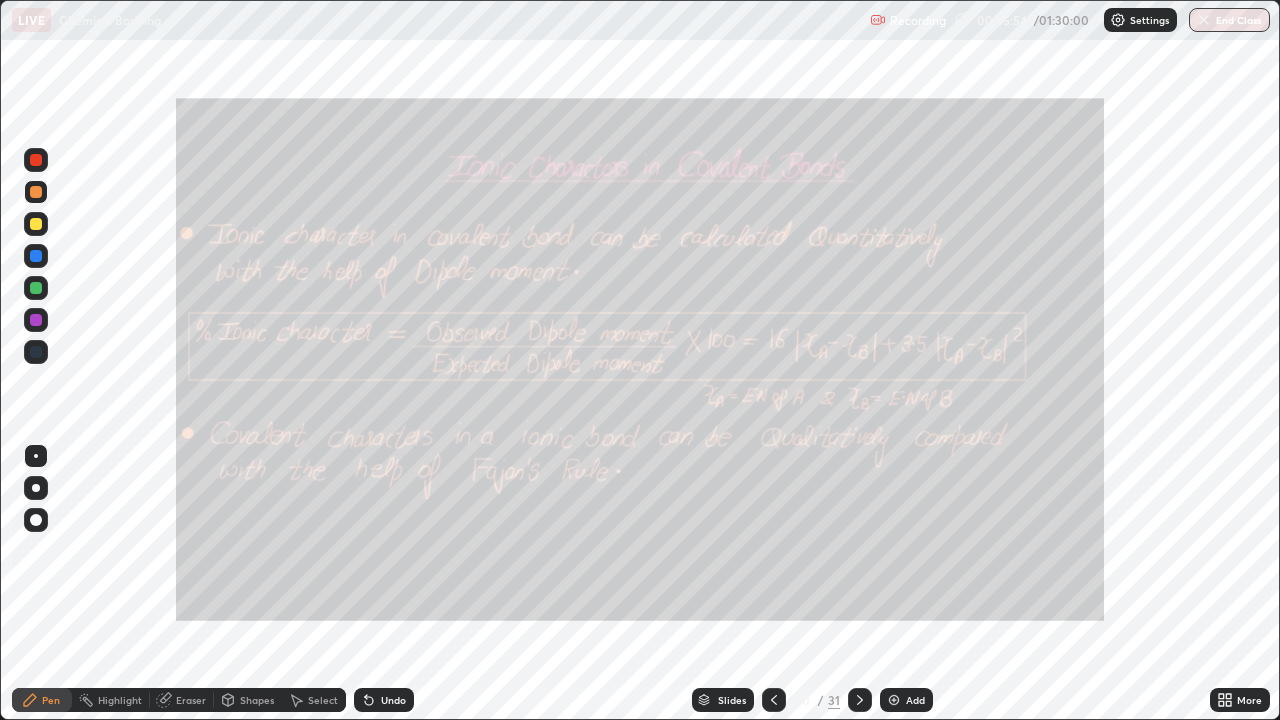 click 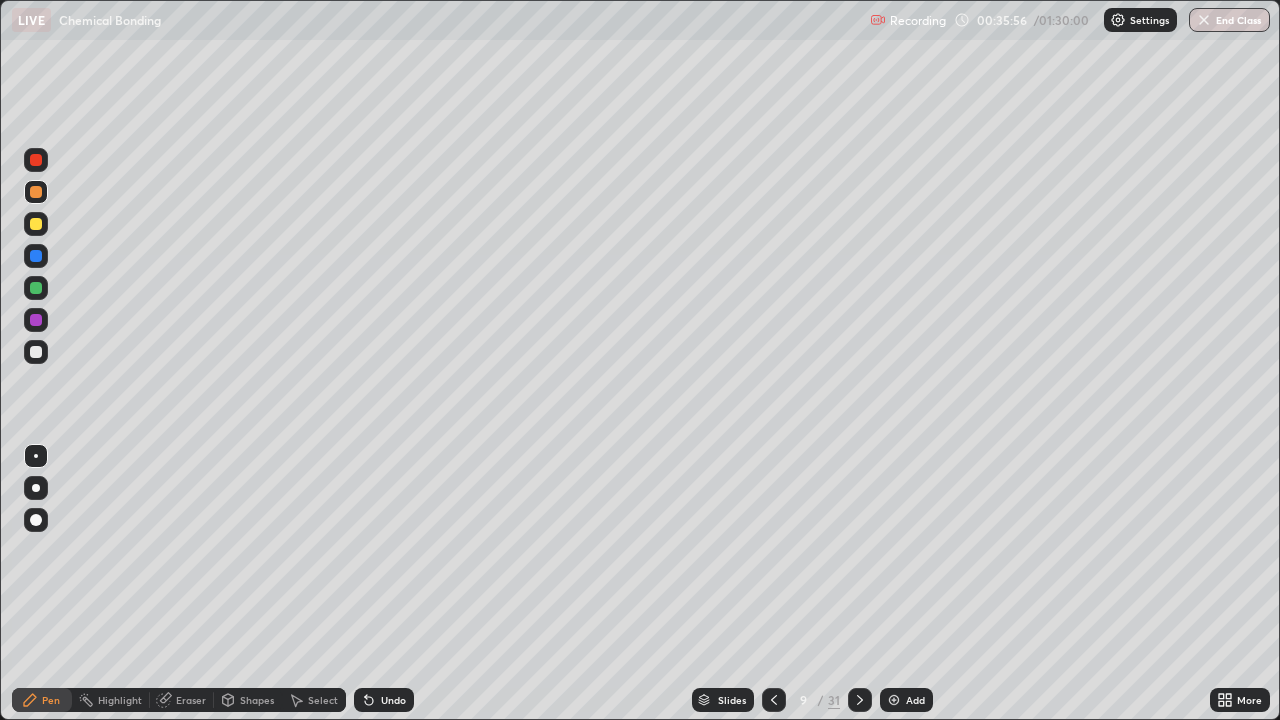 click at bounding box center (36, 352) 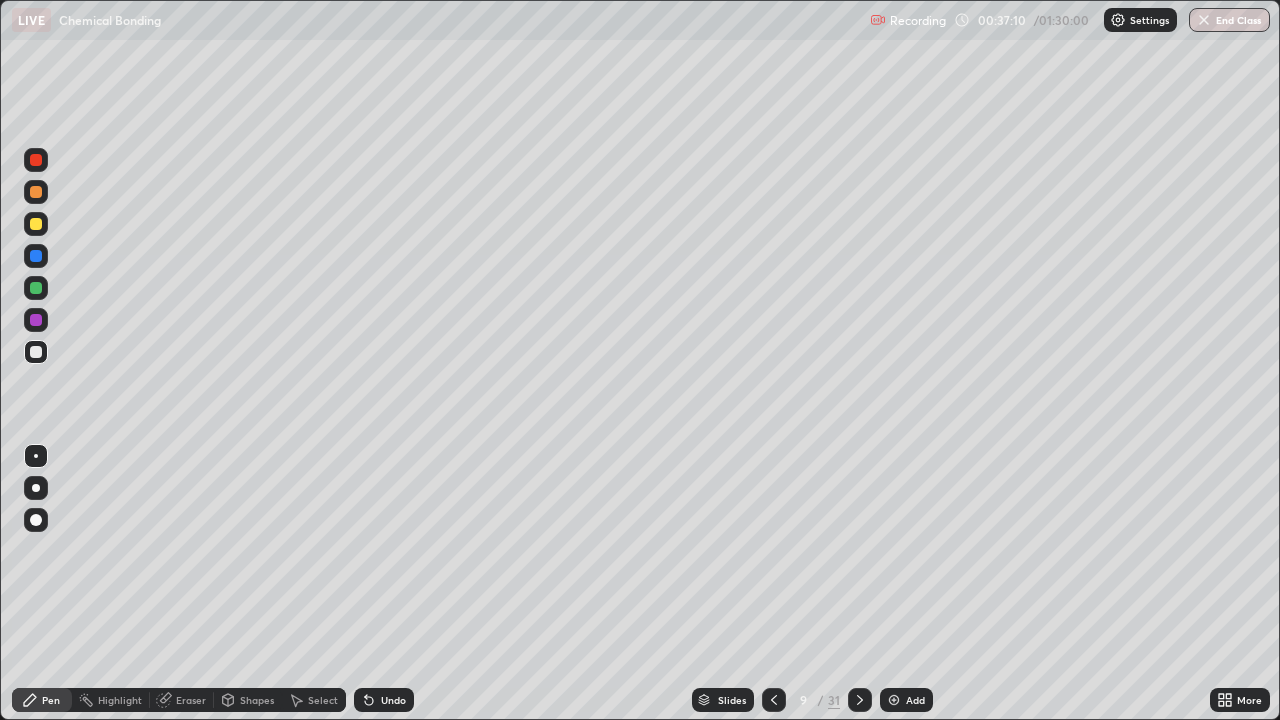 click on "Undo" at bounding box center [384, 700] 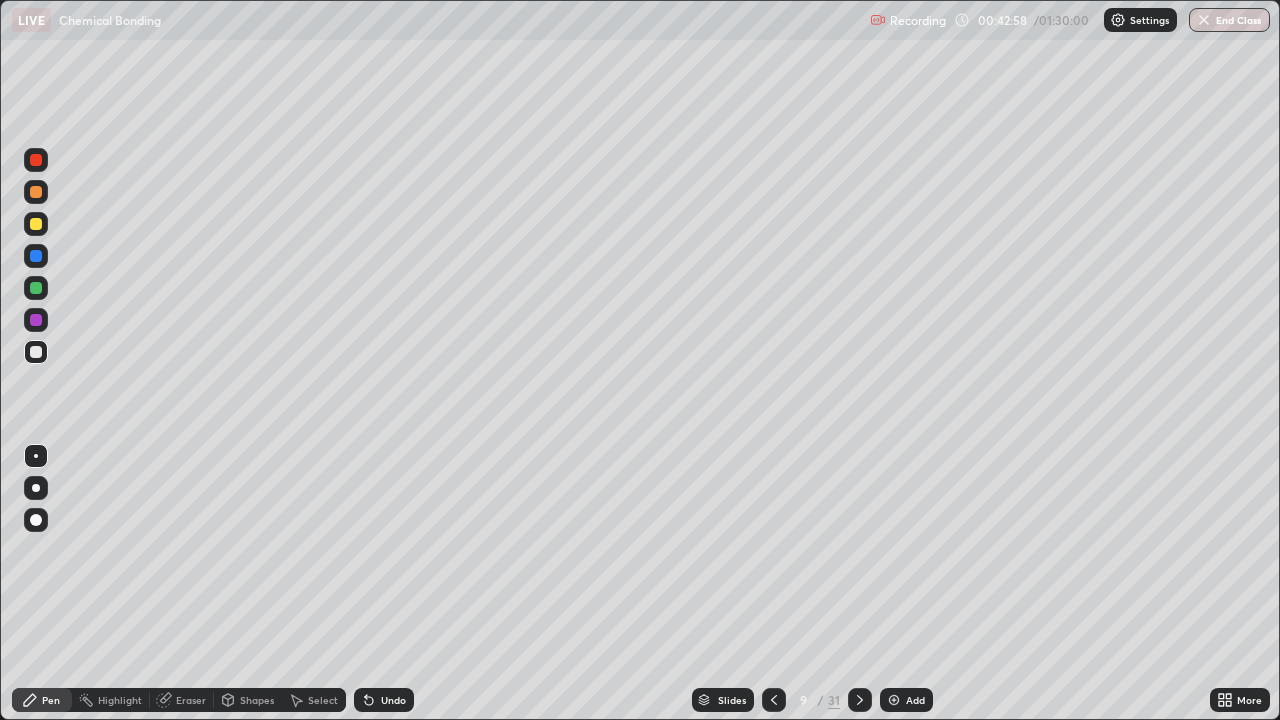 click on "Add" at bounding box center [915, 700] 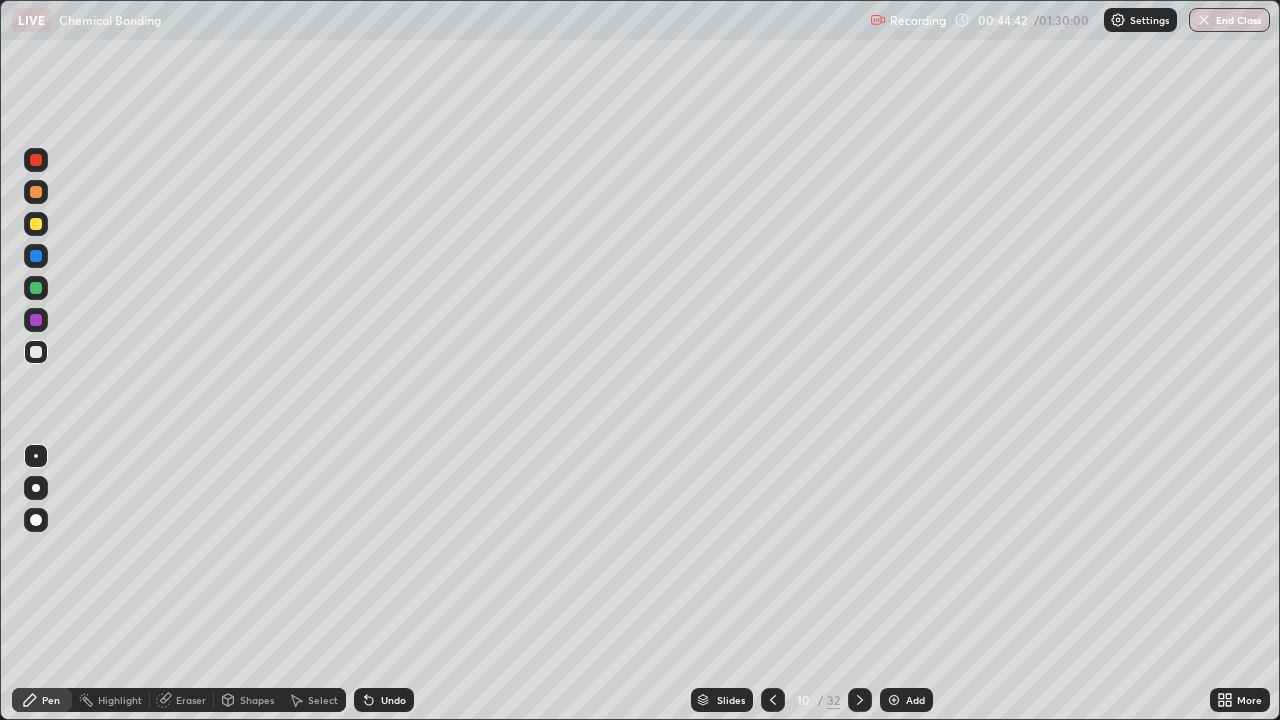 click at bounding box center (860, 700) 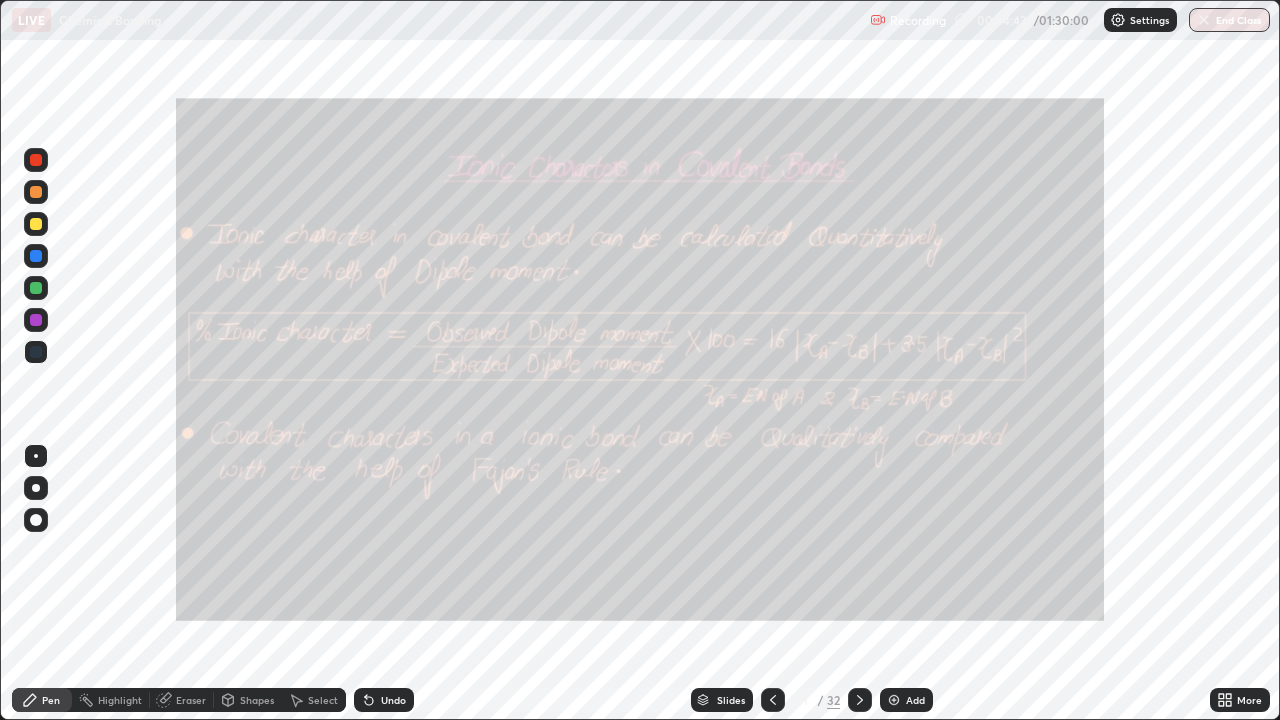 click 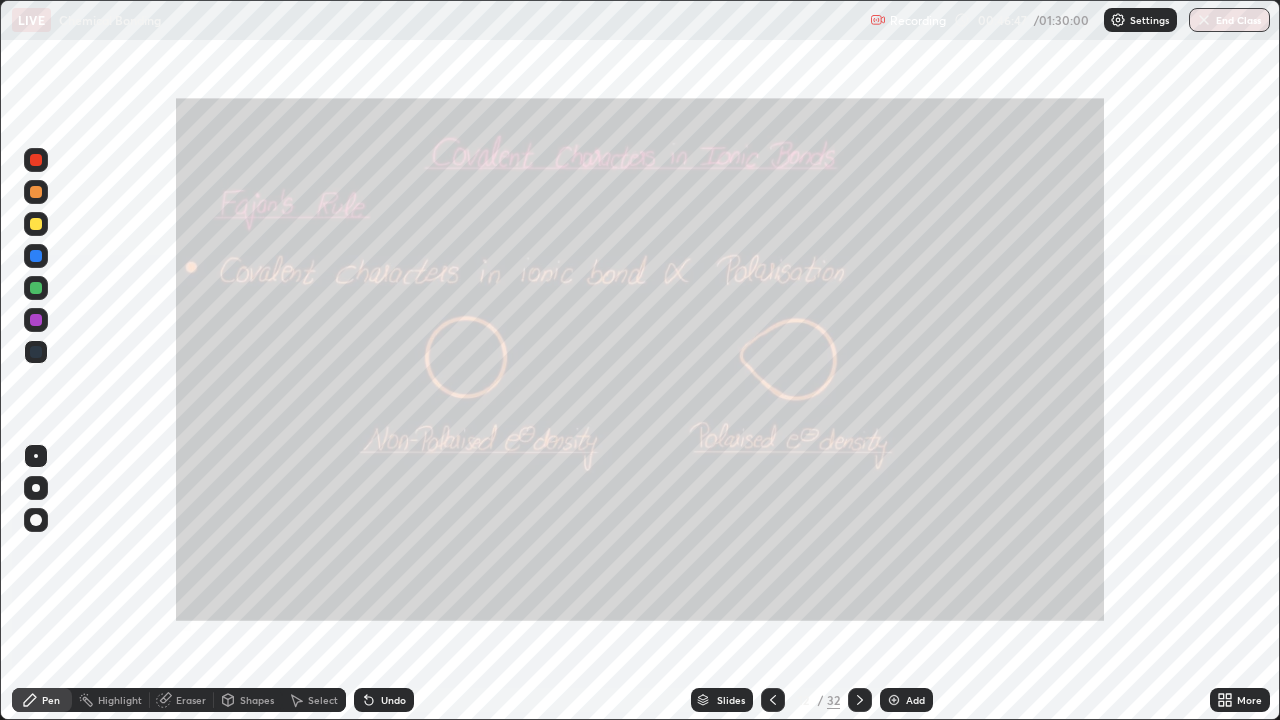 click on "Undo" at bounding box center [393, 700] 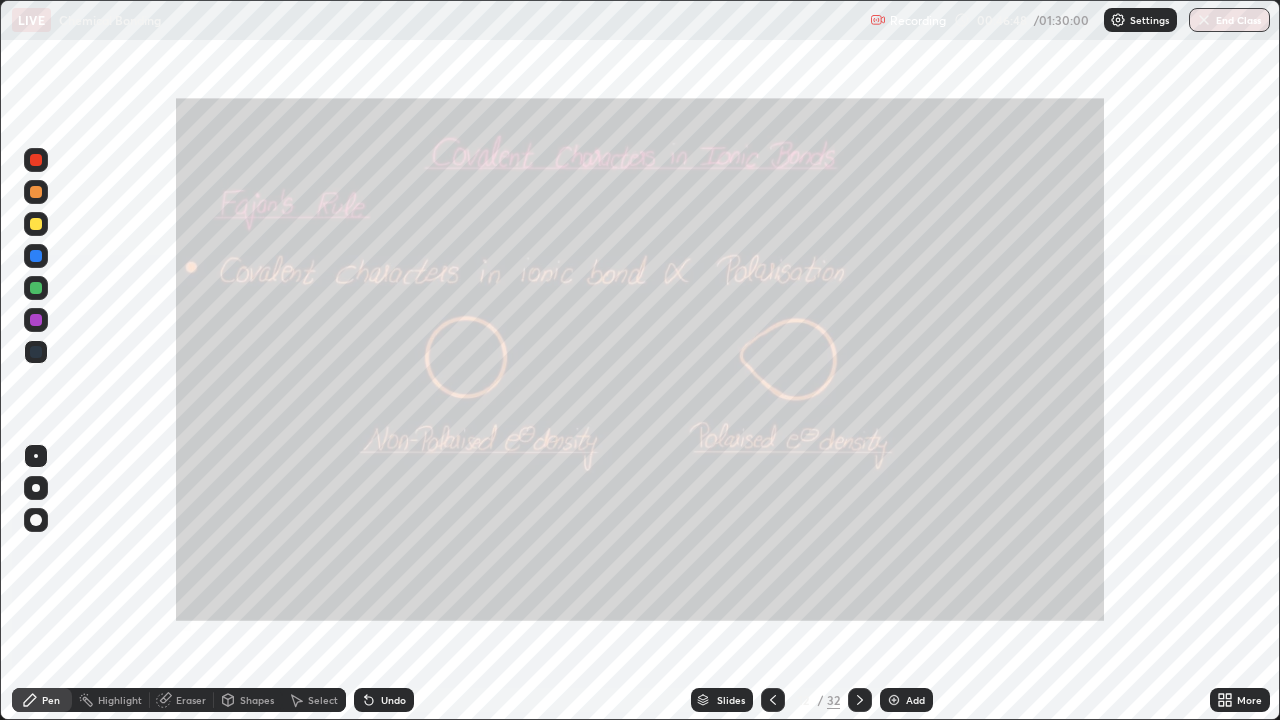 click at bounding box center (36, 160) 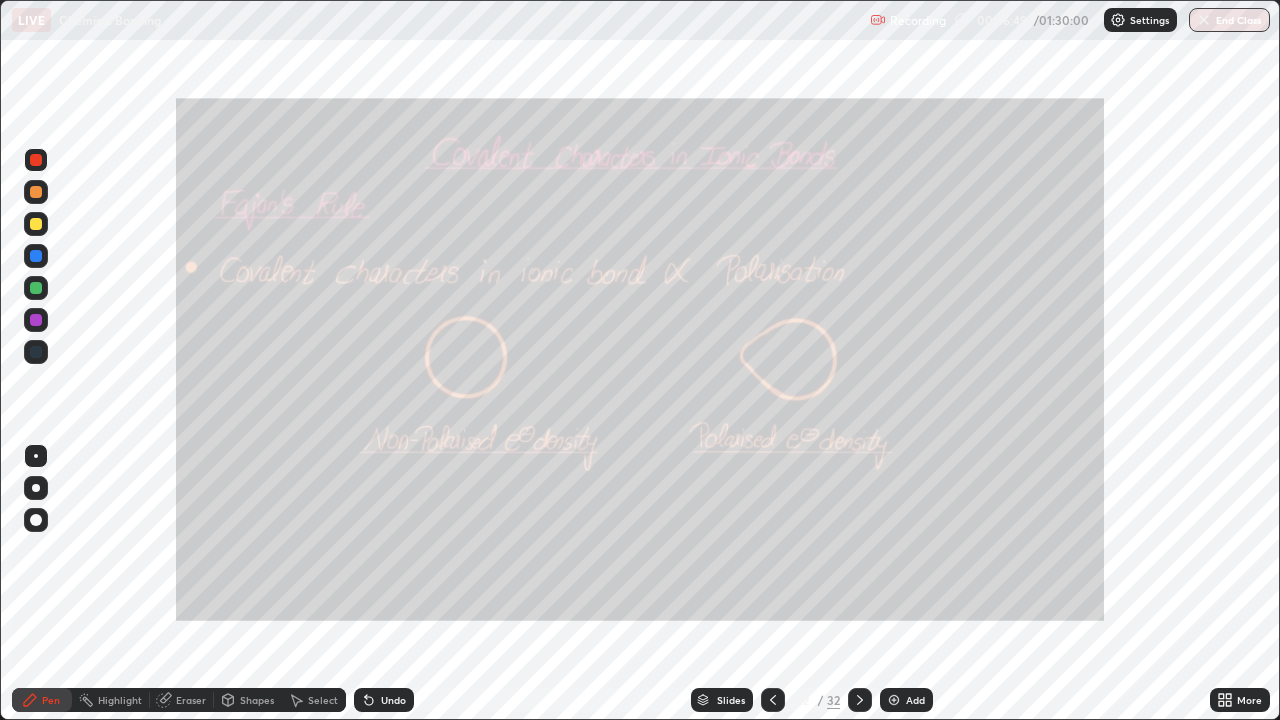 click on "Highlight" at bounding box center [120, 700] 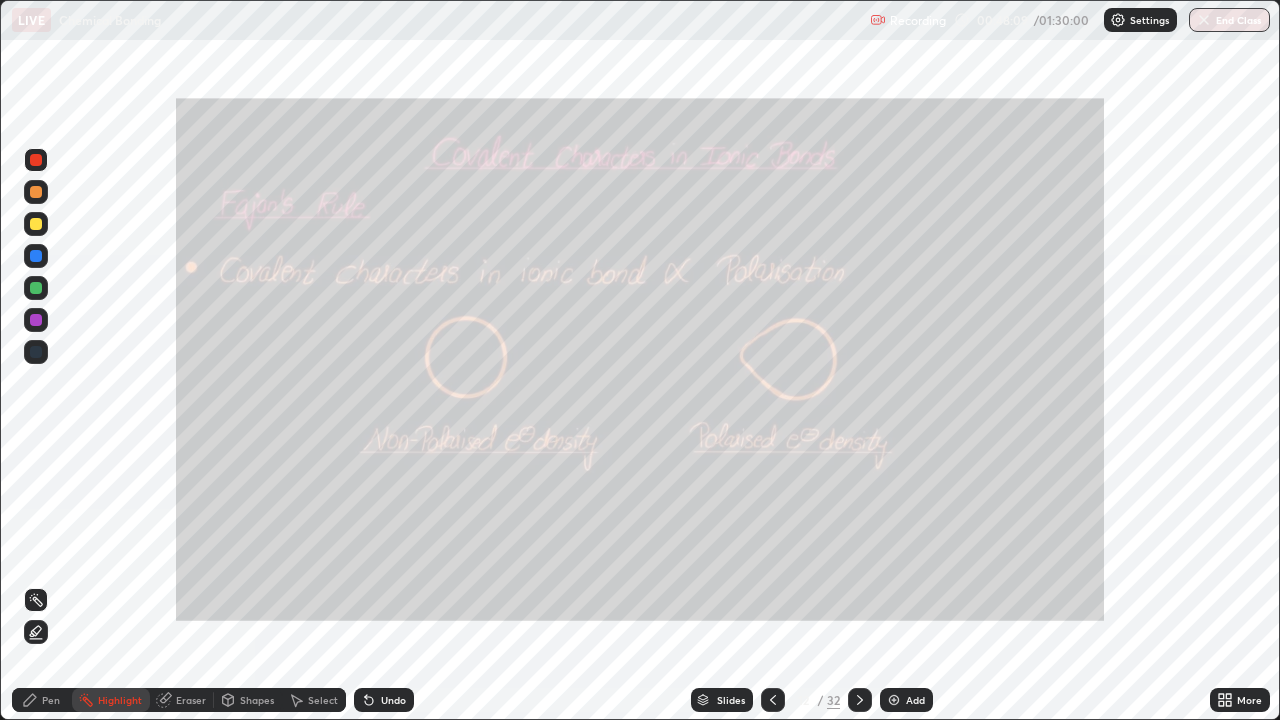 click 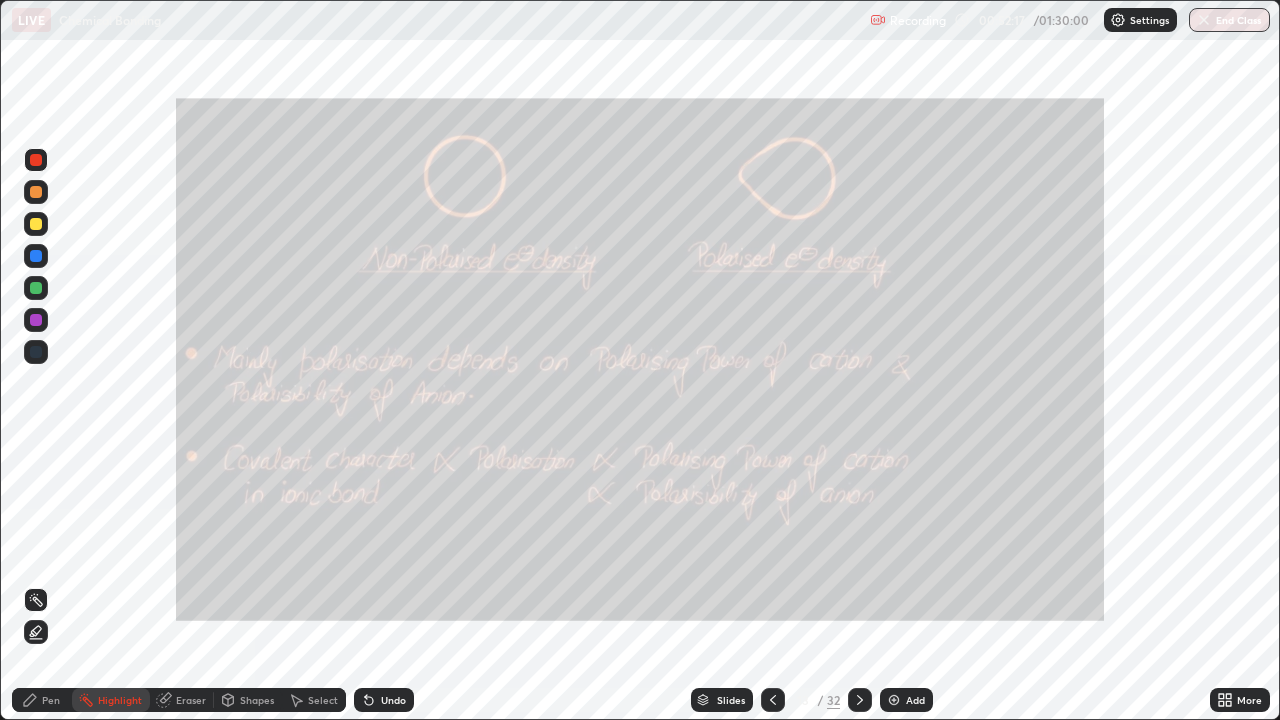 click 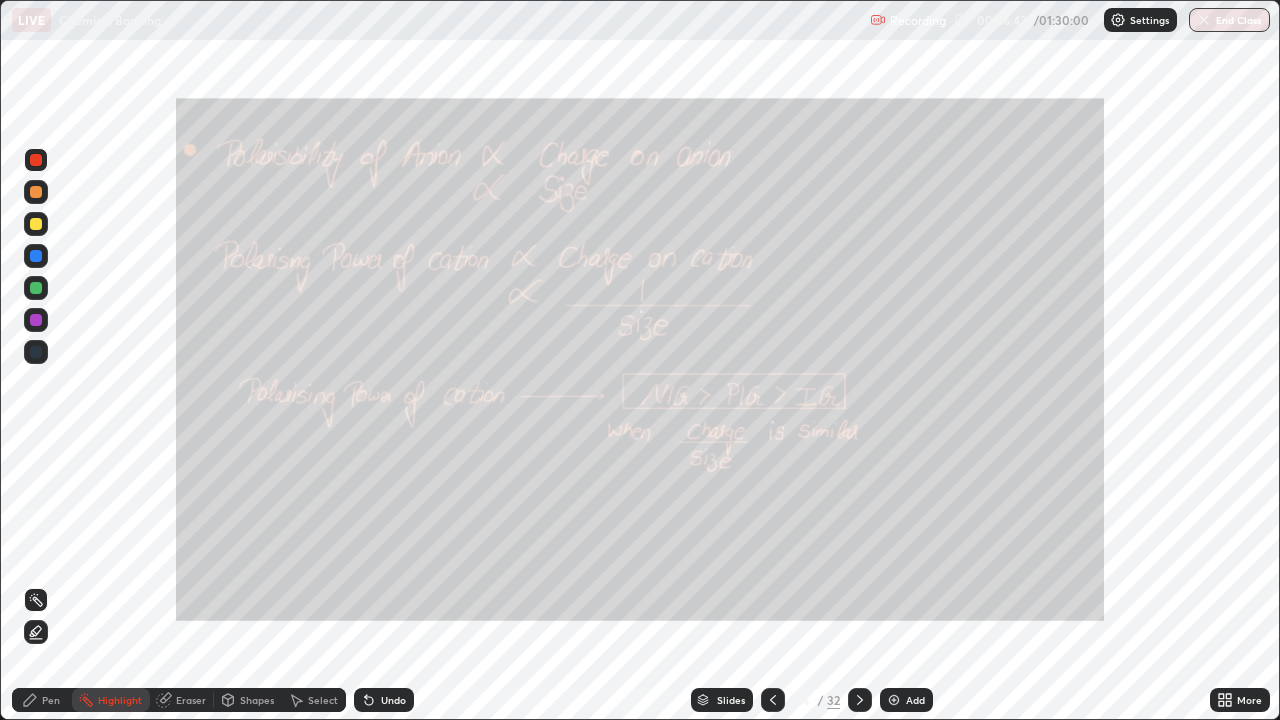 click 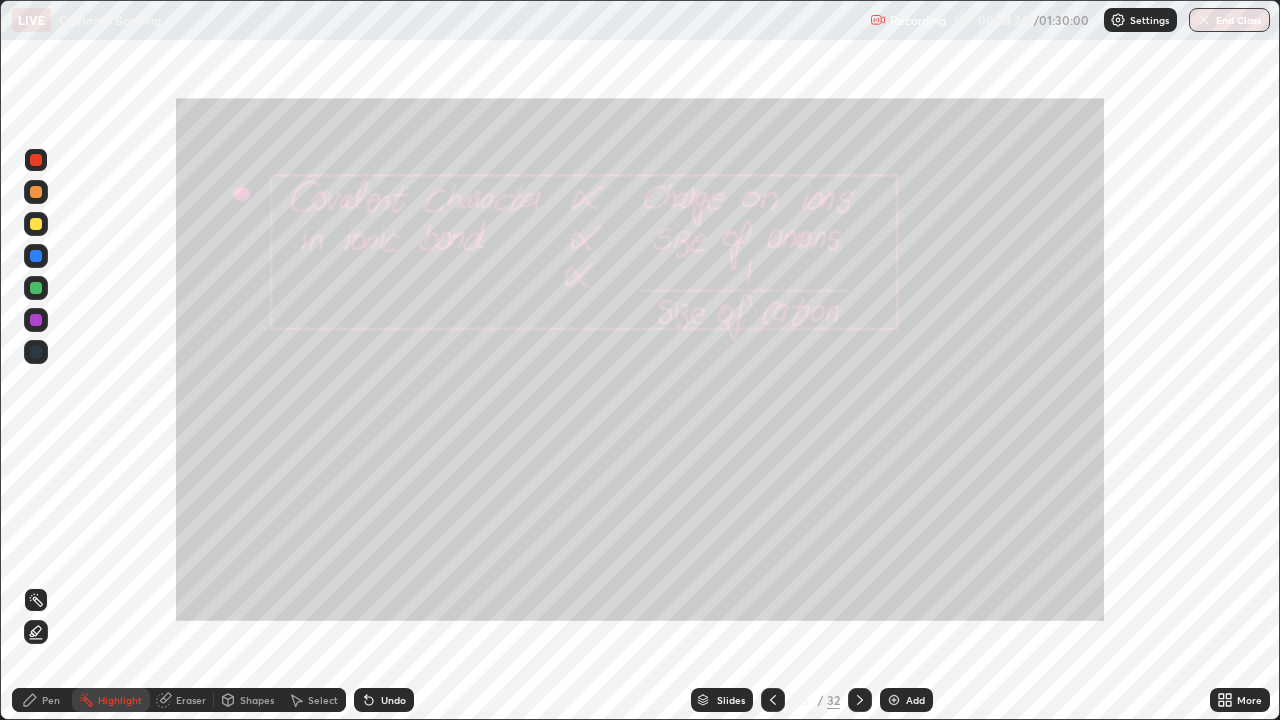 click 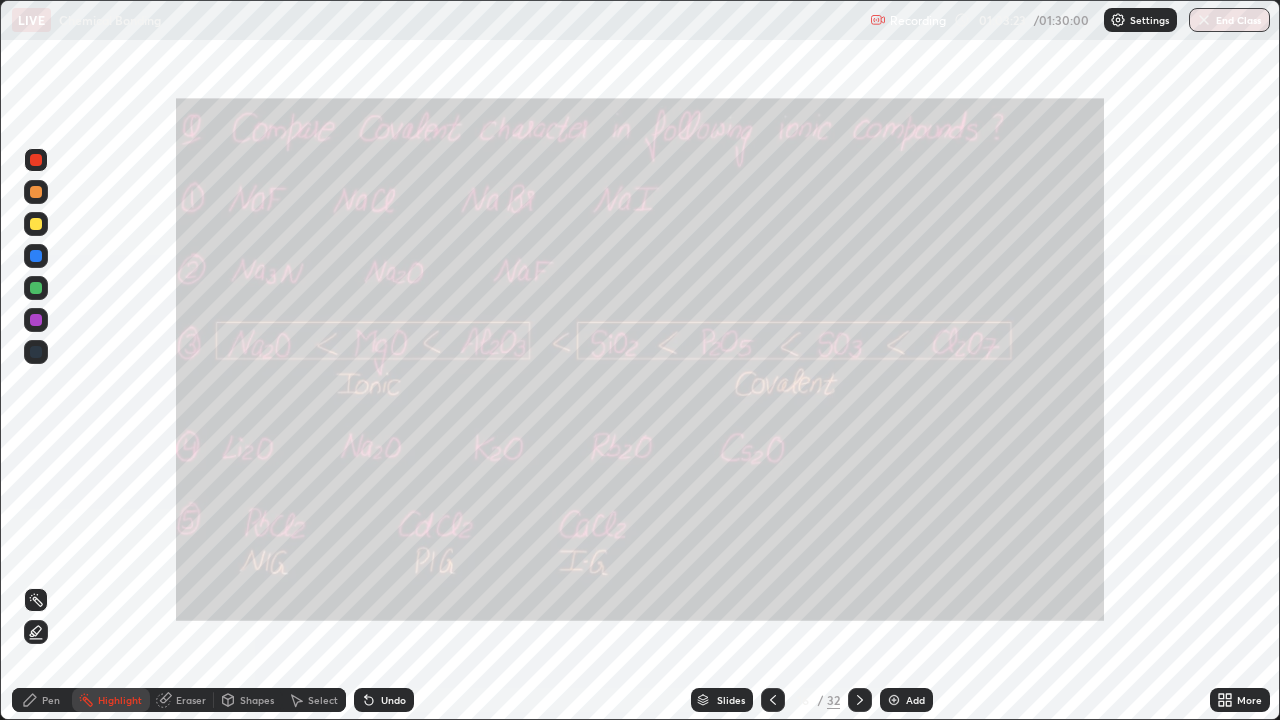click on "Pen" at bounding box center (42, 700) 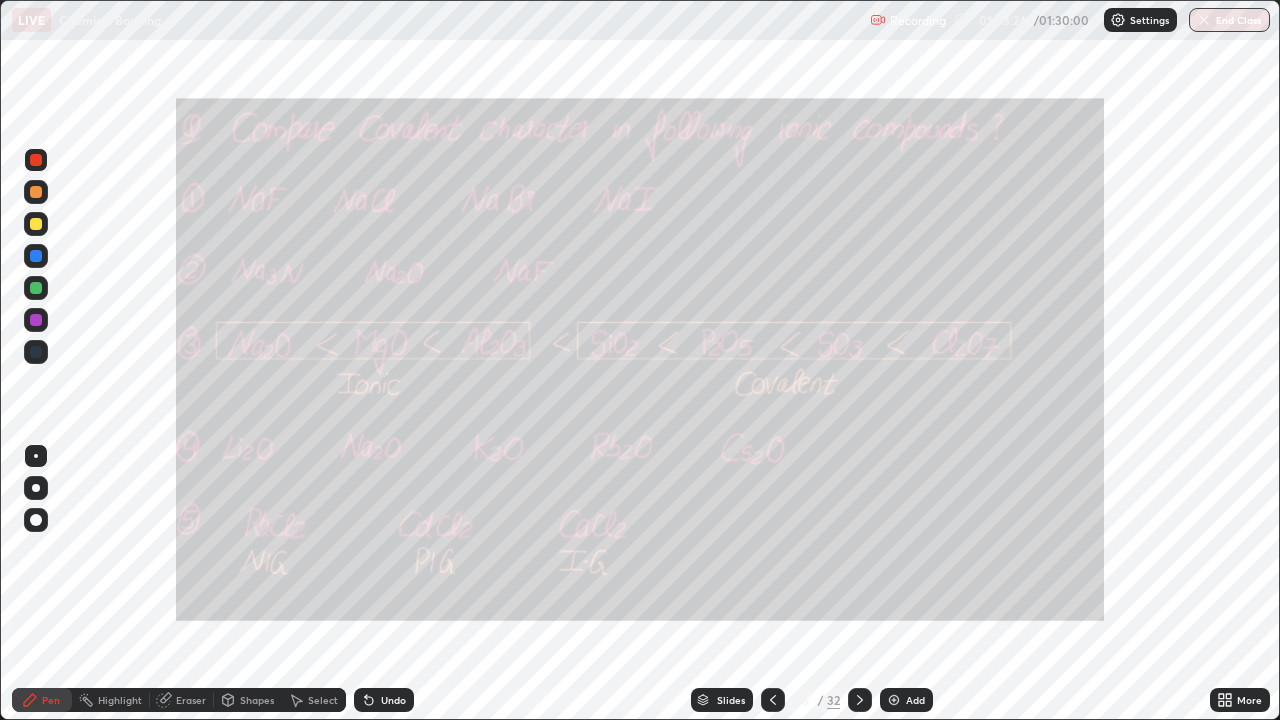 click at bounding box center (36, 192) 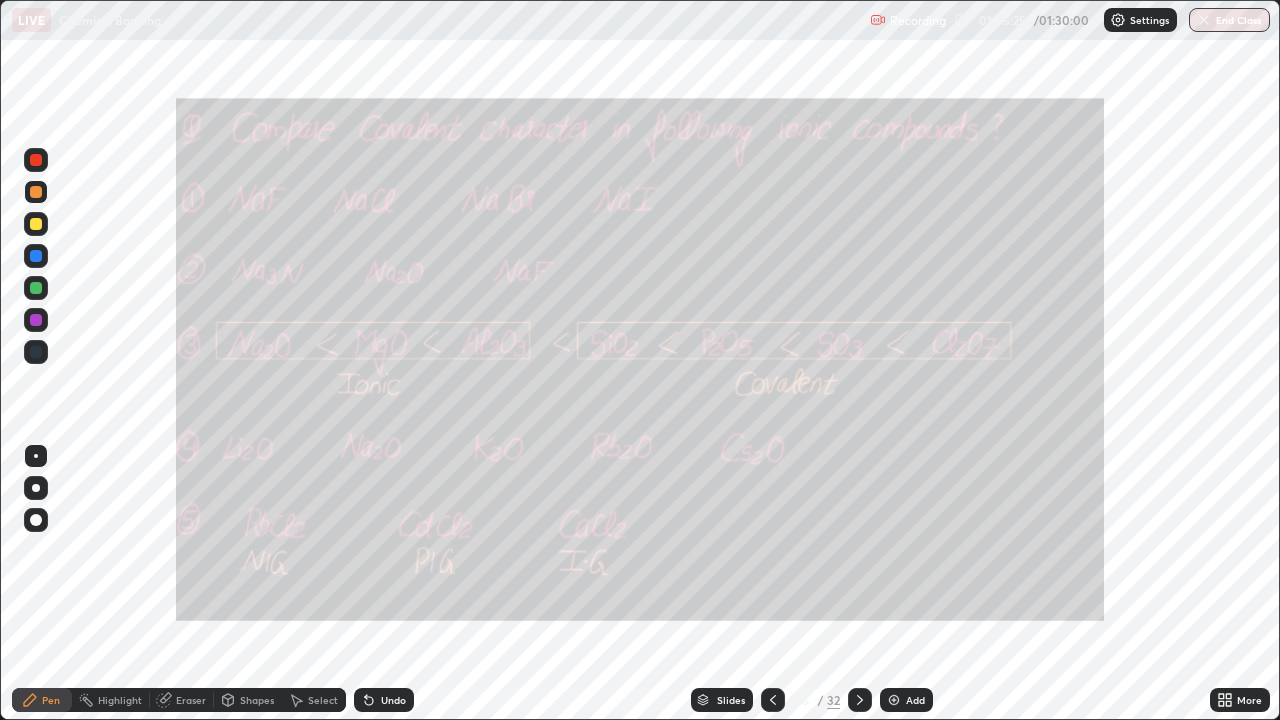 click 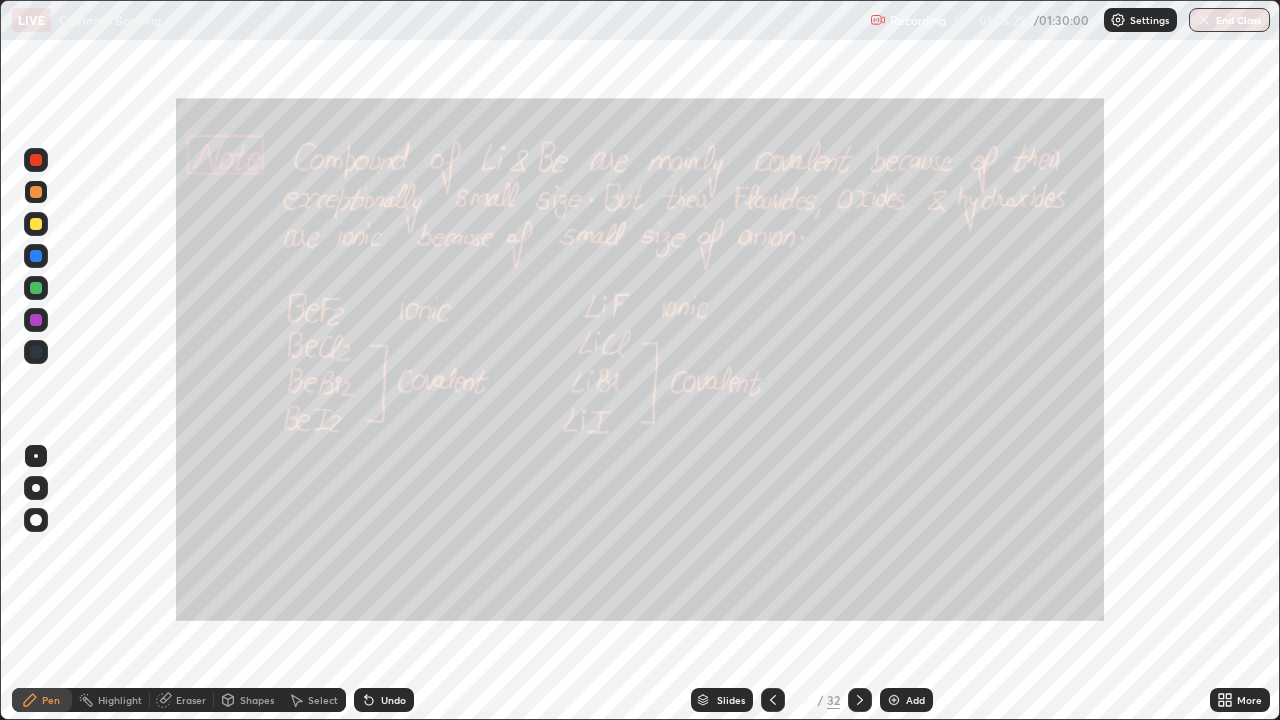 click 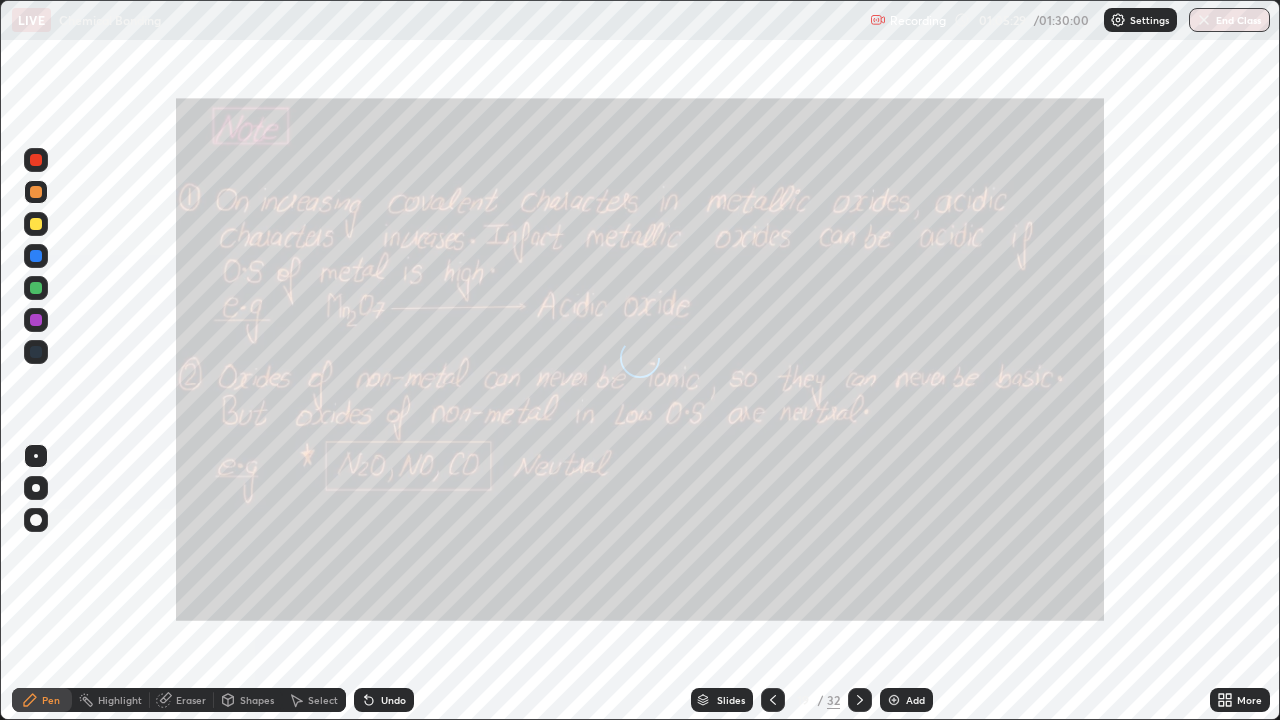 click 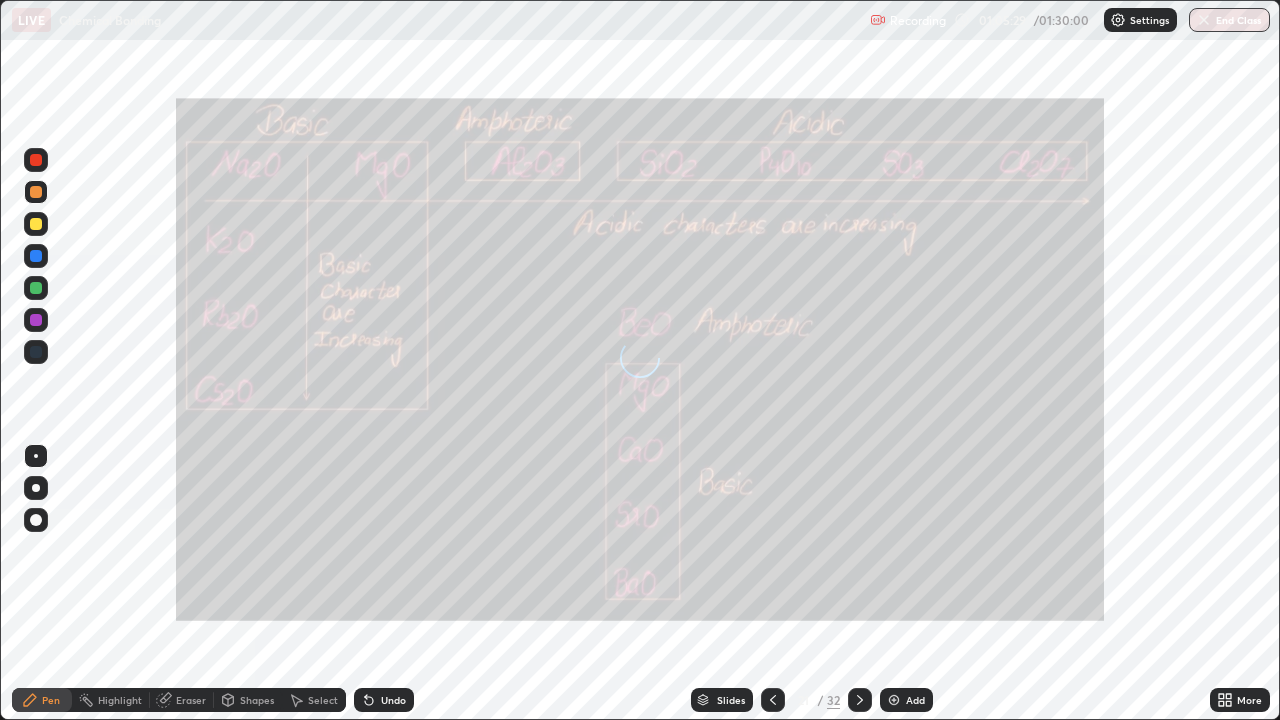 click at bounding box center [860, 700] 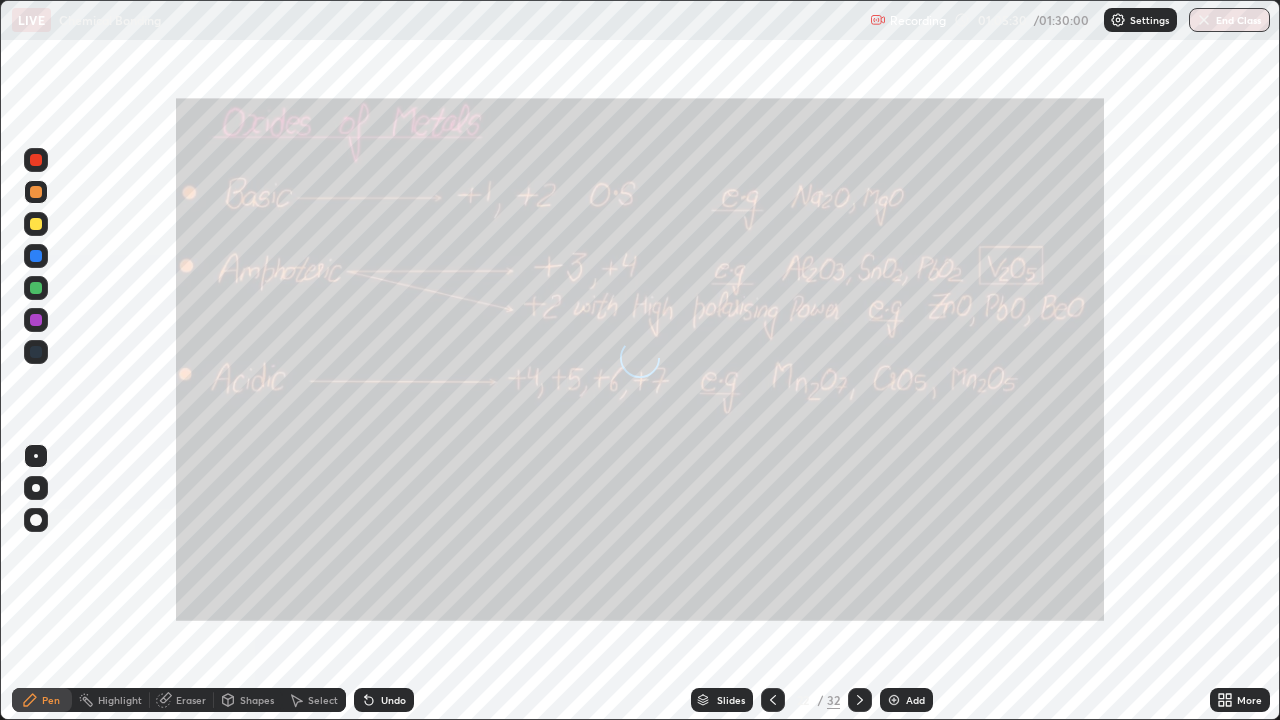 click 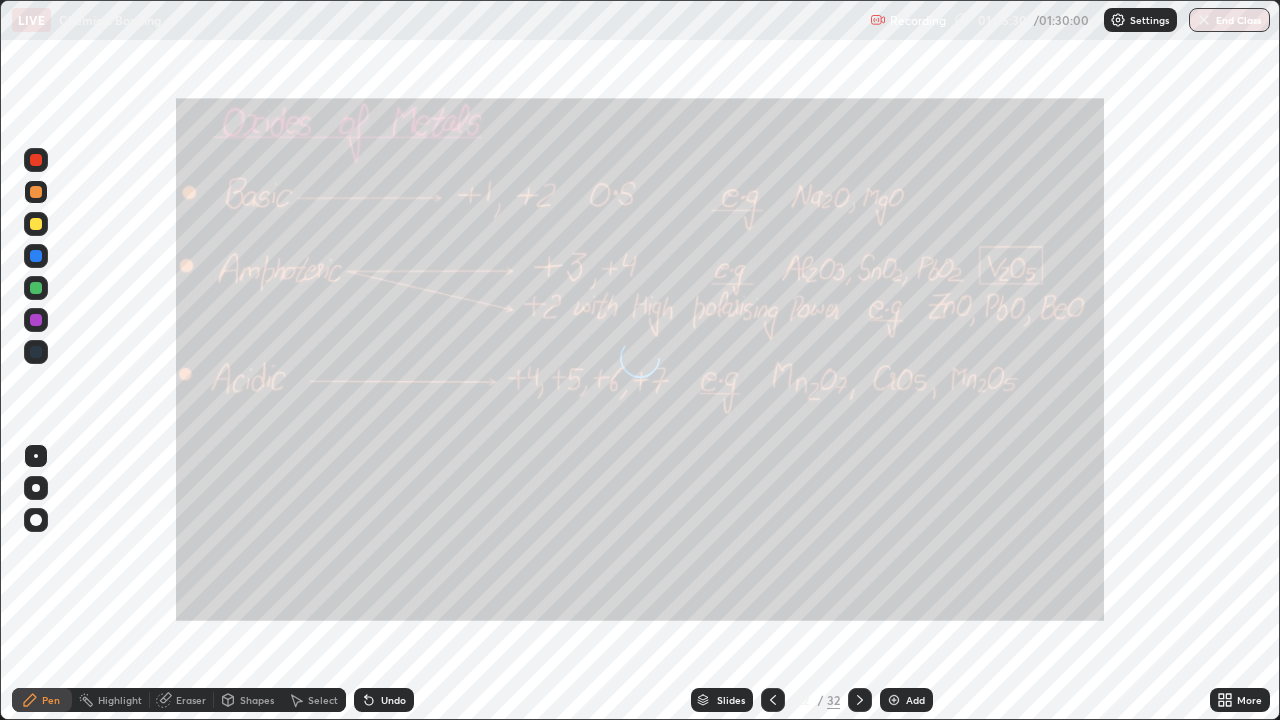 click 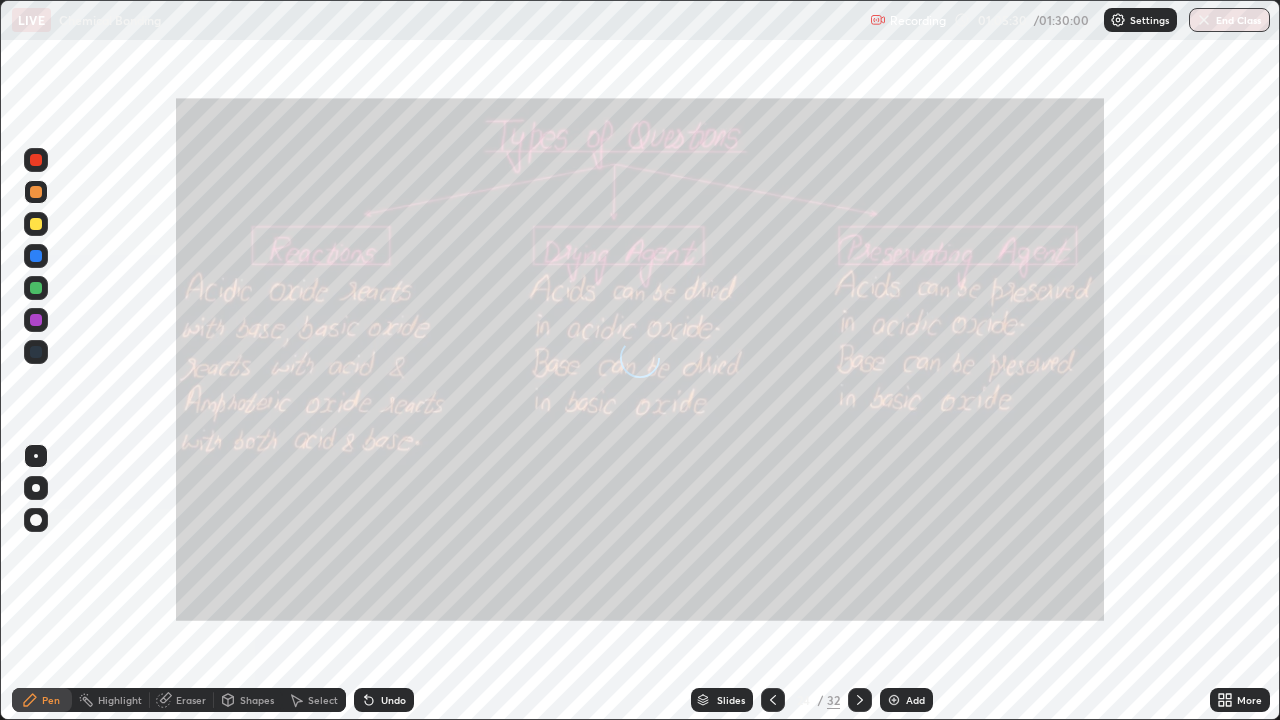 click 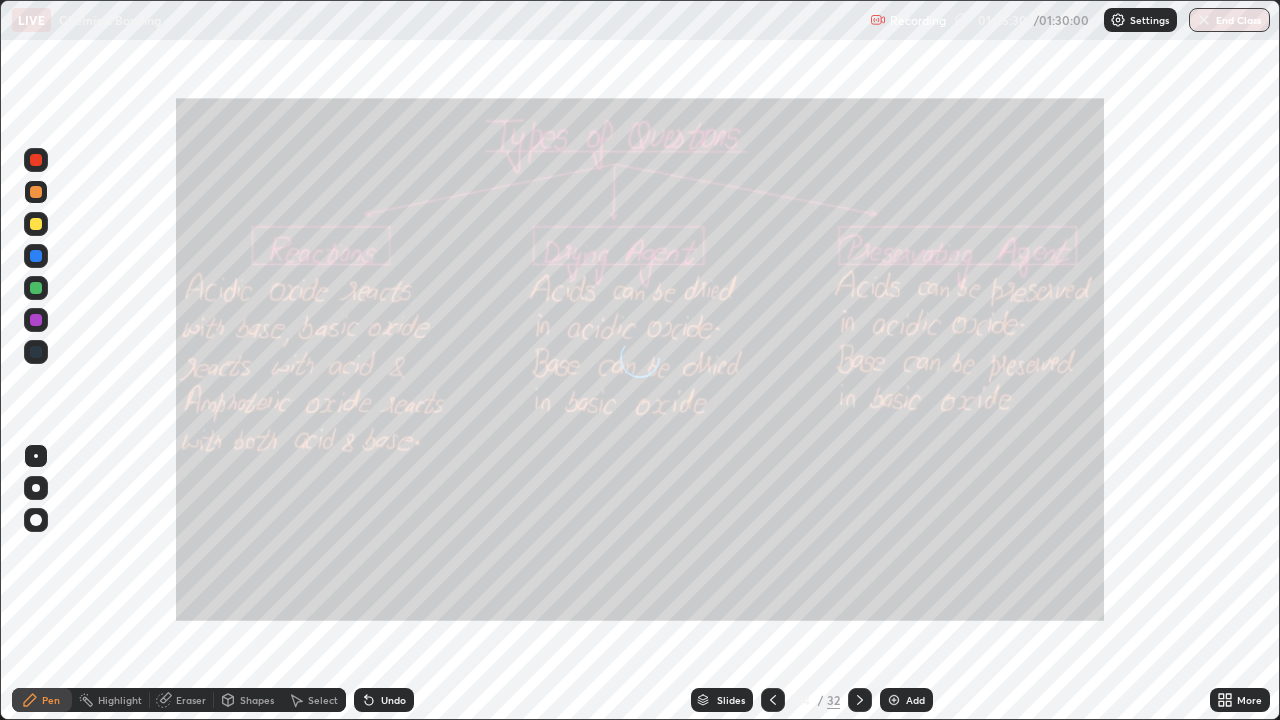 click 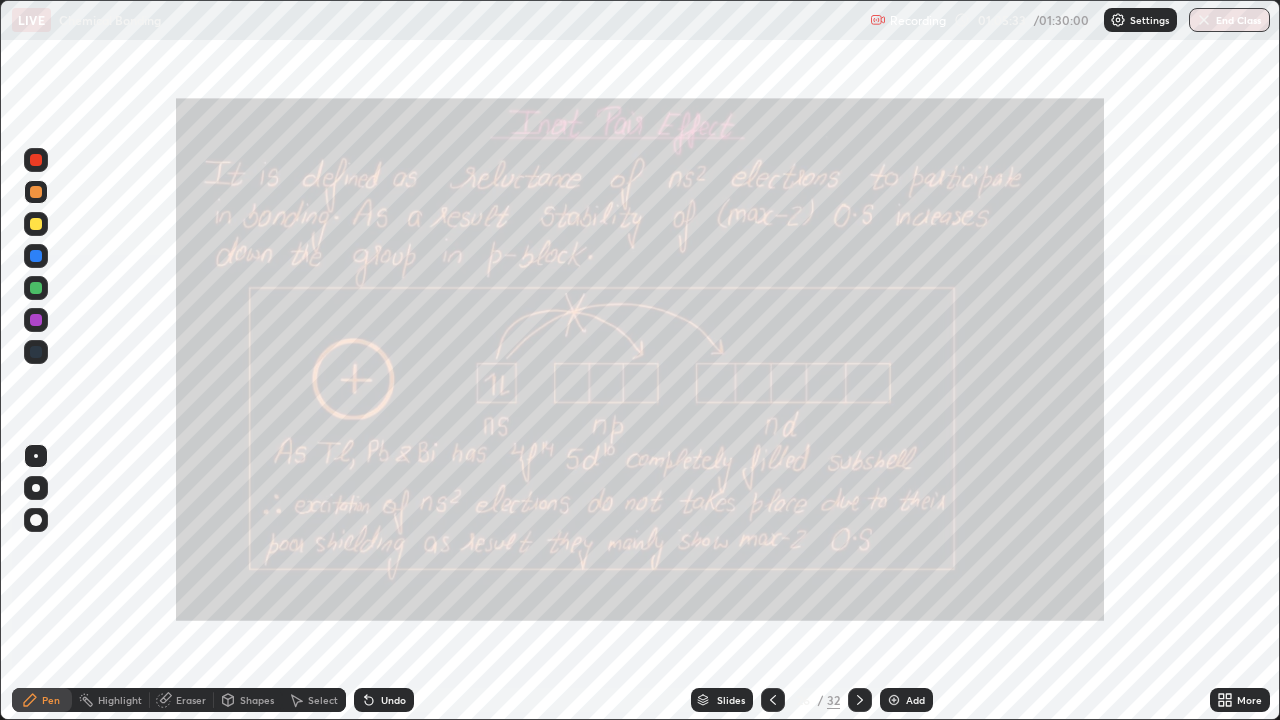 click 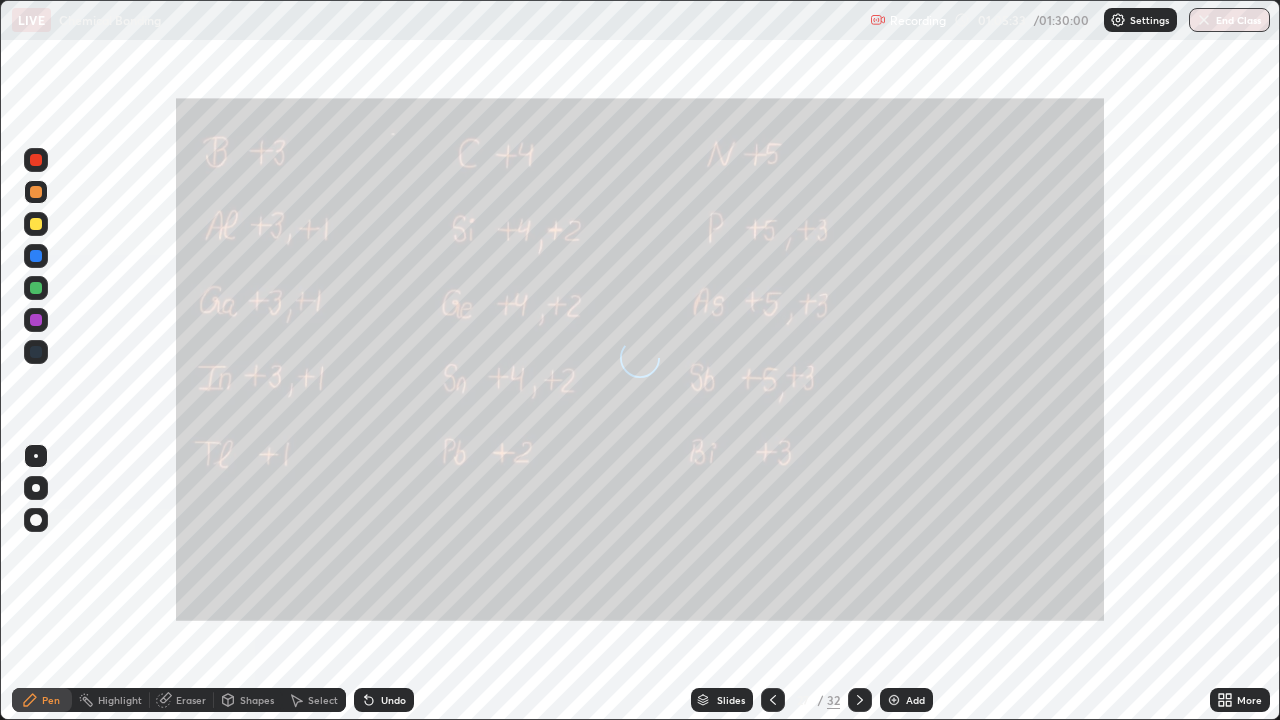 click 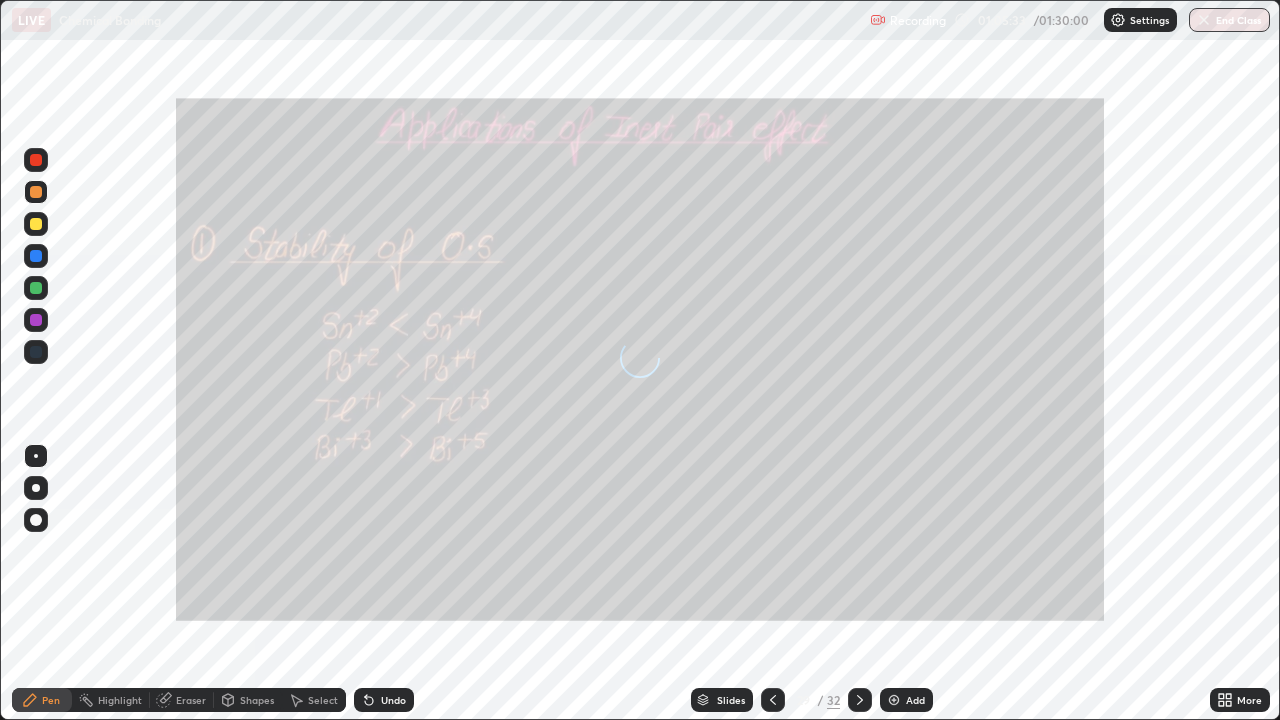 click 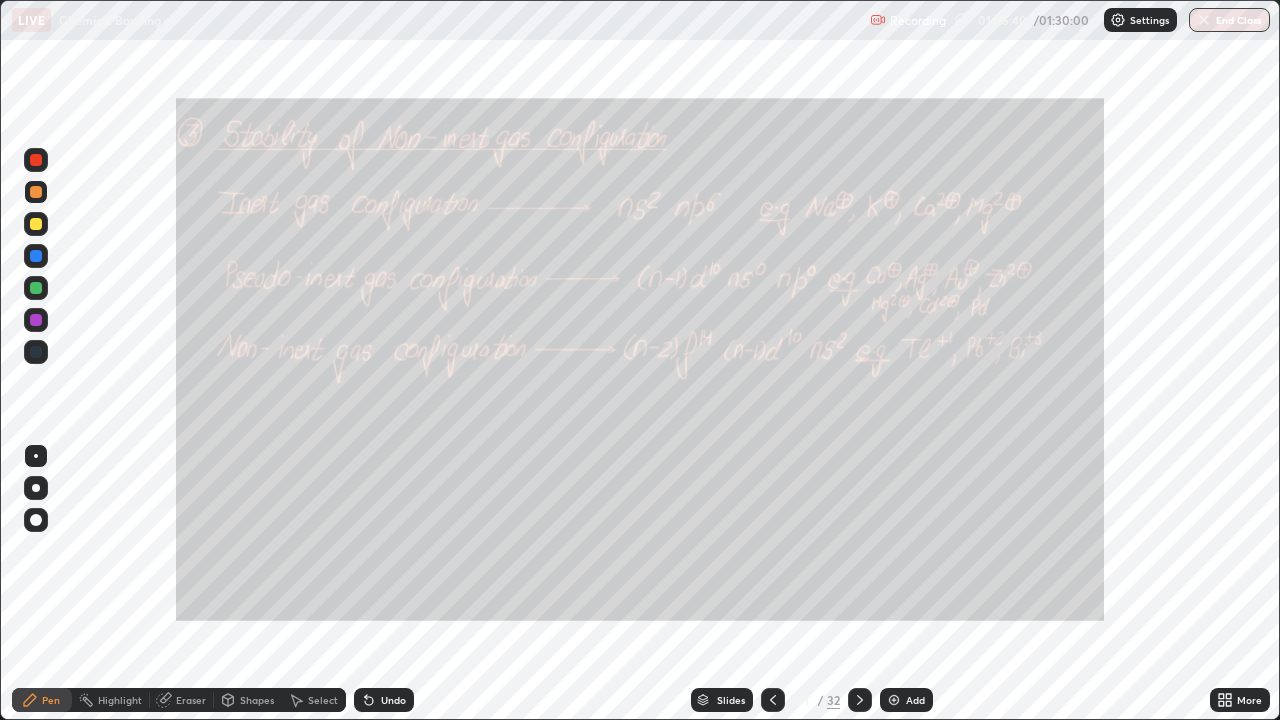 click at bounding box center [36, 192] 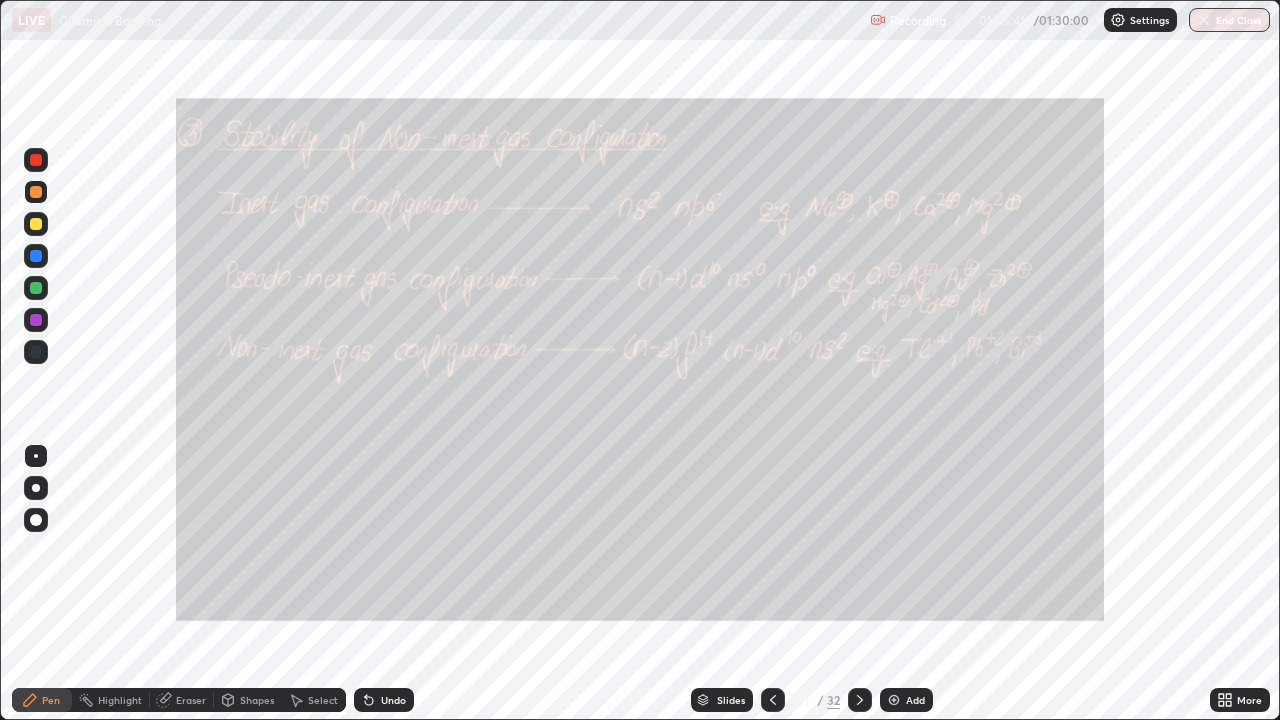 click at bounding box center [36, 520] 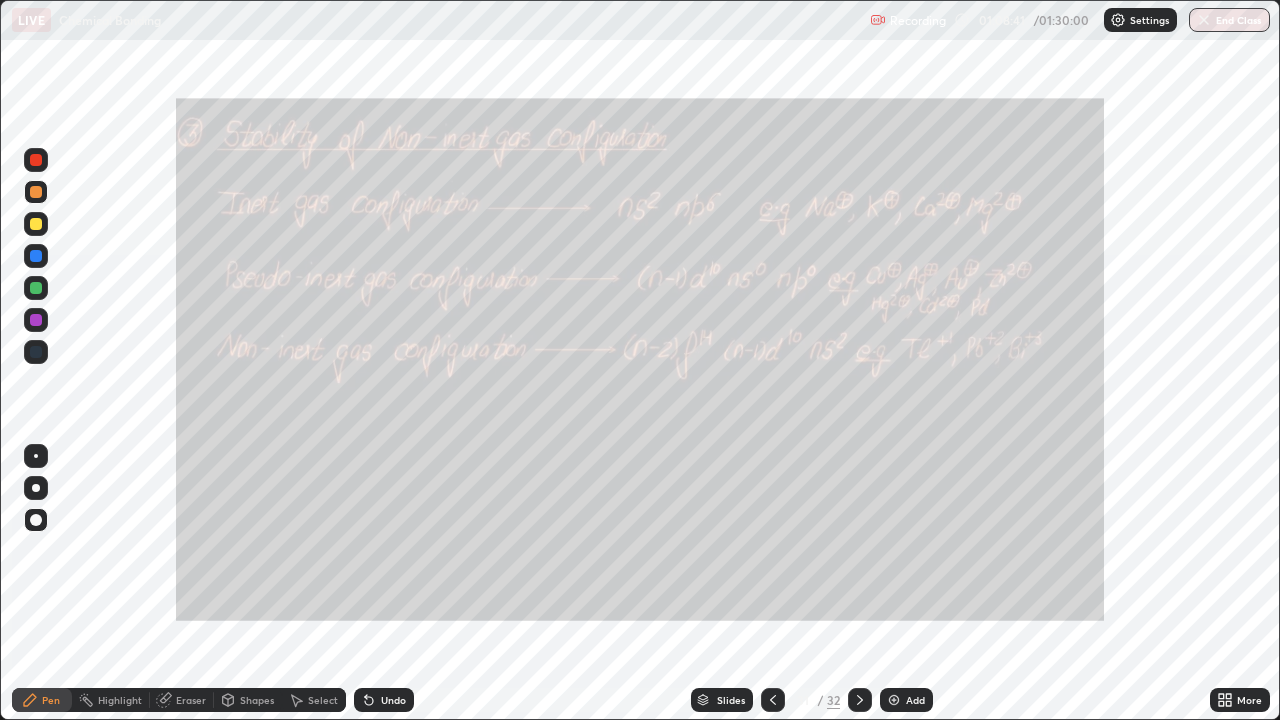 click at bounding box center [36, 160] 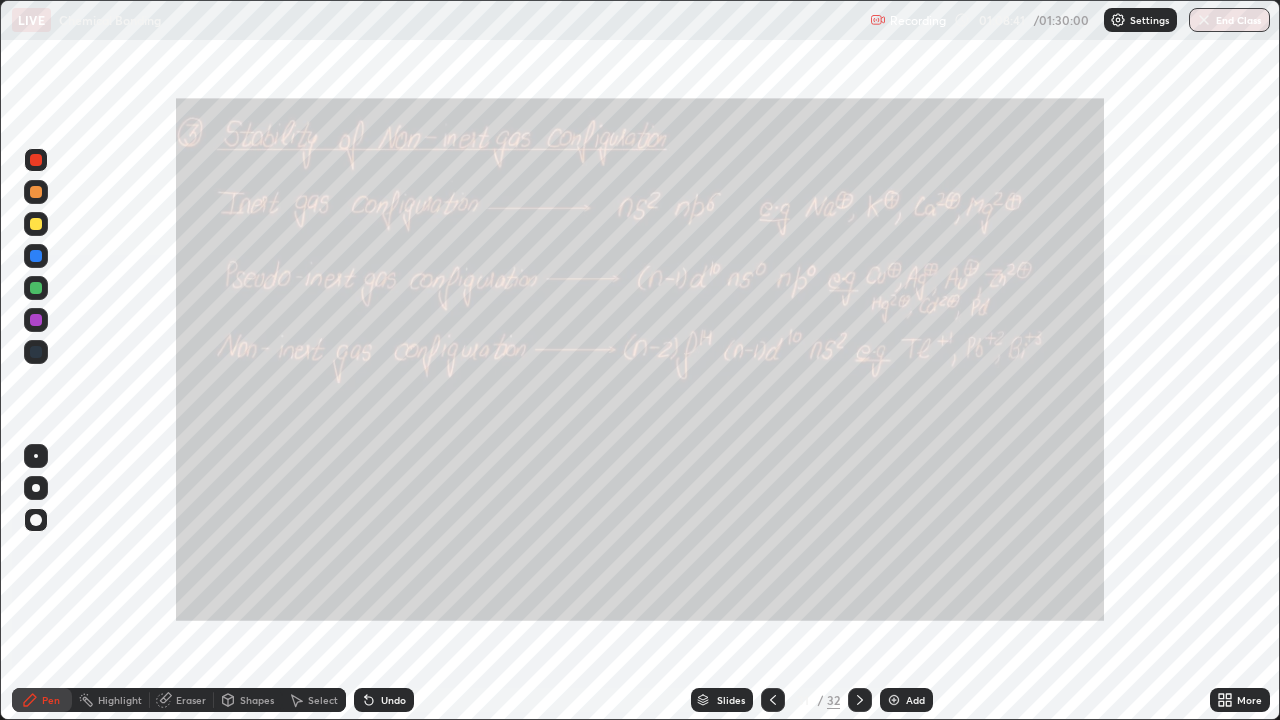 click on "Highlight" at bounding box center [120, 700] 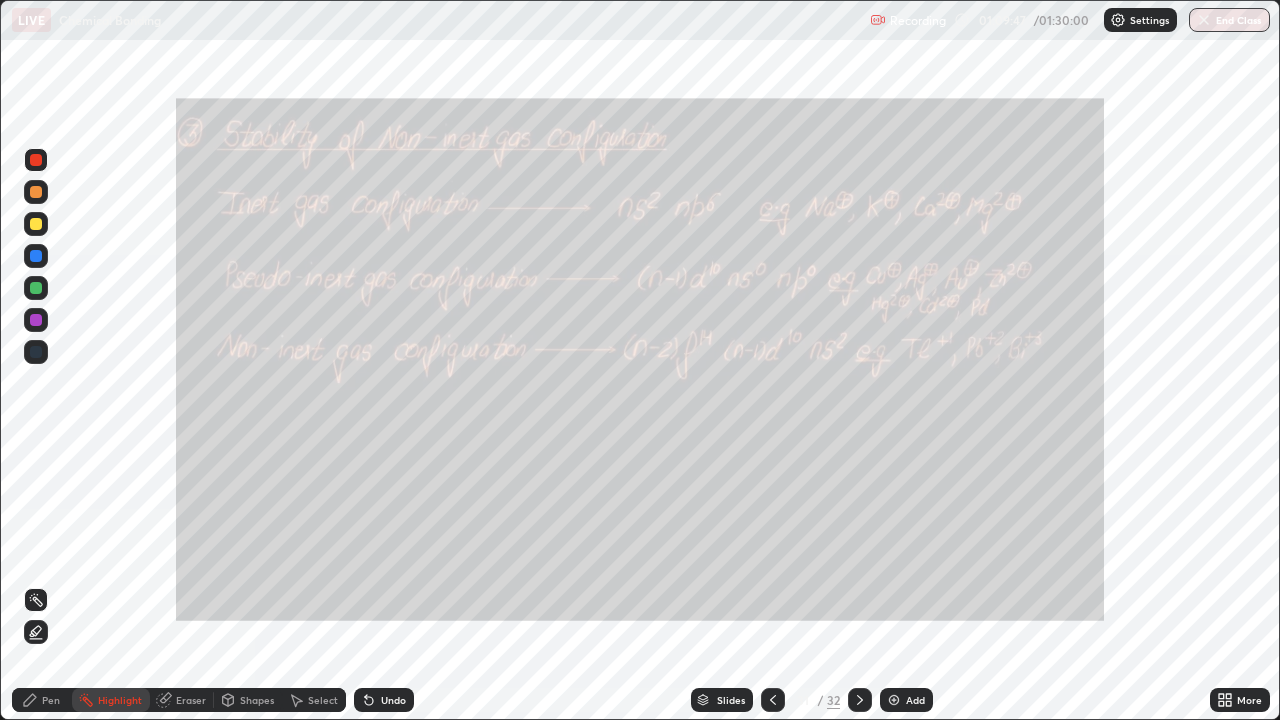 click on "Slides" at bounding box center (722, 700) 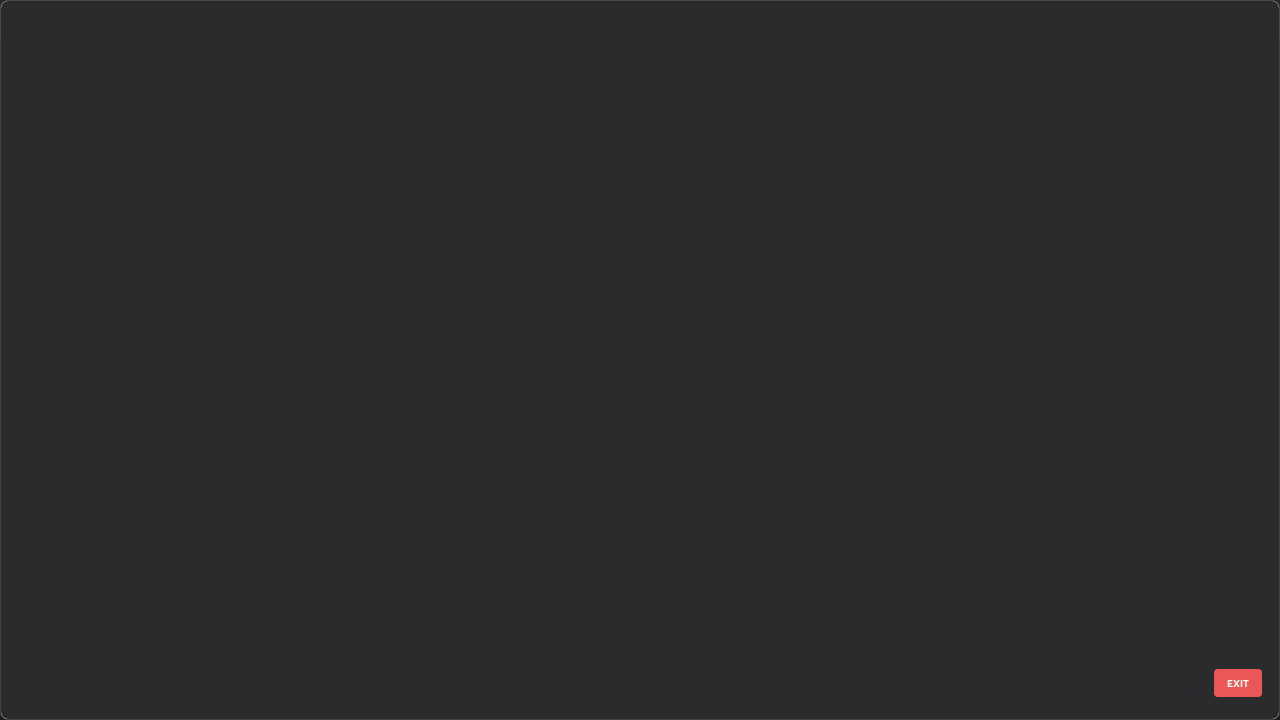 scroll, scrollTop: 1753, scrollLeft: 0, axis: vertical 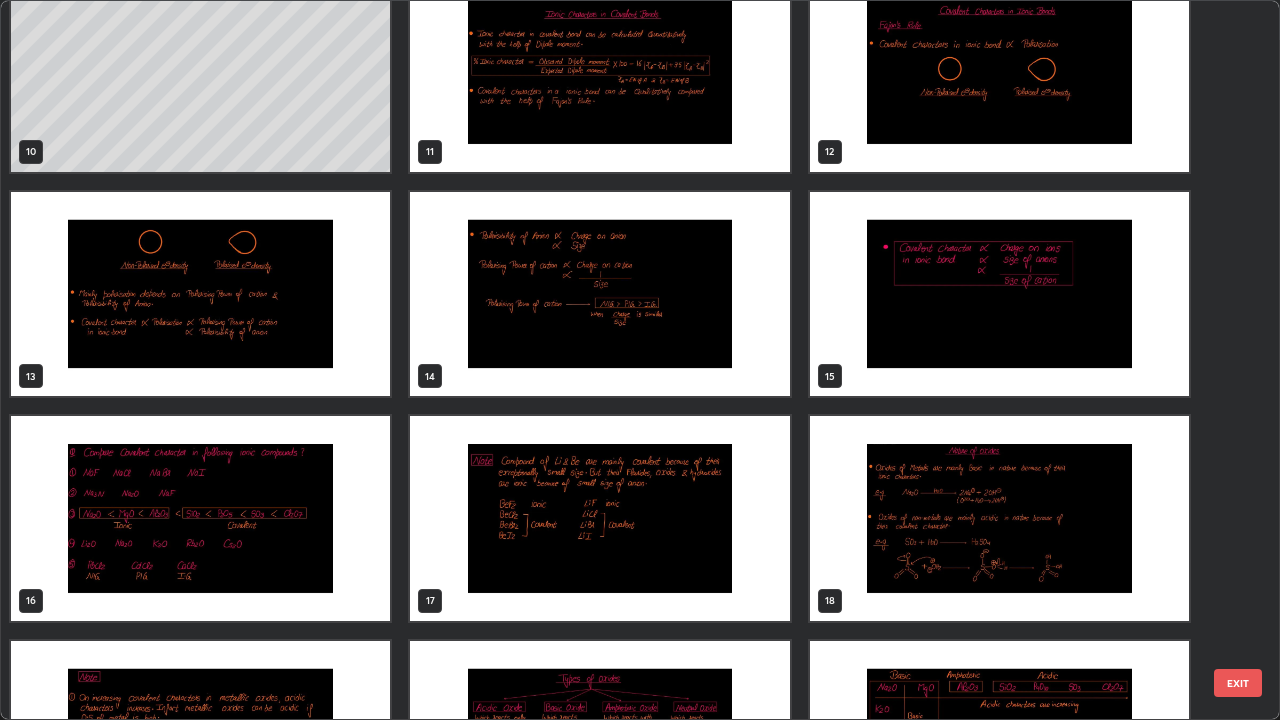 click at bounding box center (200, 518) 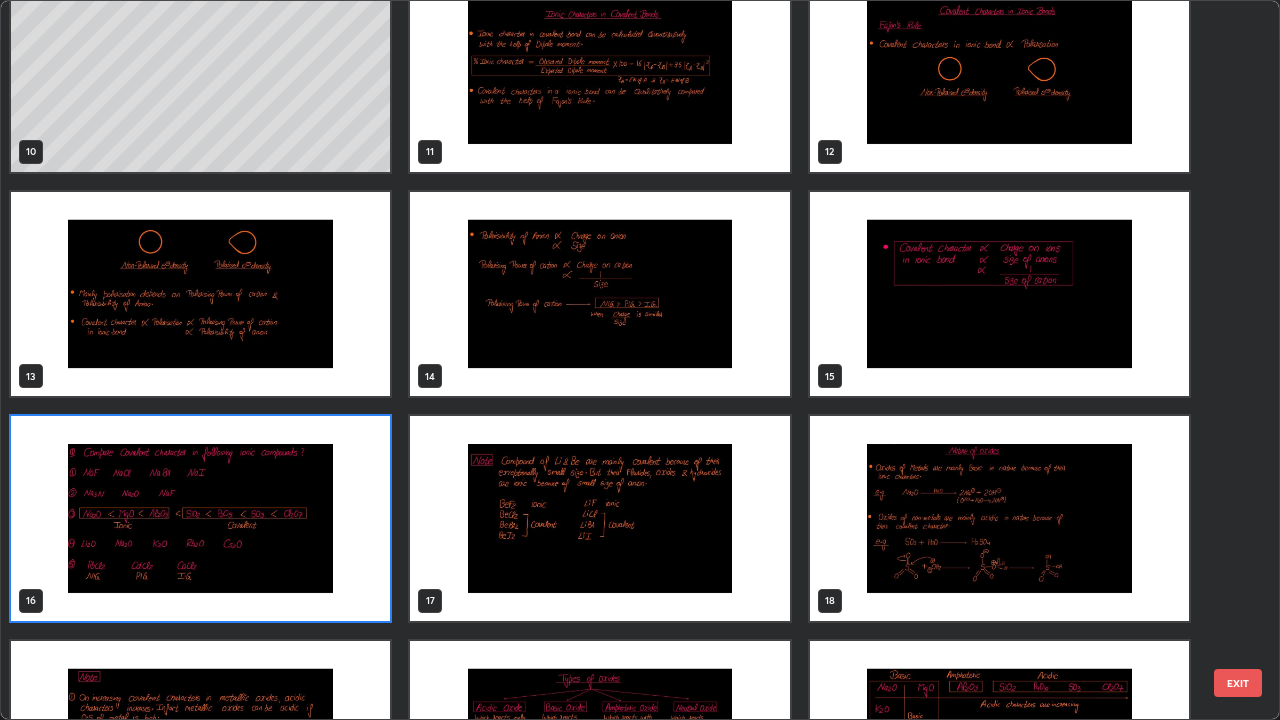 click at bounding box center [200, 518] 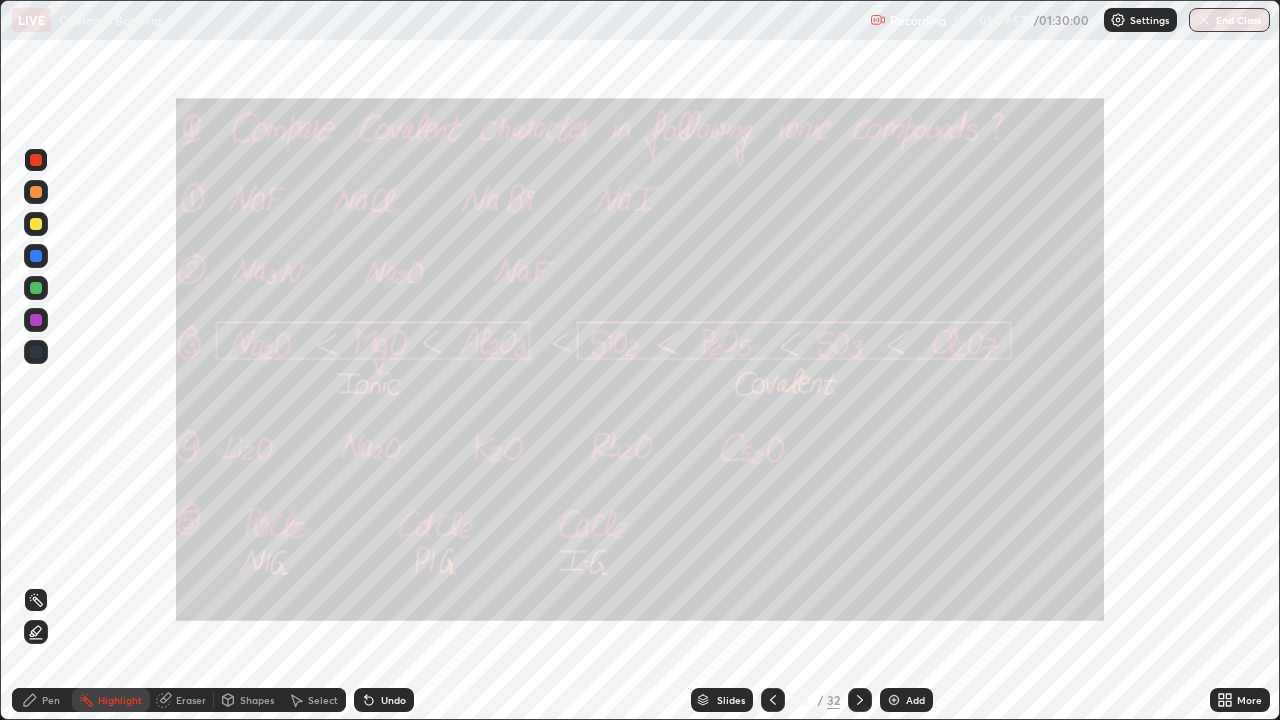 click 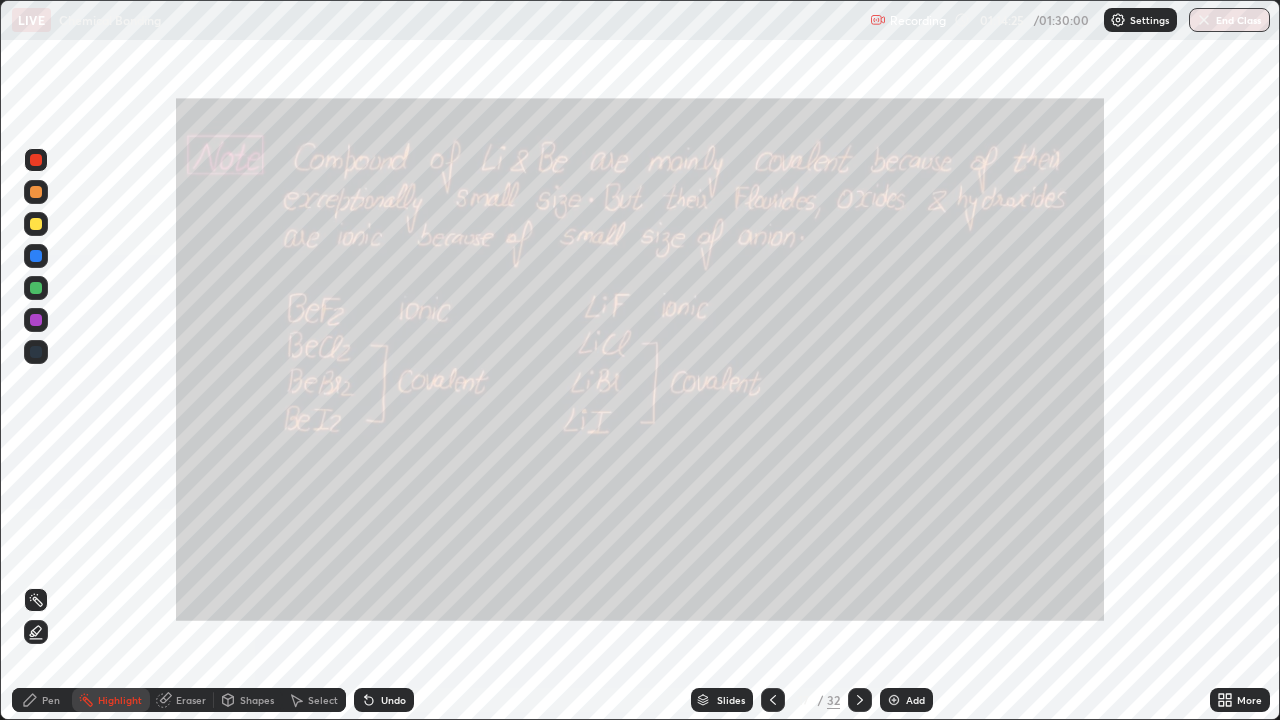 click on "Slides" at bounding box center [731, 700] 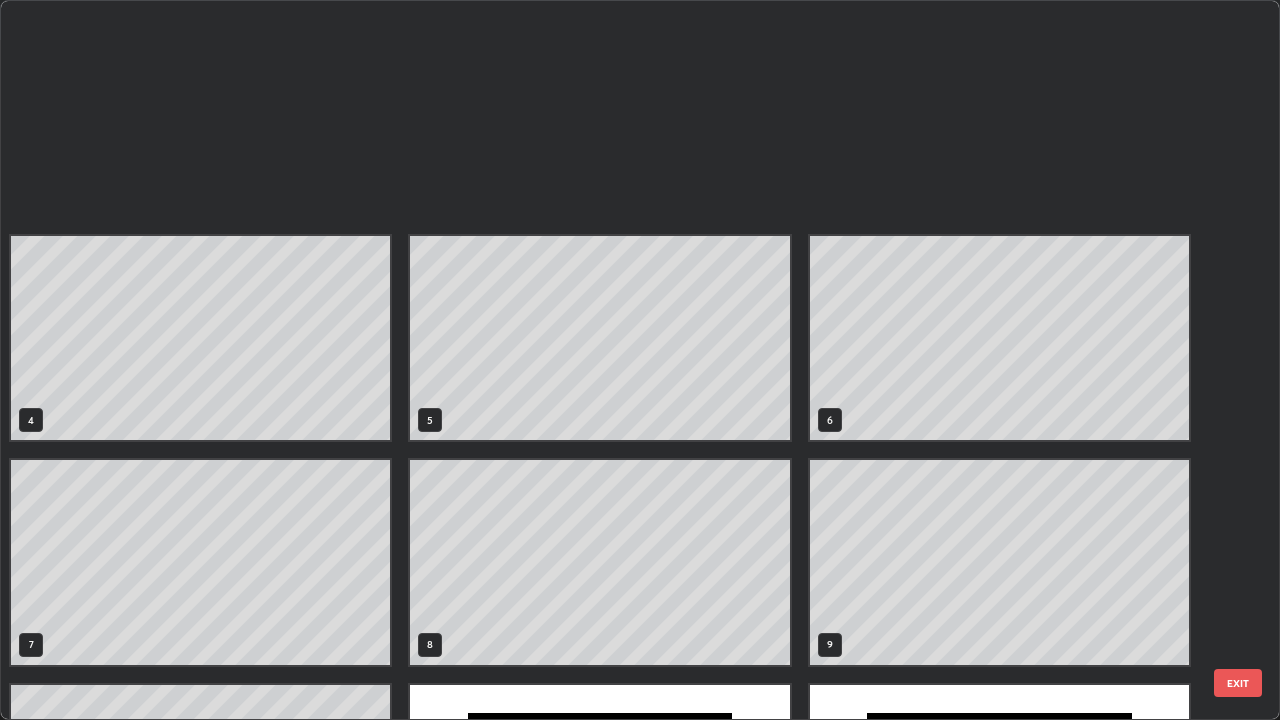 scroll, scrollTop: 629, scrollLeft: 0, axis: vertical 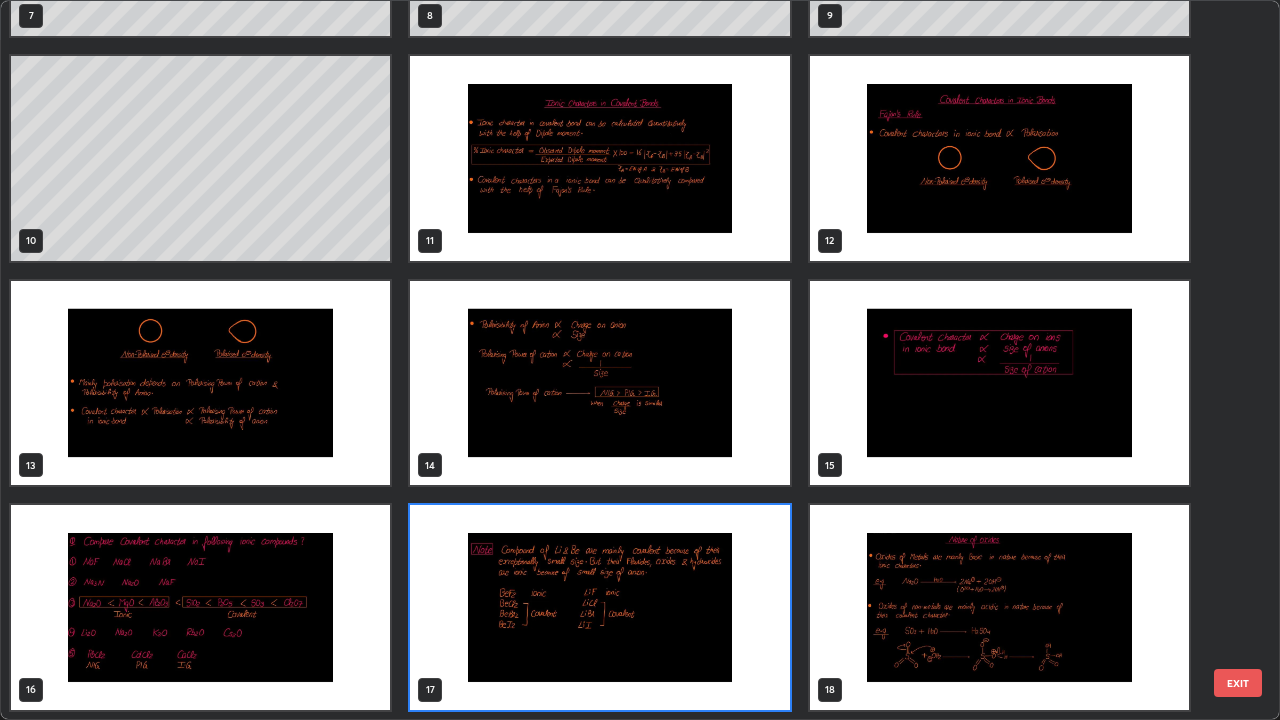 click at bounding box center [599, 607] 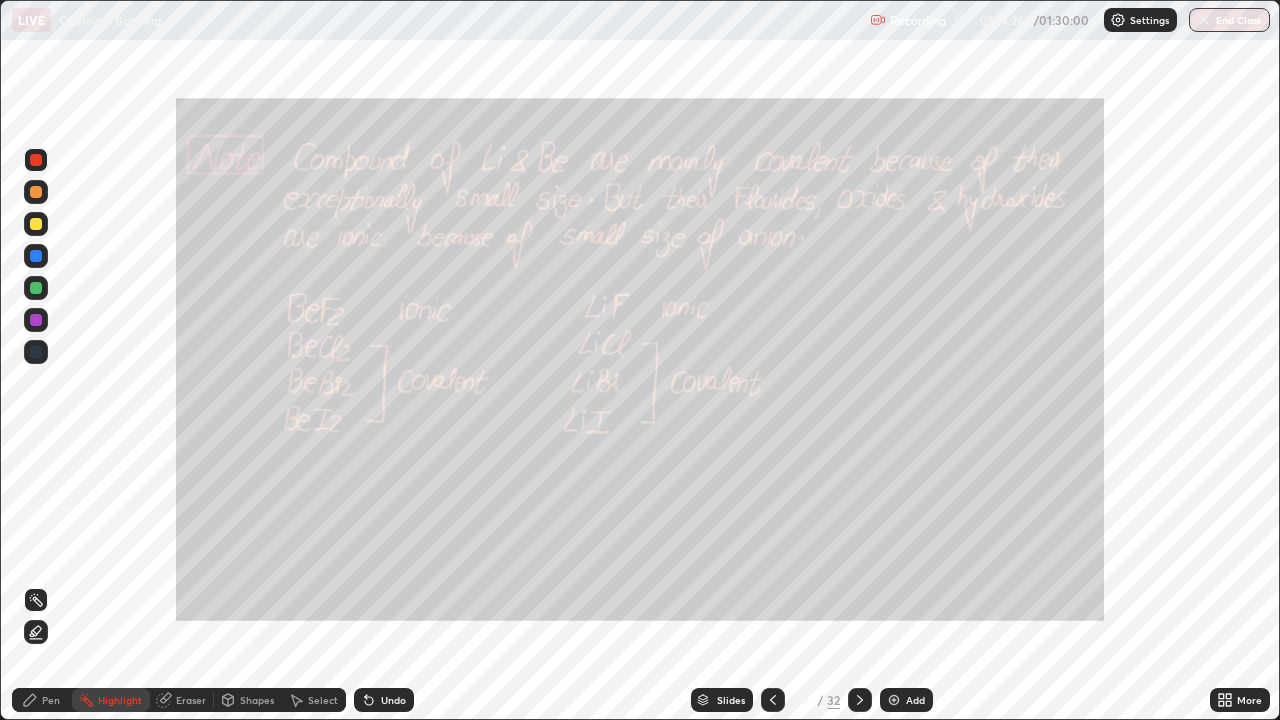 scroll, scrollTop: 0, scrollLeft: 0, axis: both 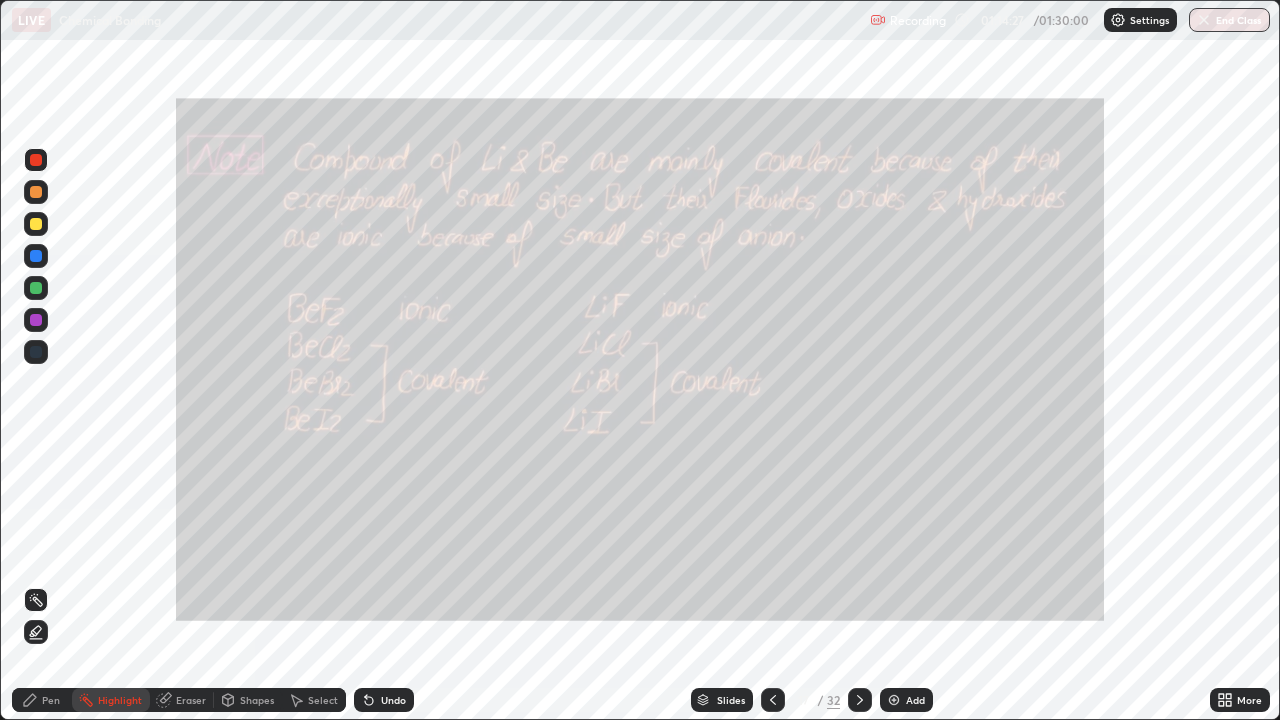 click on "Slides" at bounding box center [722, 700] 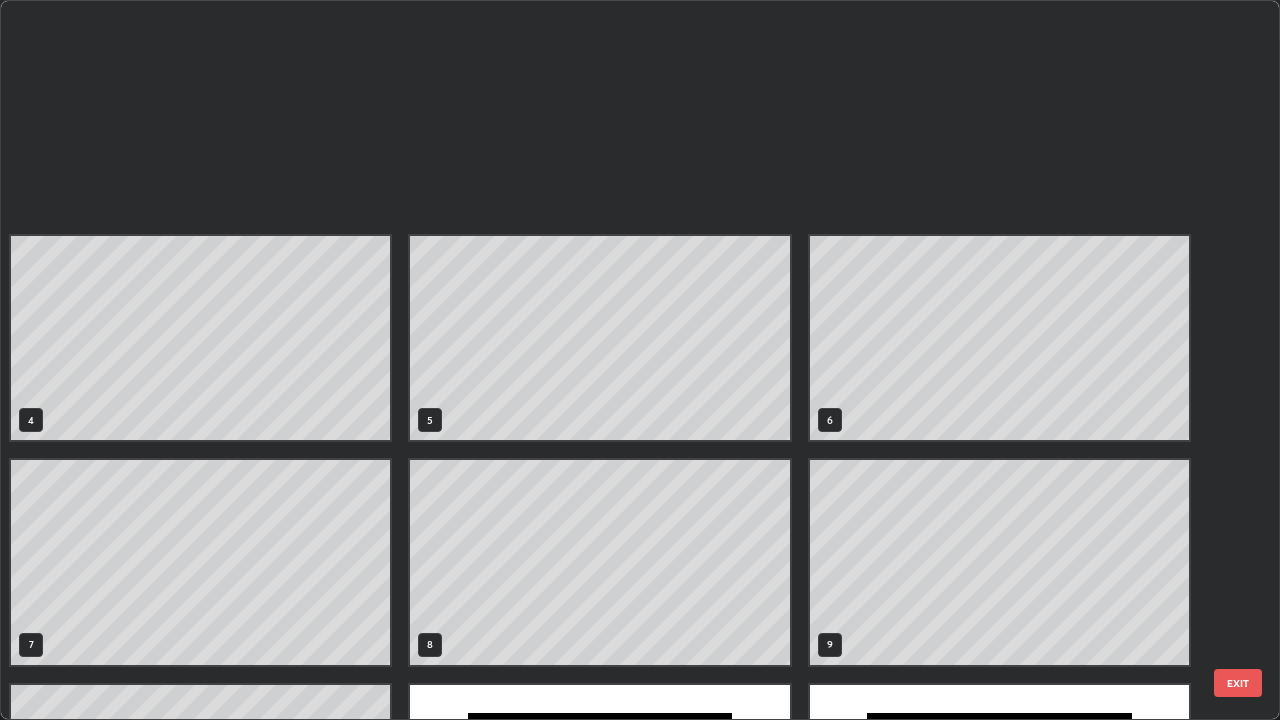 scroll, scrollTop: 629, scrollLeft: 0, axis: vertical 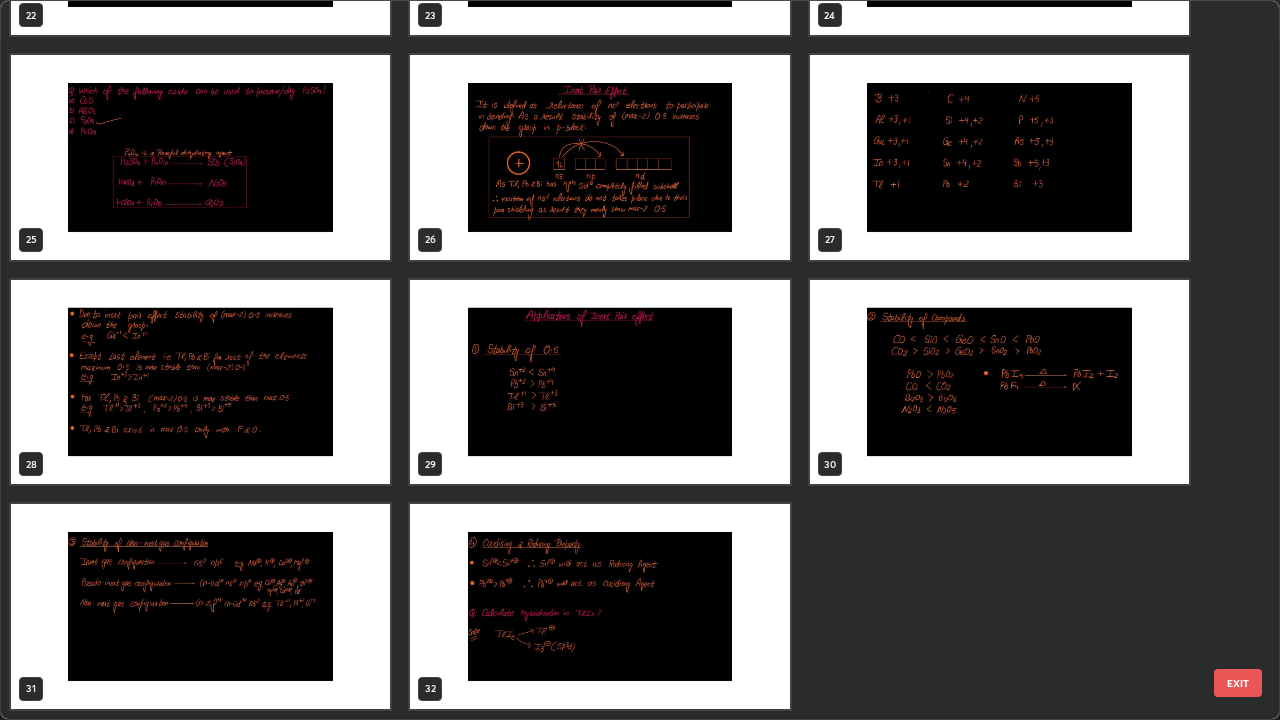 click at bounding box center (599, 606) 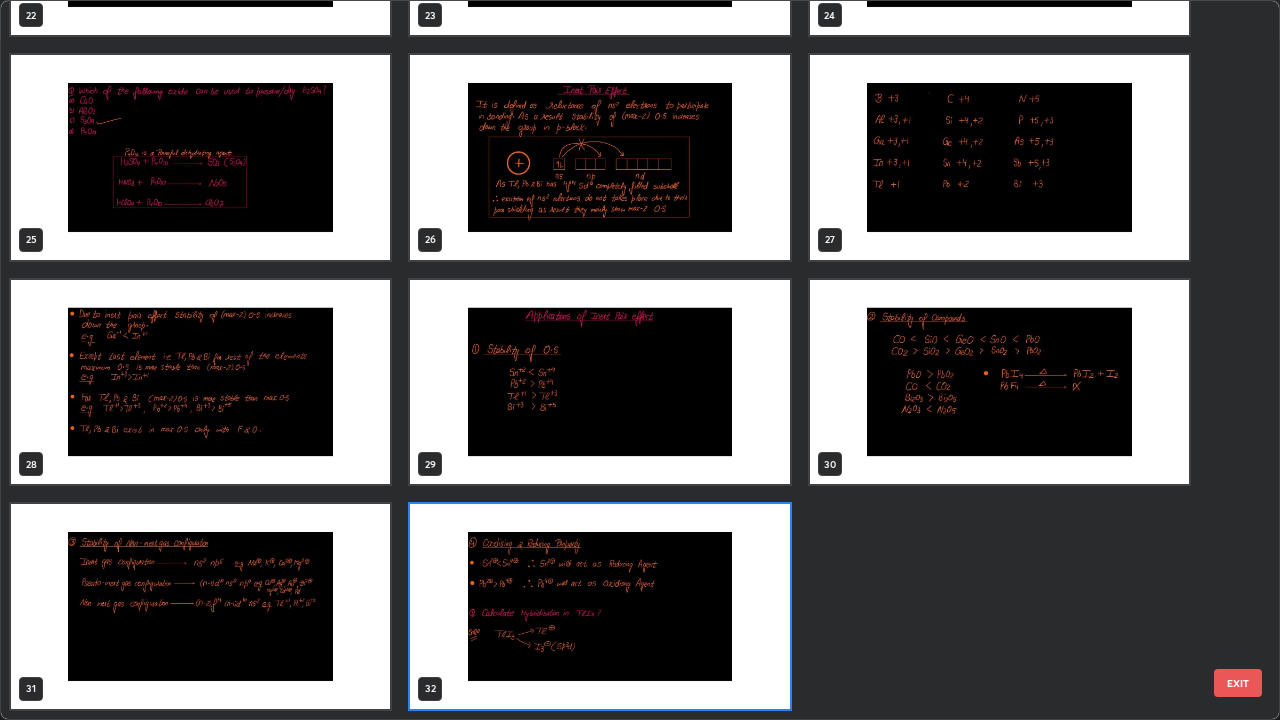 click at bounding box center [599, 606] 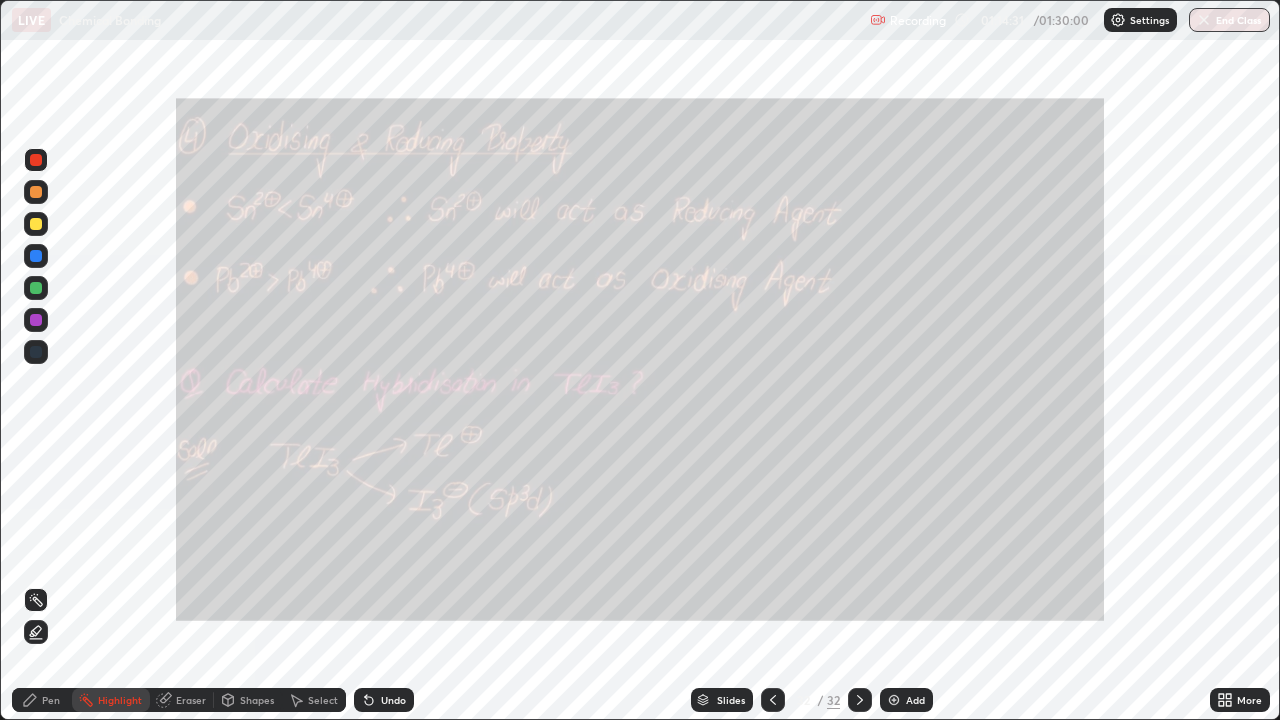 click at bounding box center (860, 700) 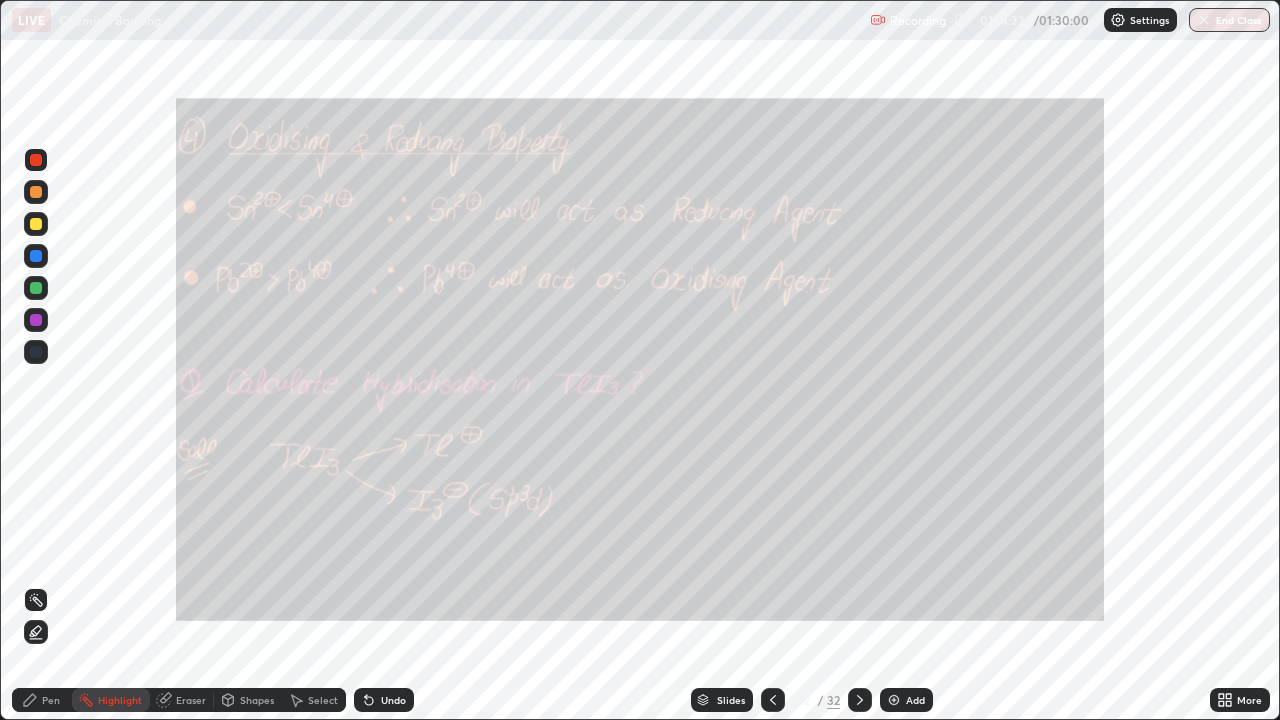 click on "Add" at bounding box center [915, 700] 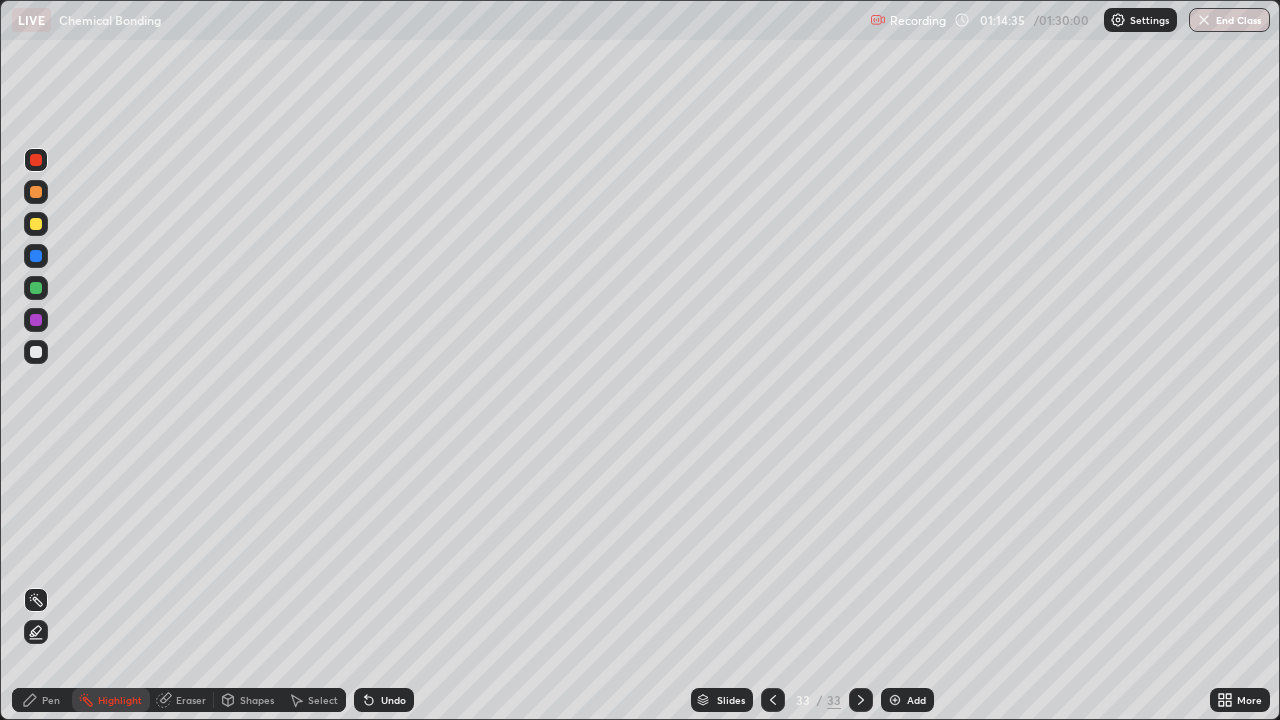 click 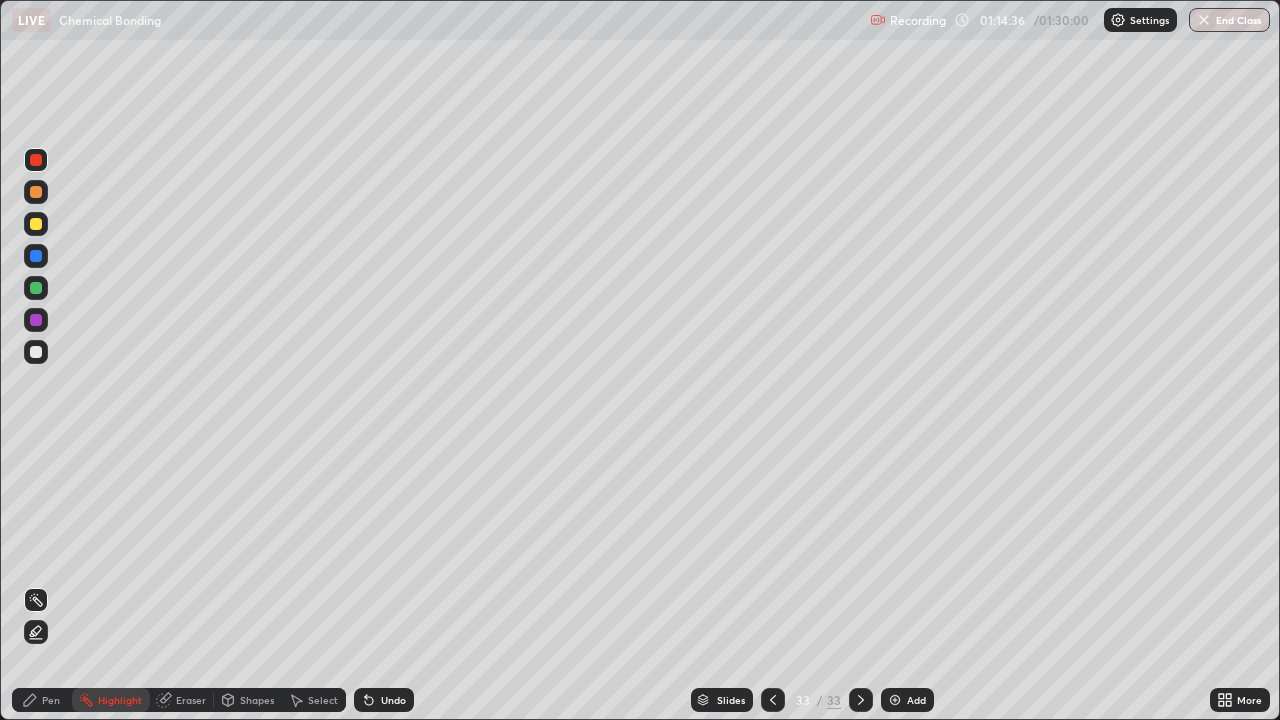 click on "Pen" at bounding box center [51, 700] 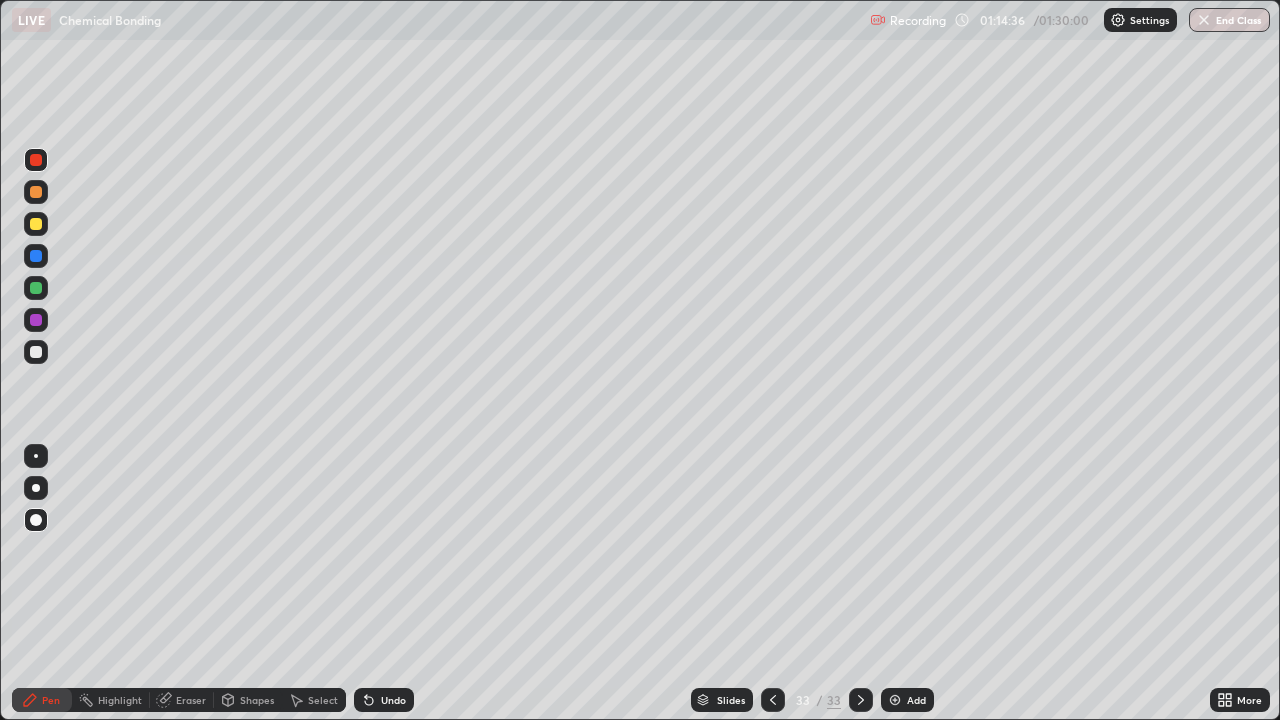 click at bounding box center [36, 352] 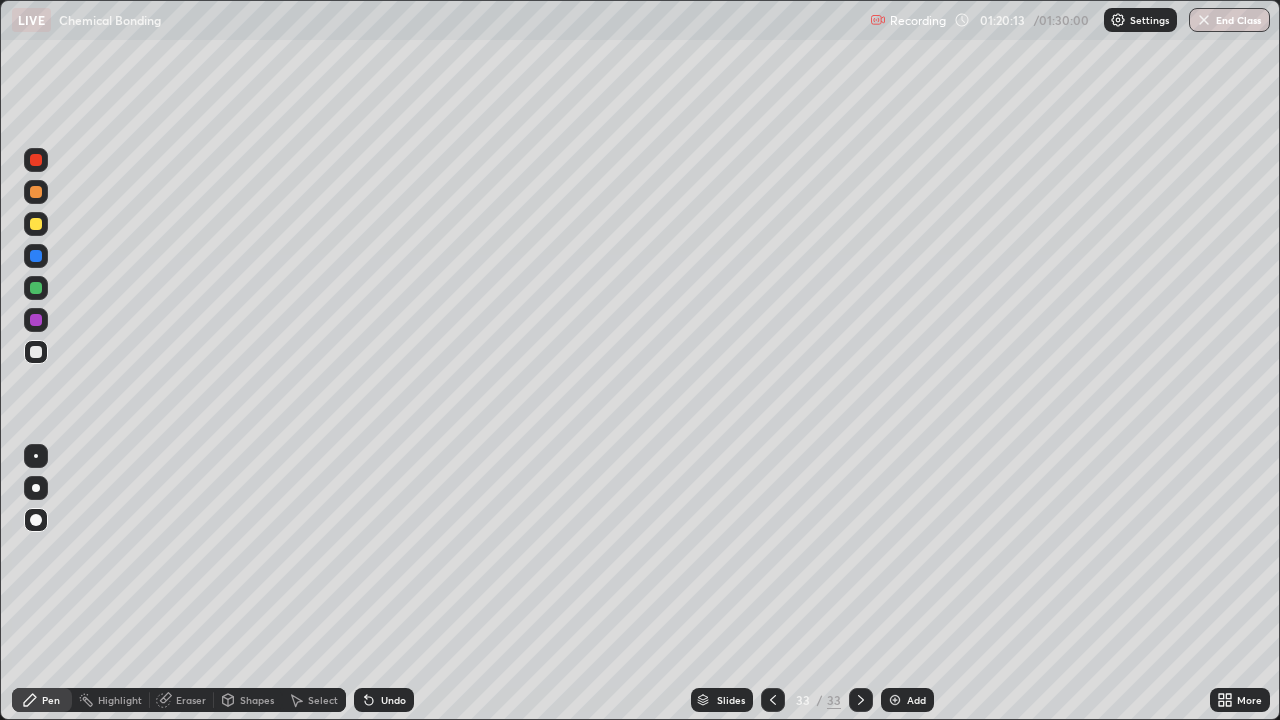 click 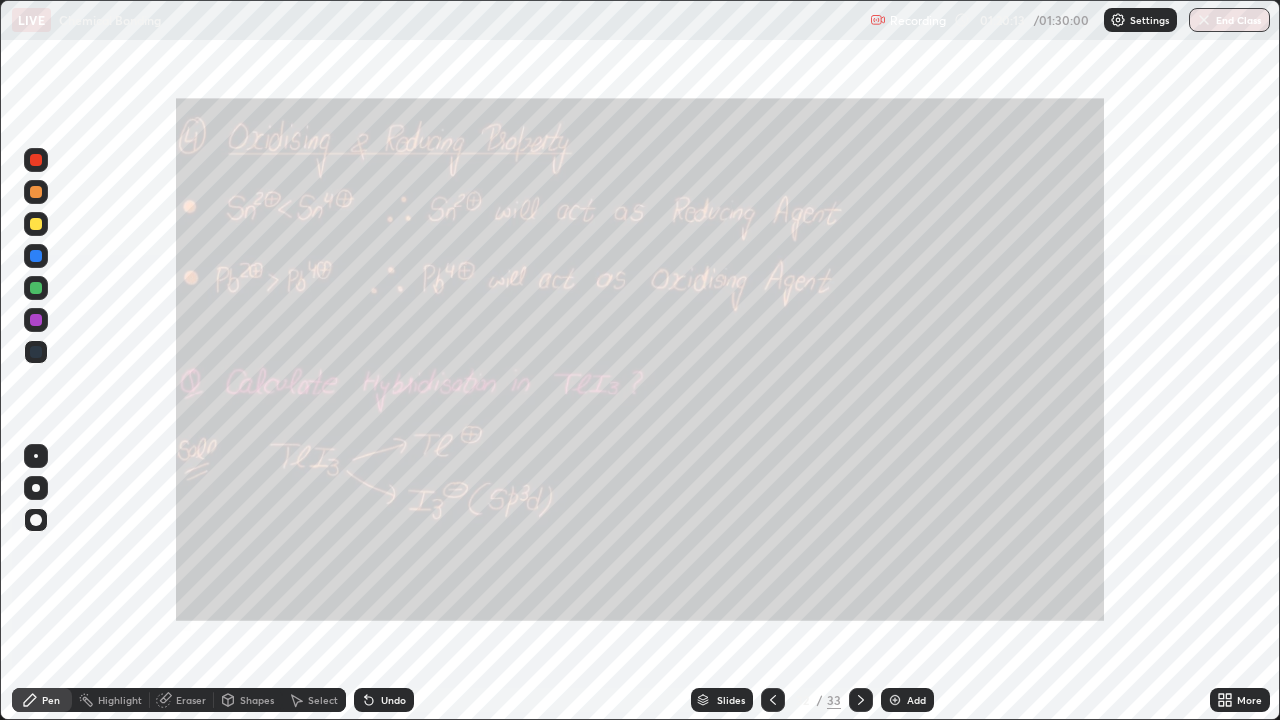 click 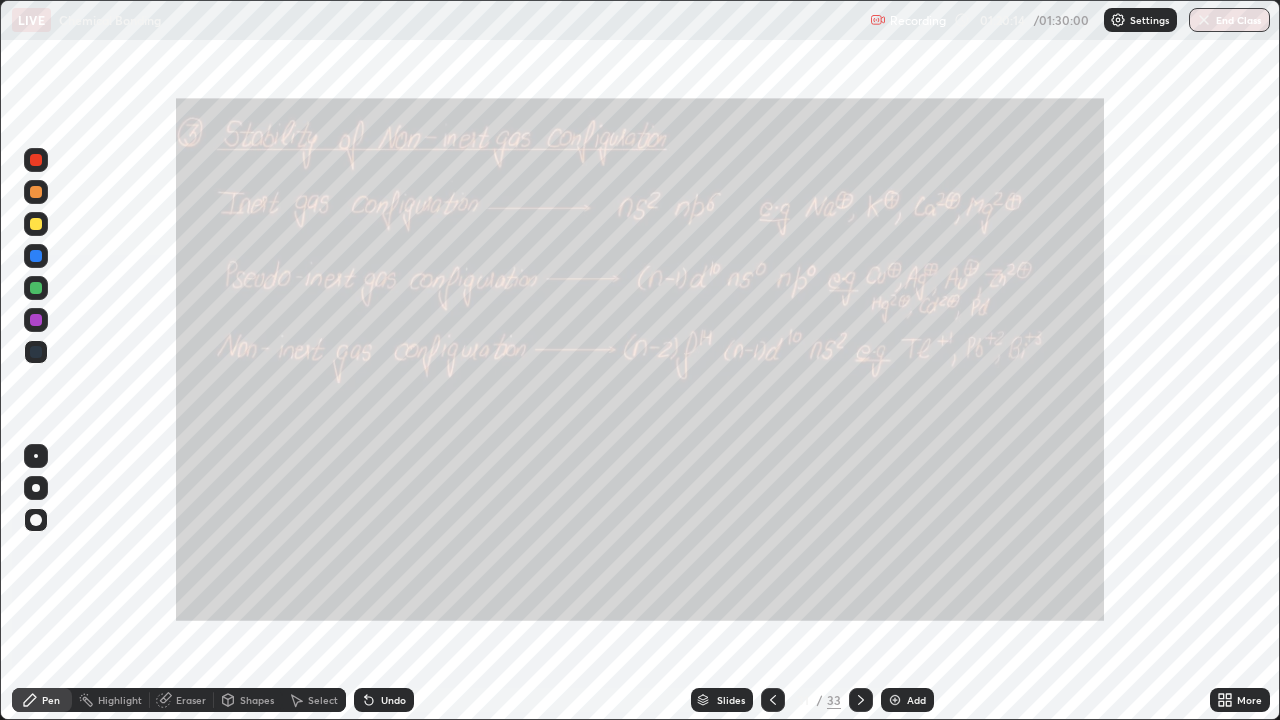click 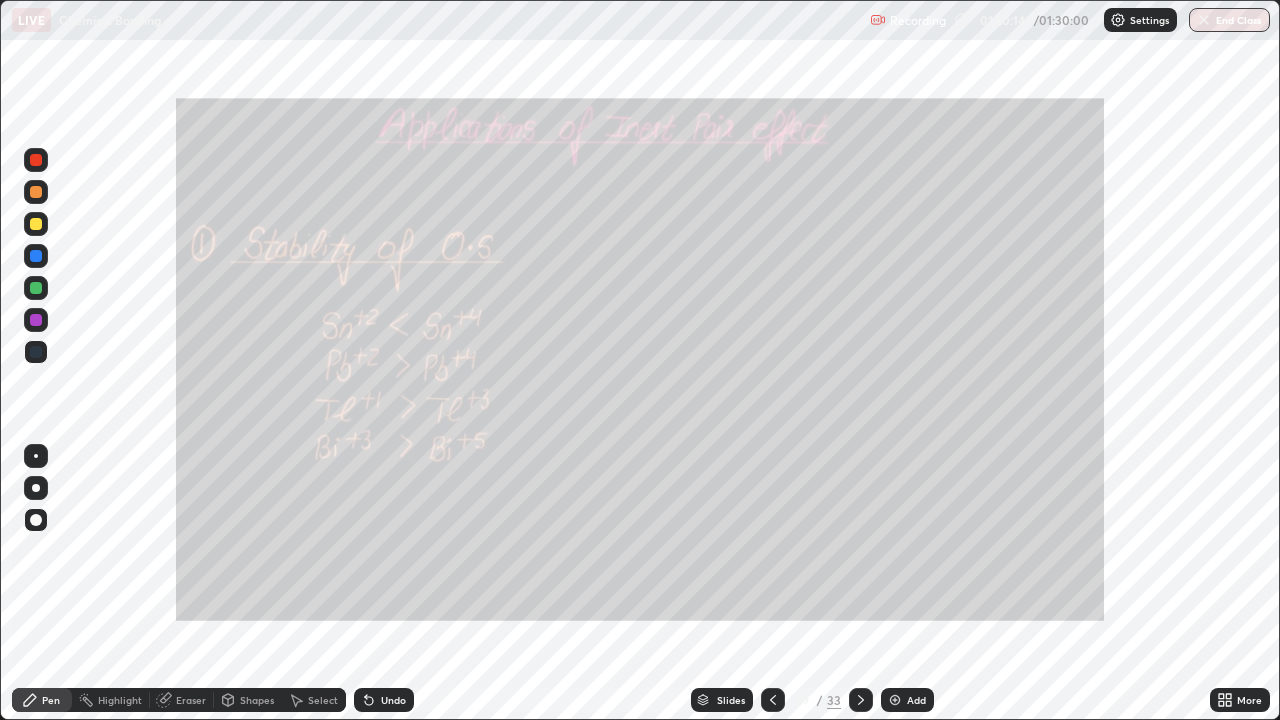 click at bounding box center (773, 700) 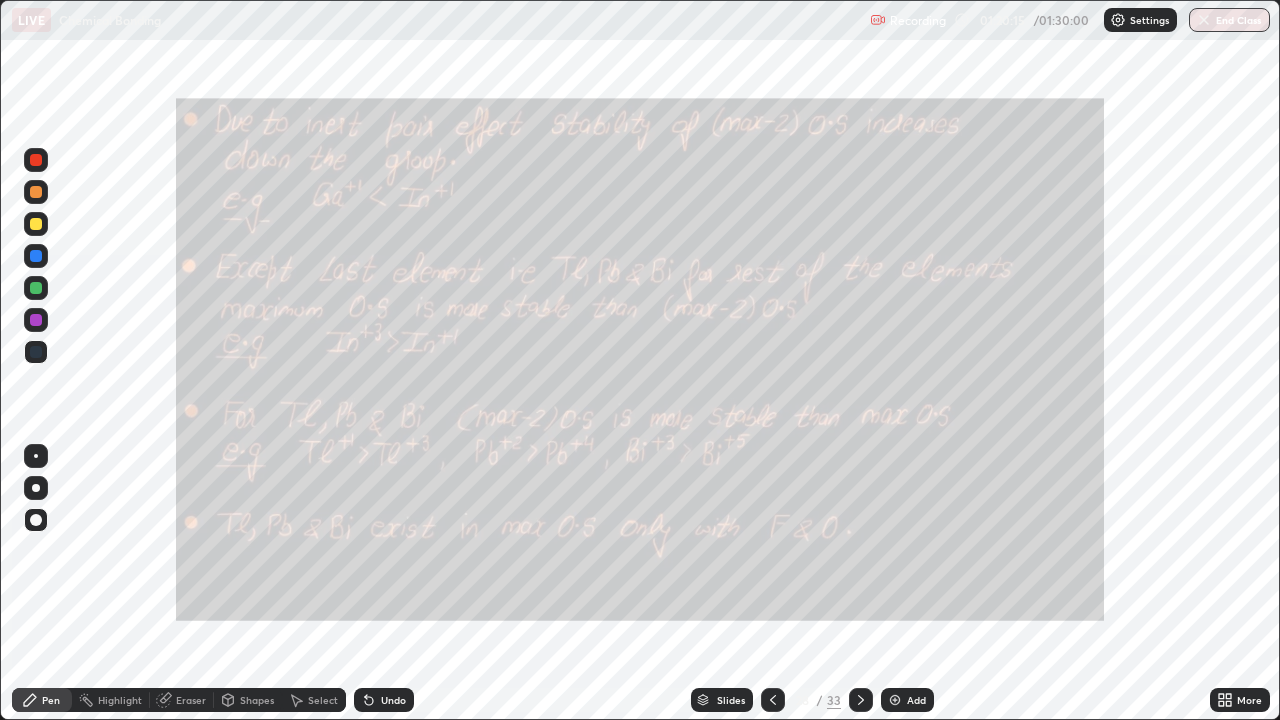 click on "Slides" at bounding box center (722, 700) 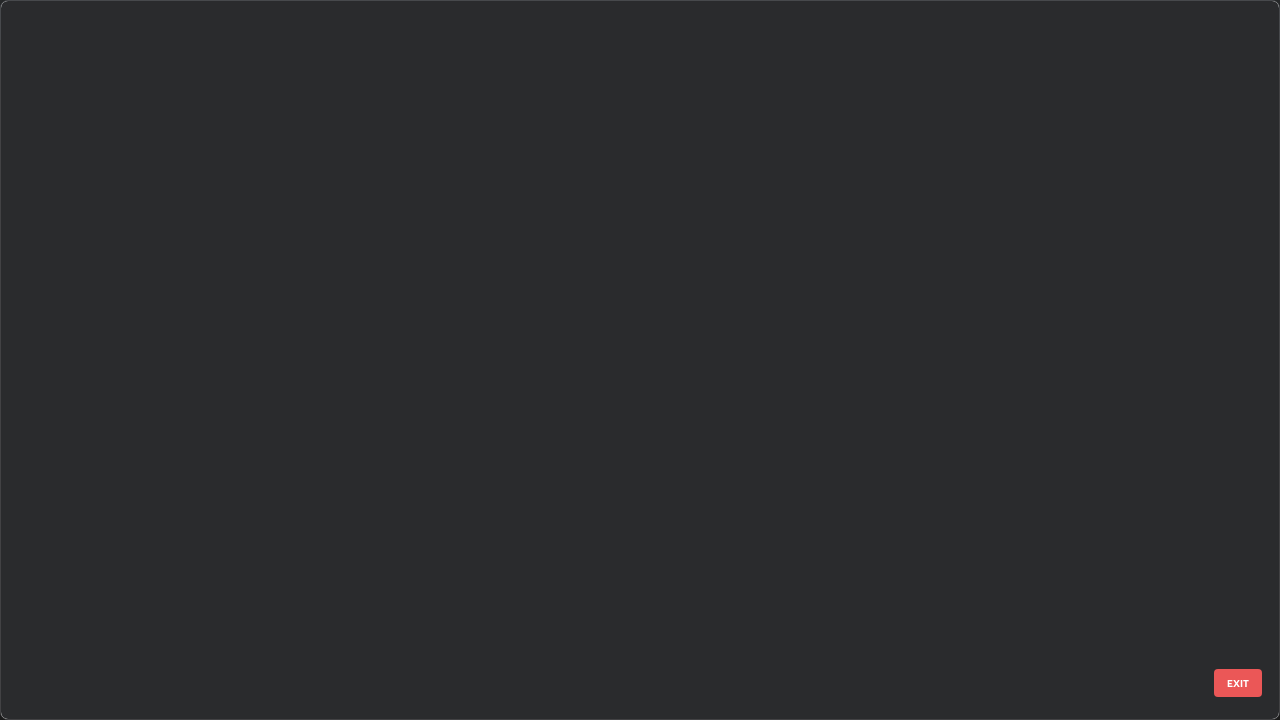 scroll, scrollTop: 1528, scrollLeft: 0, axis: vertical 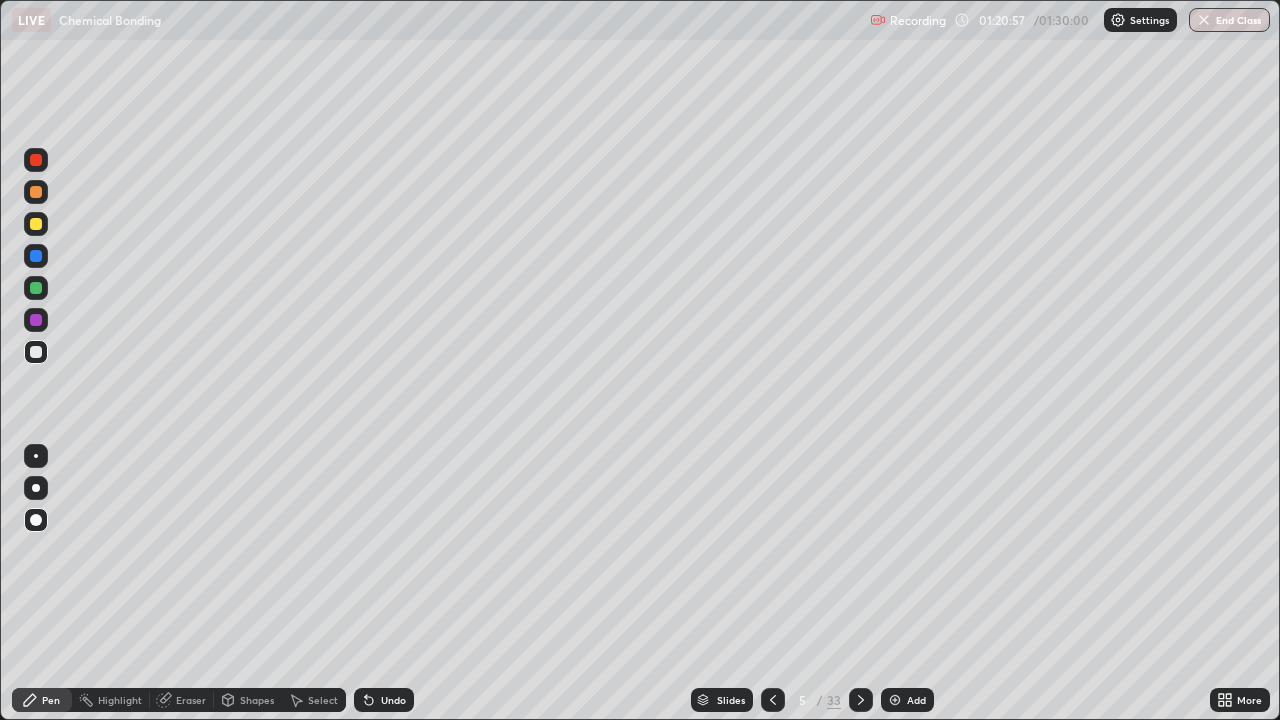 click on "Undo" at bounding box center (384, 700) 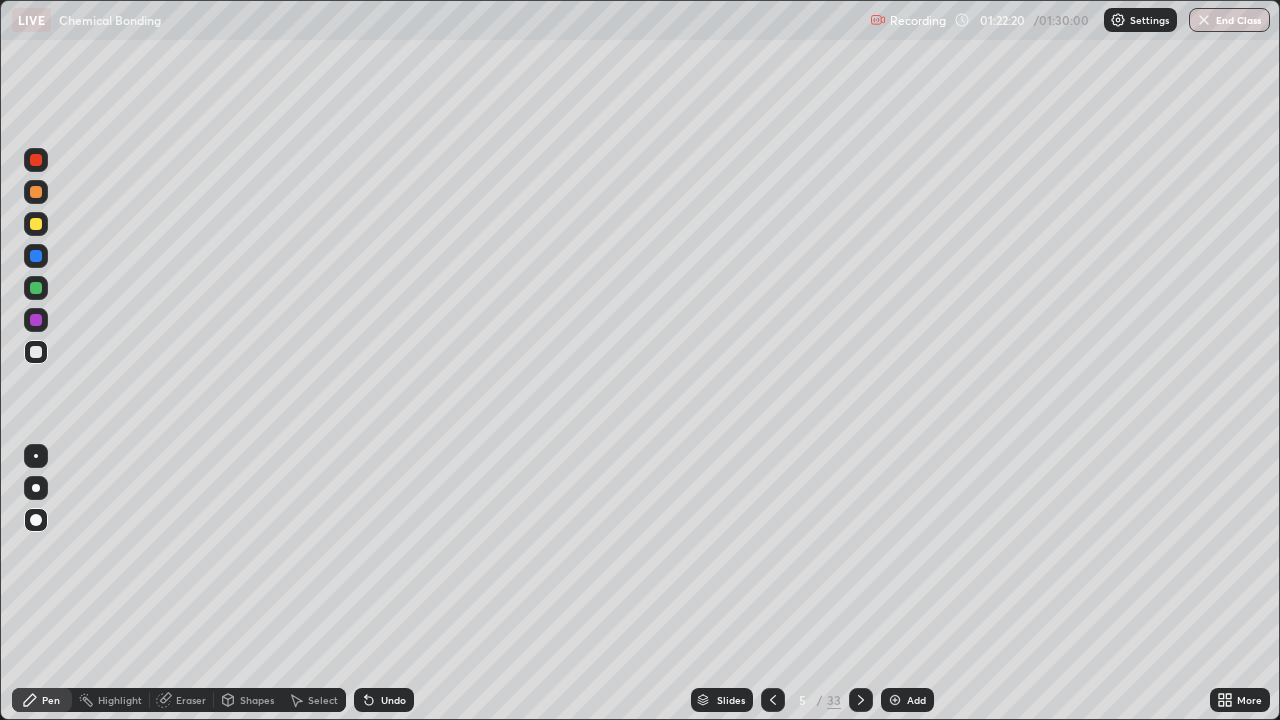 click at bounding box center [36, 456] 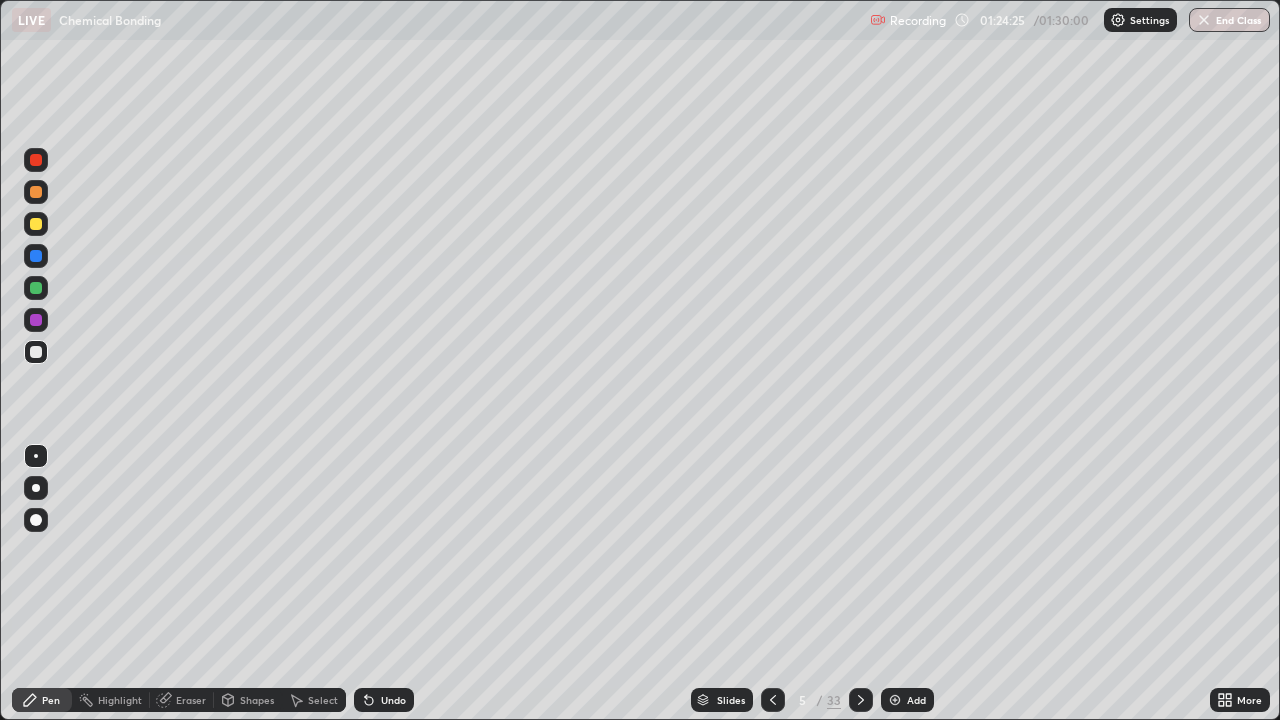 click on "End Class" at bounding box center (1229, 20) 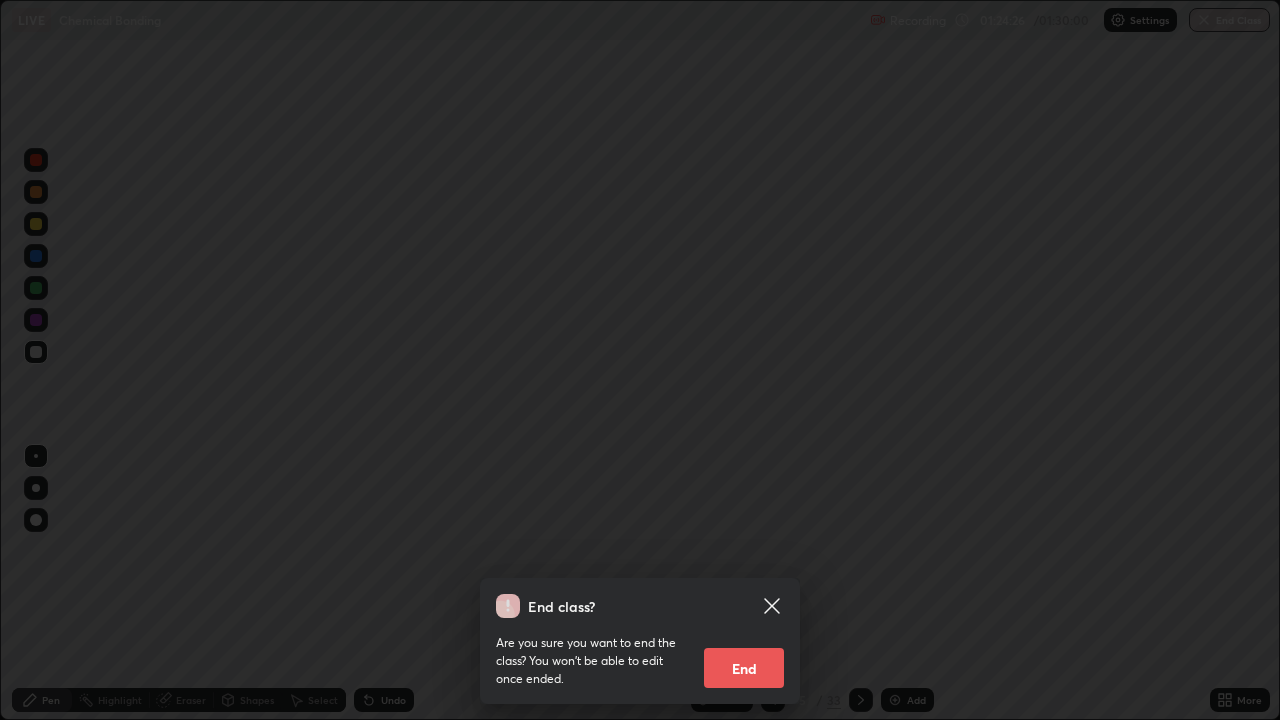 click on "End" at bounding box center (744, 668) 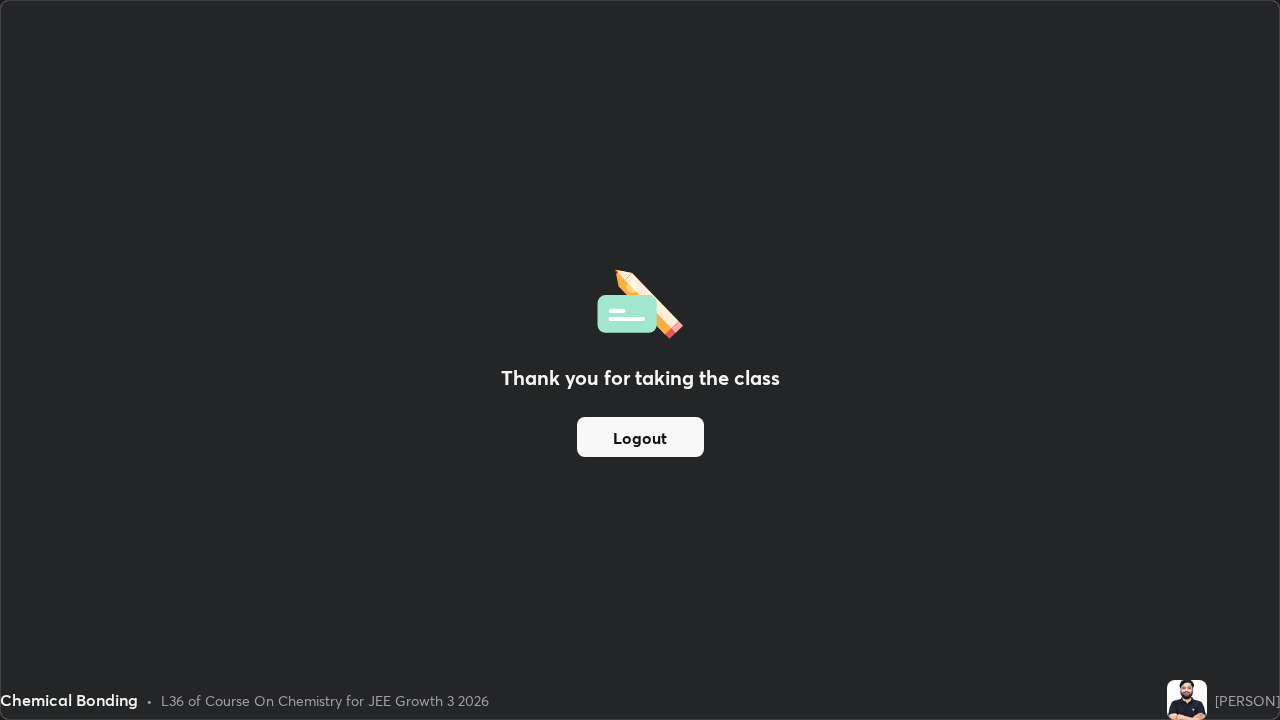 click on "Logout" at bounding box center [640, 437] 